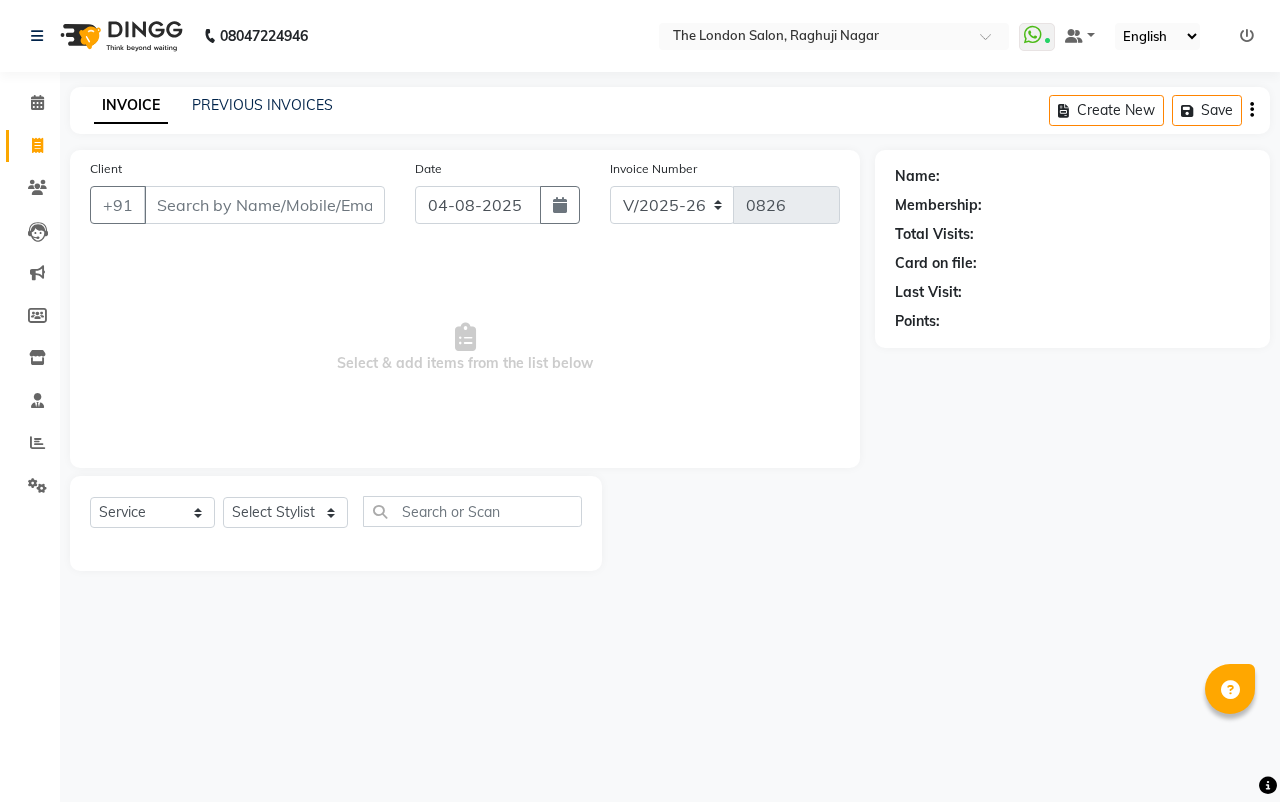 select on "4682" 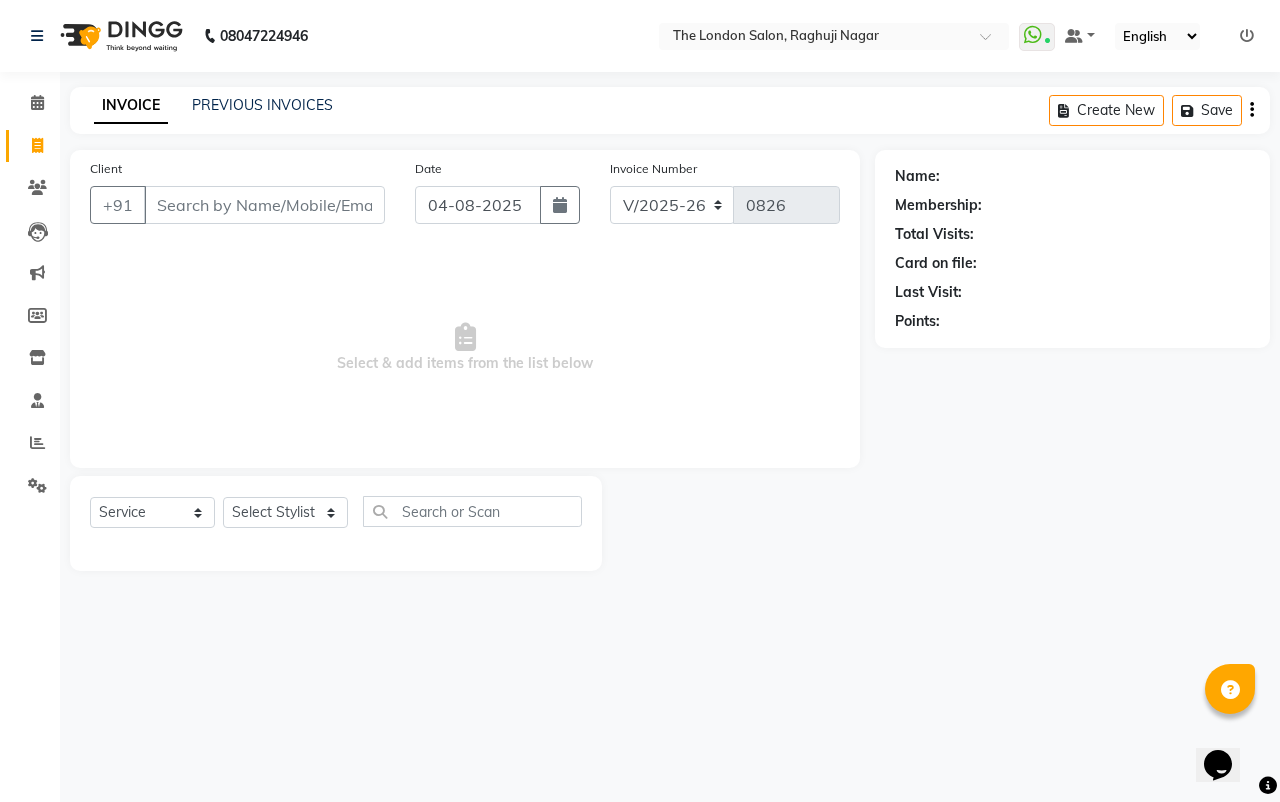 scroll, scrollTop: 0, scrollLeft: 0, axis: both 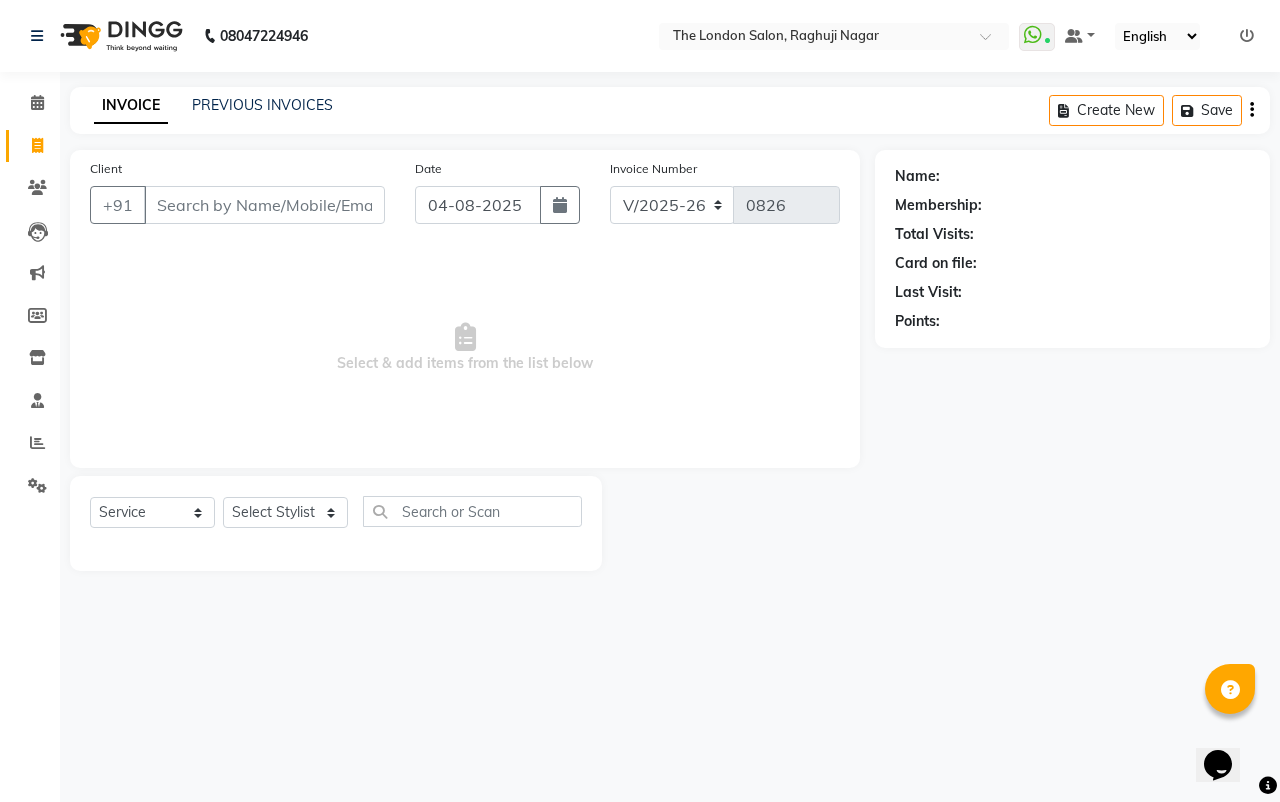 click on "Client" at bounding box center [264, 205] 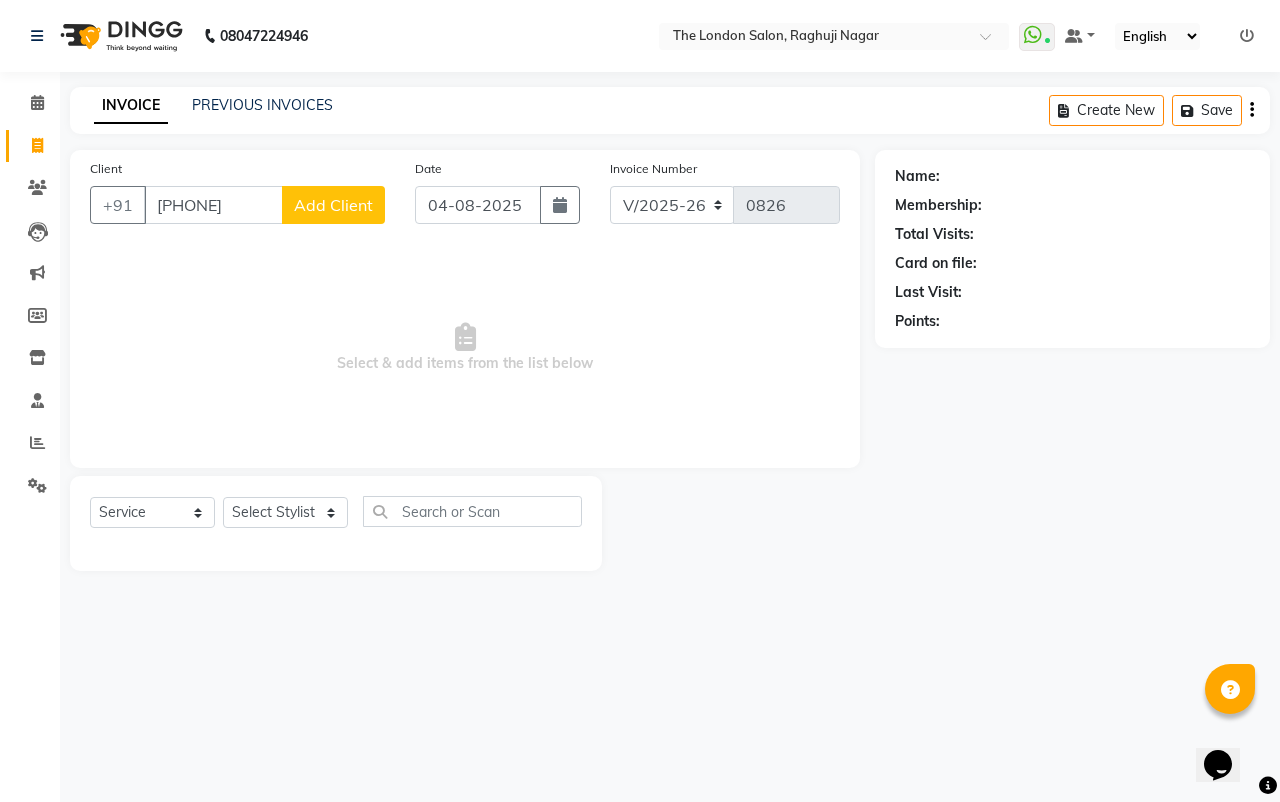 type on "[PHONE]" 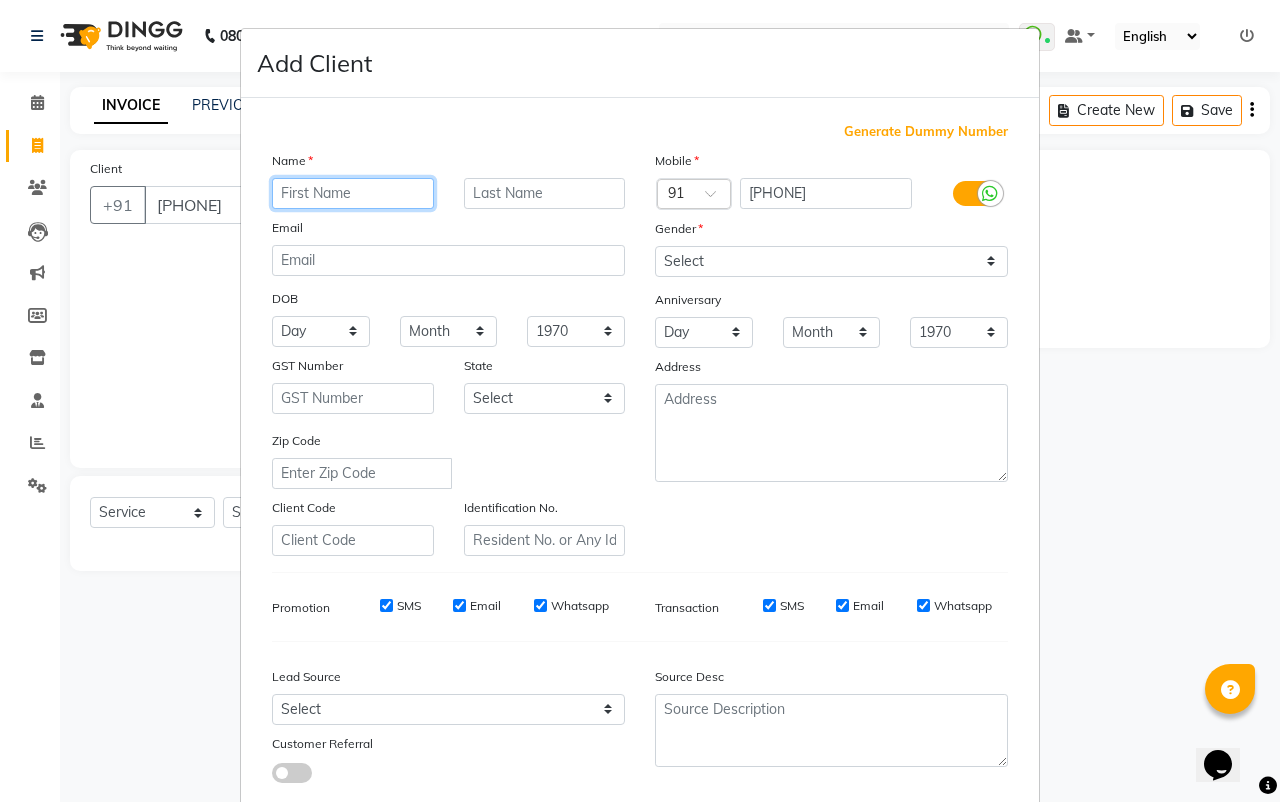 click at bounding box center [353, 193] 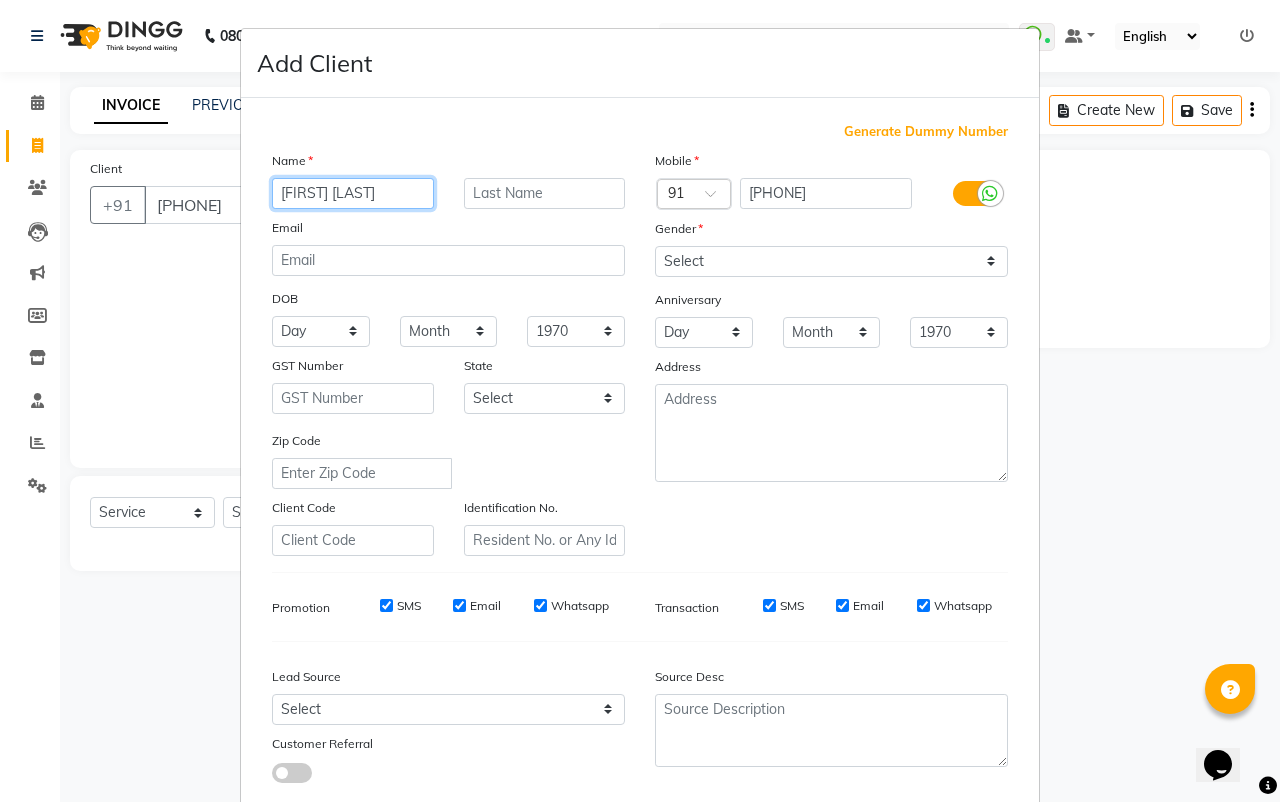 type on "[FIRST] [LAST]" 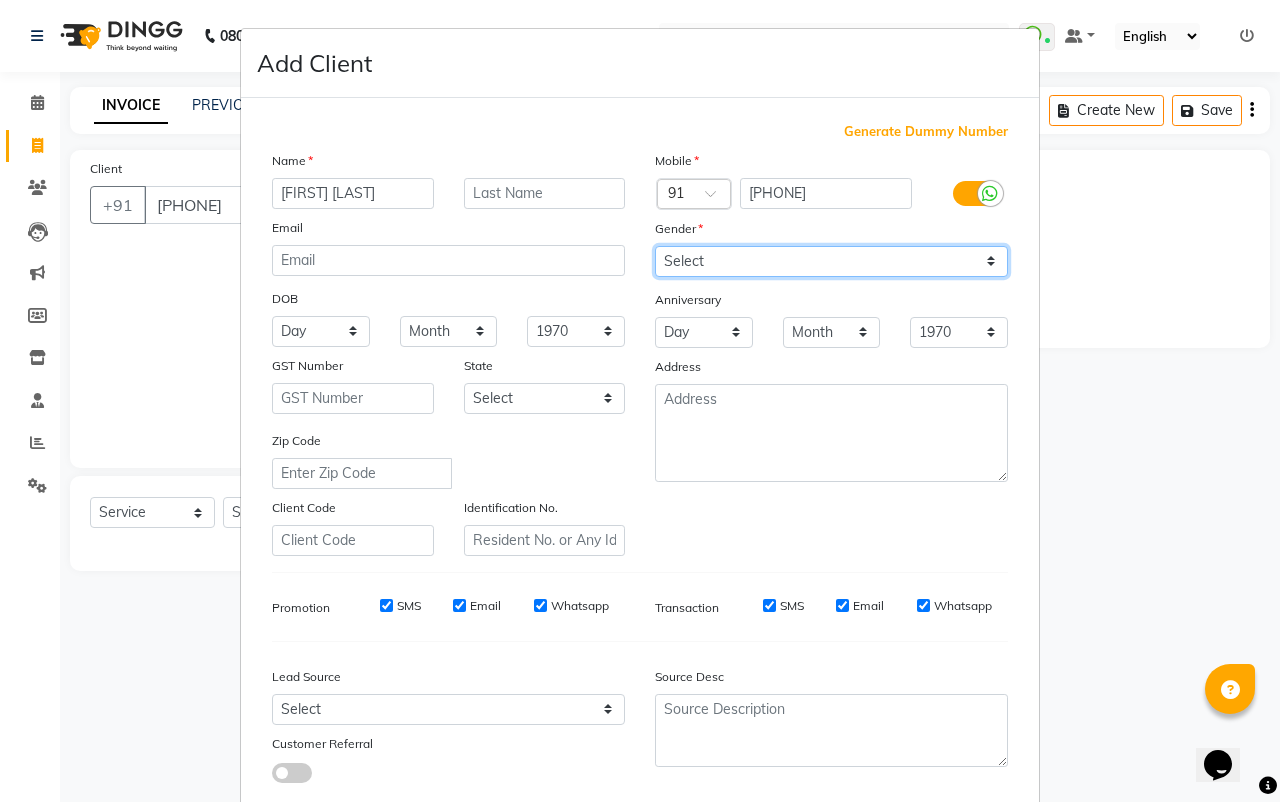 click on "Select Male Female Other Prefer Not To Say" at bounding box center [831, 261] 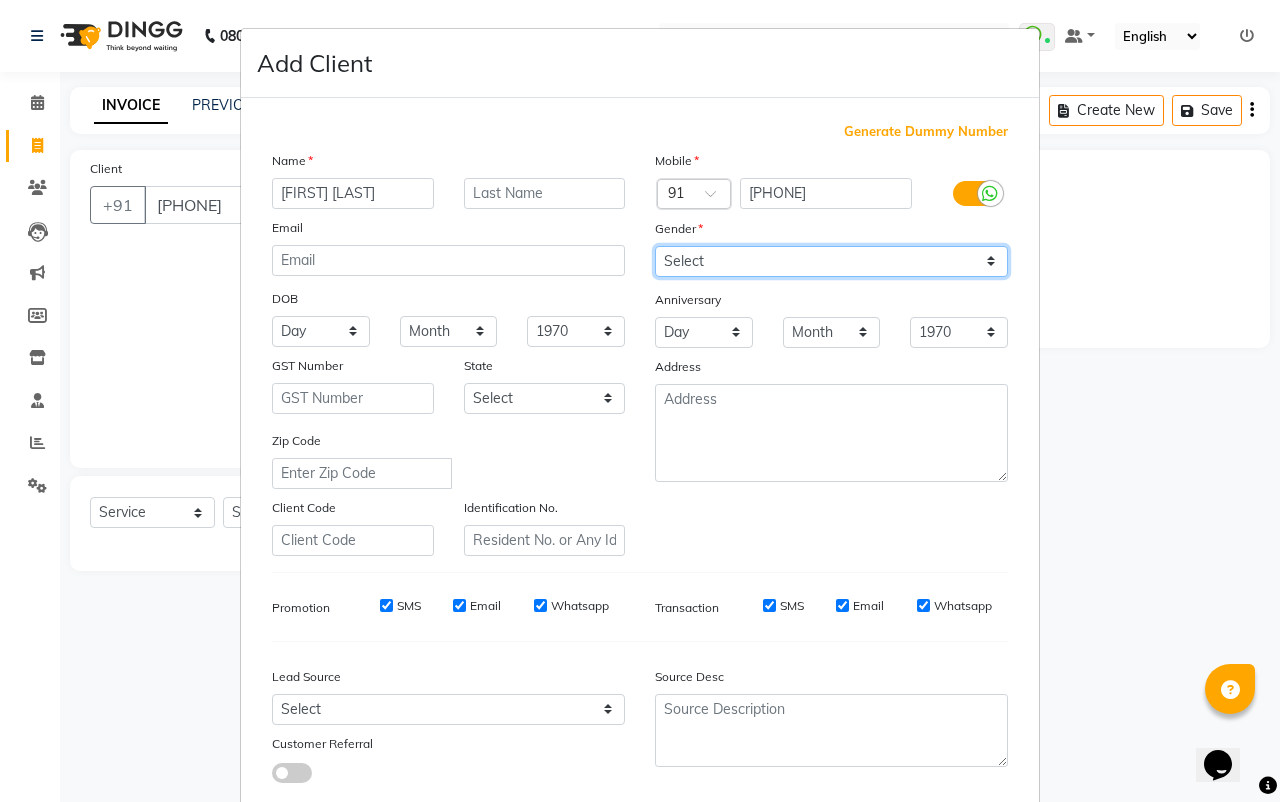 select on "female" 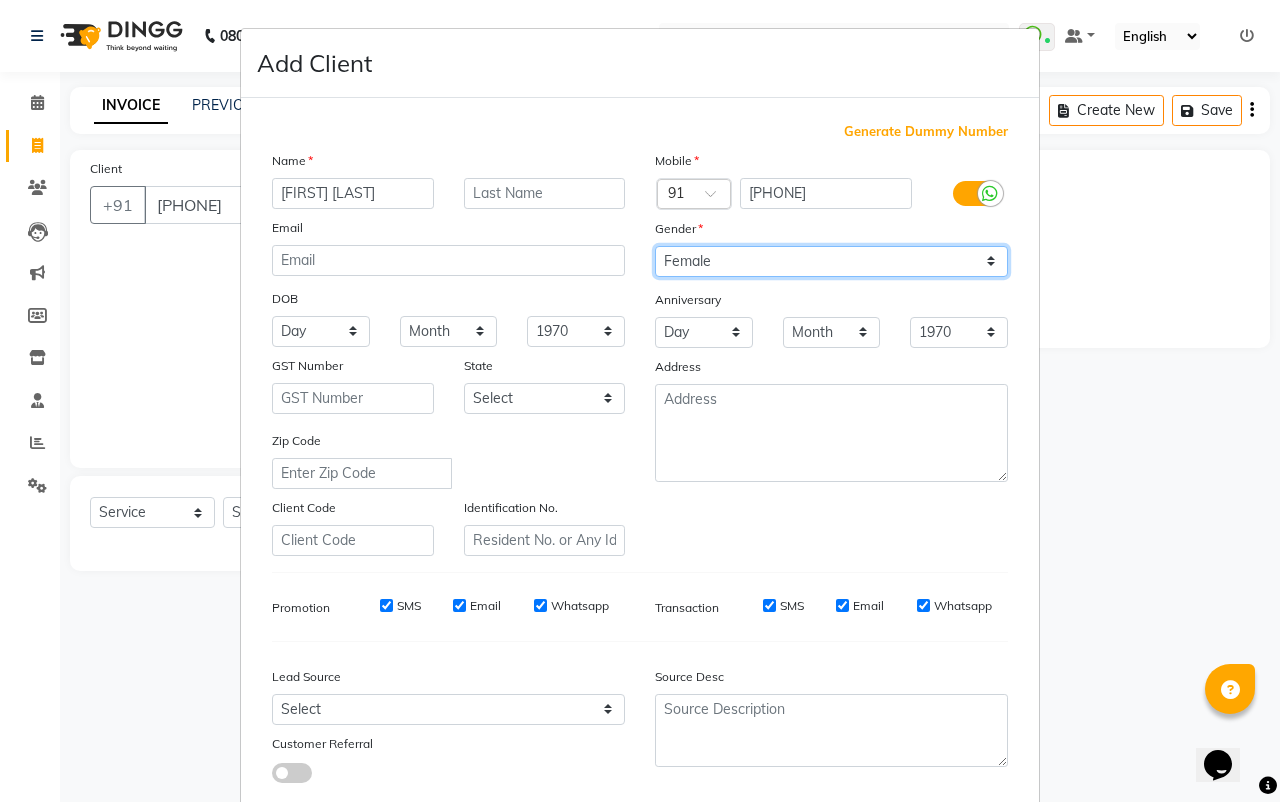 click on "Select Male Female Other Prefer Not To Say" at bounding box center (831, 261) 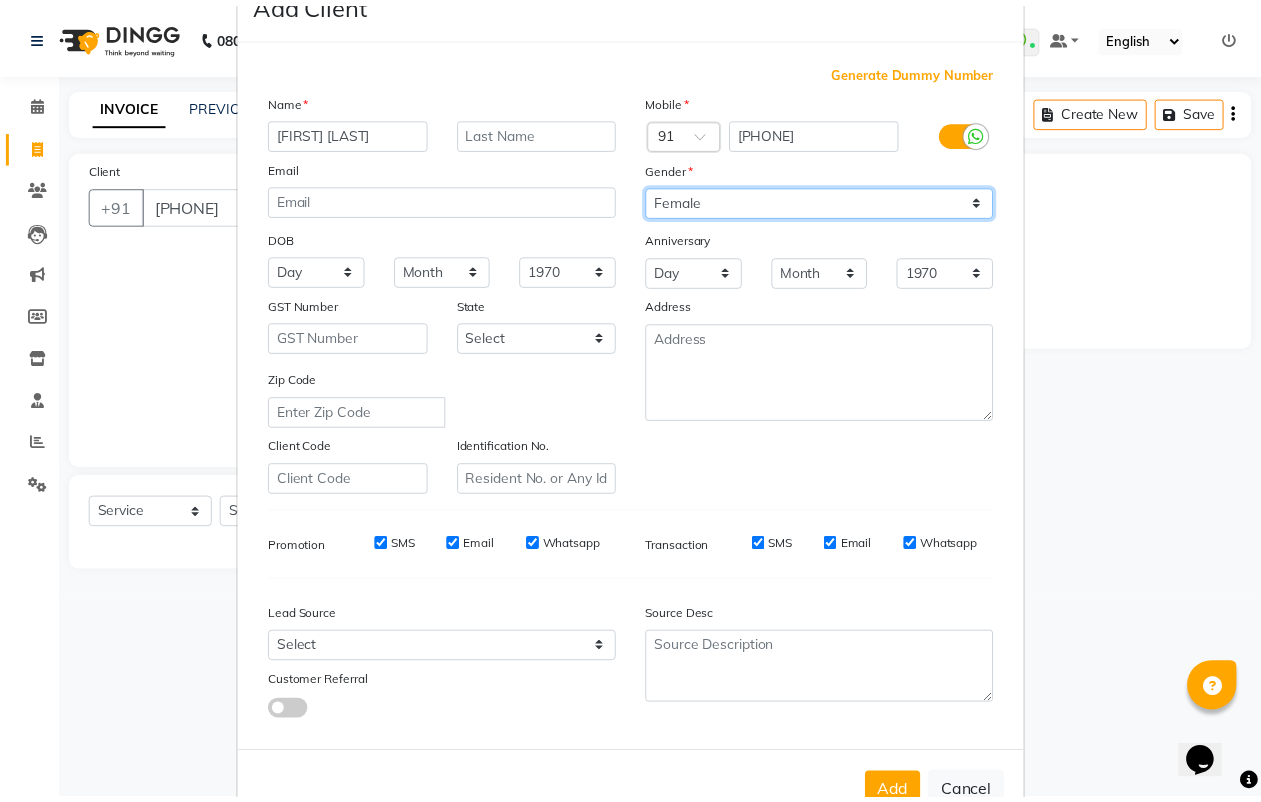 scroll, scrollTop: 121, scrollLeft: 0, axis: vertical 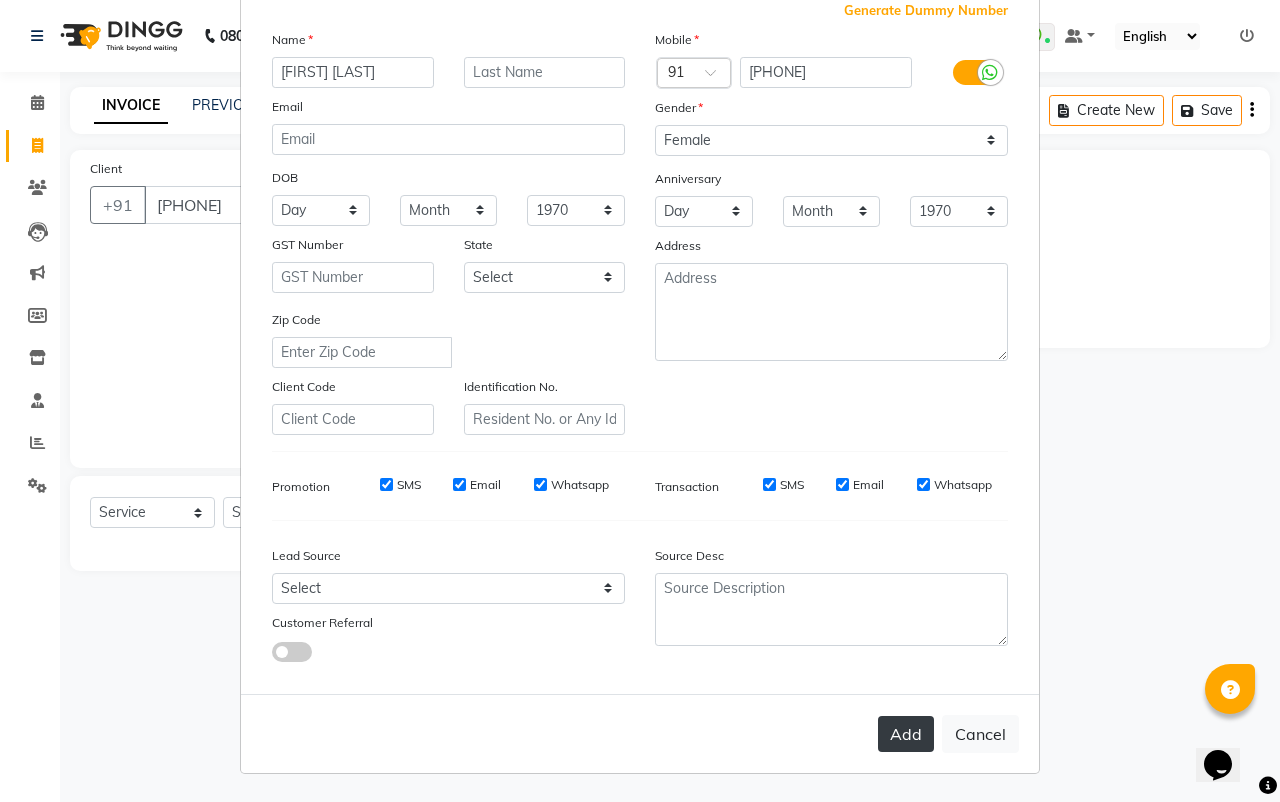 click on "Add" at bounding box center [906, 734] 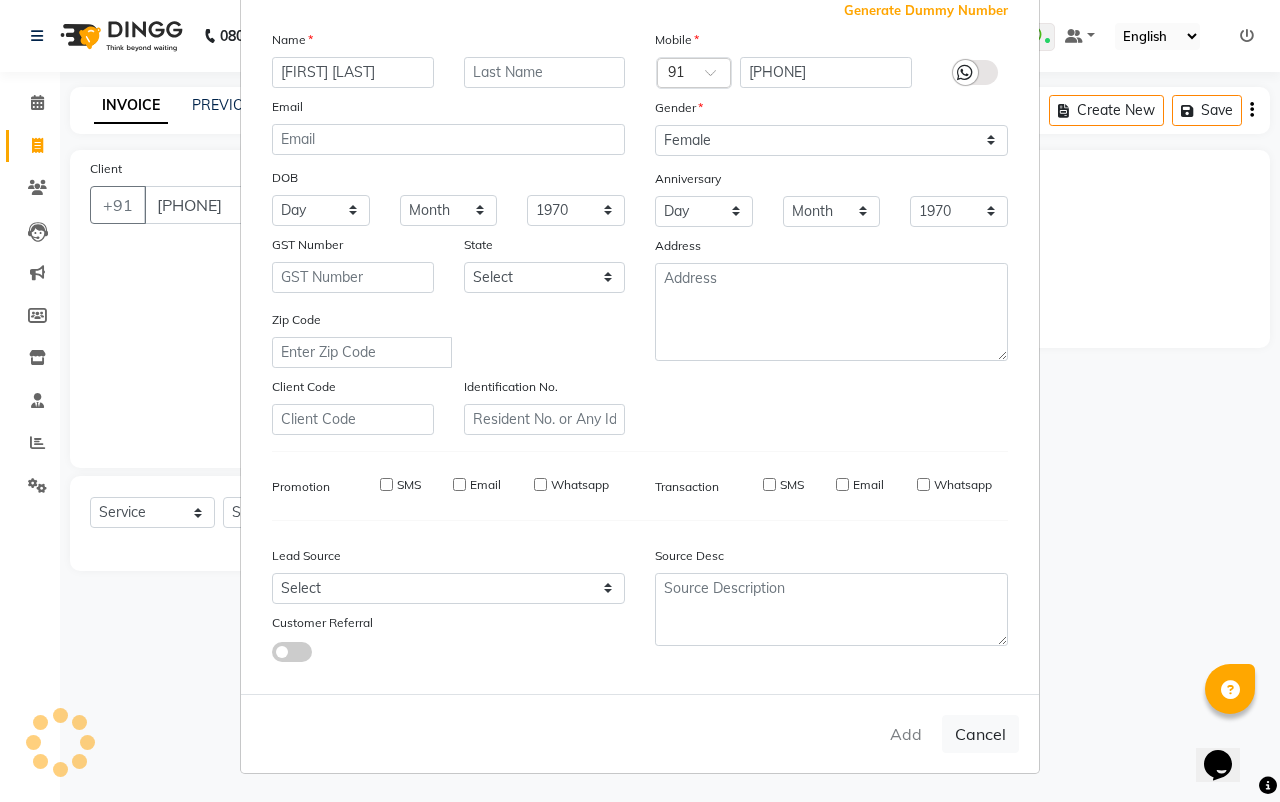 type 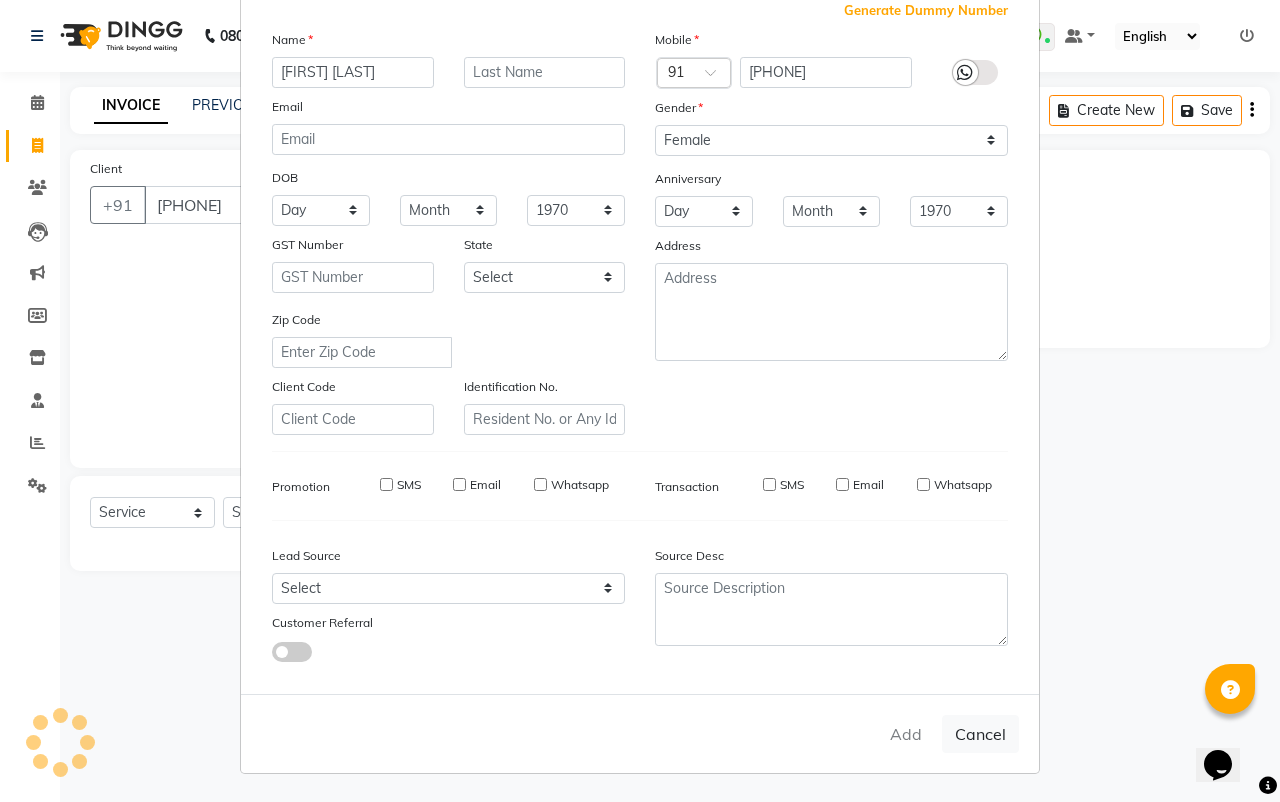 select 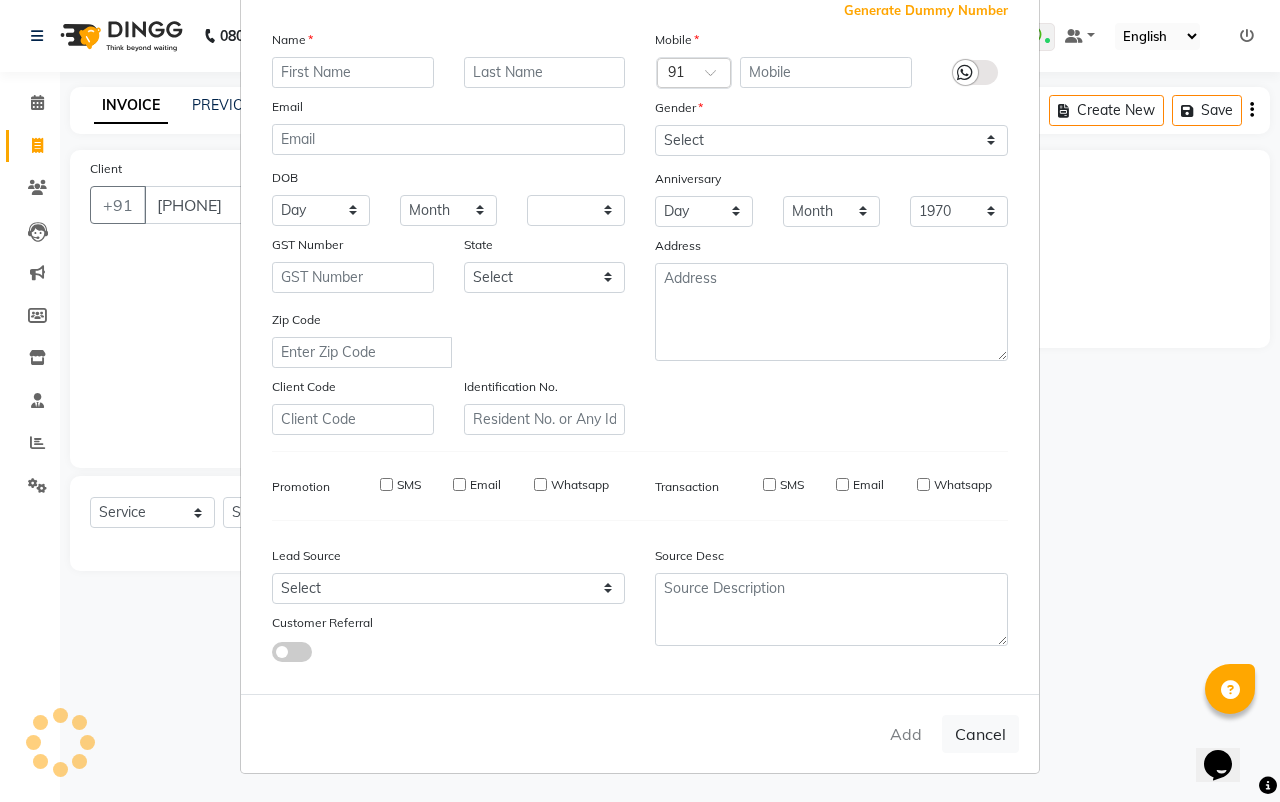 select 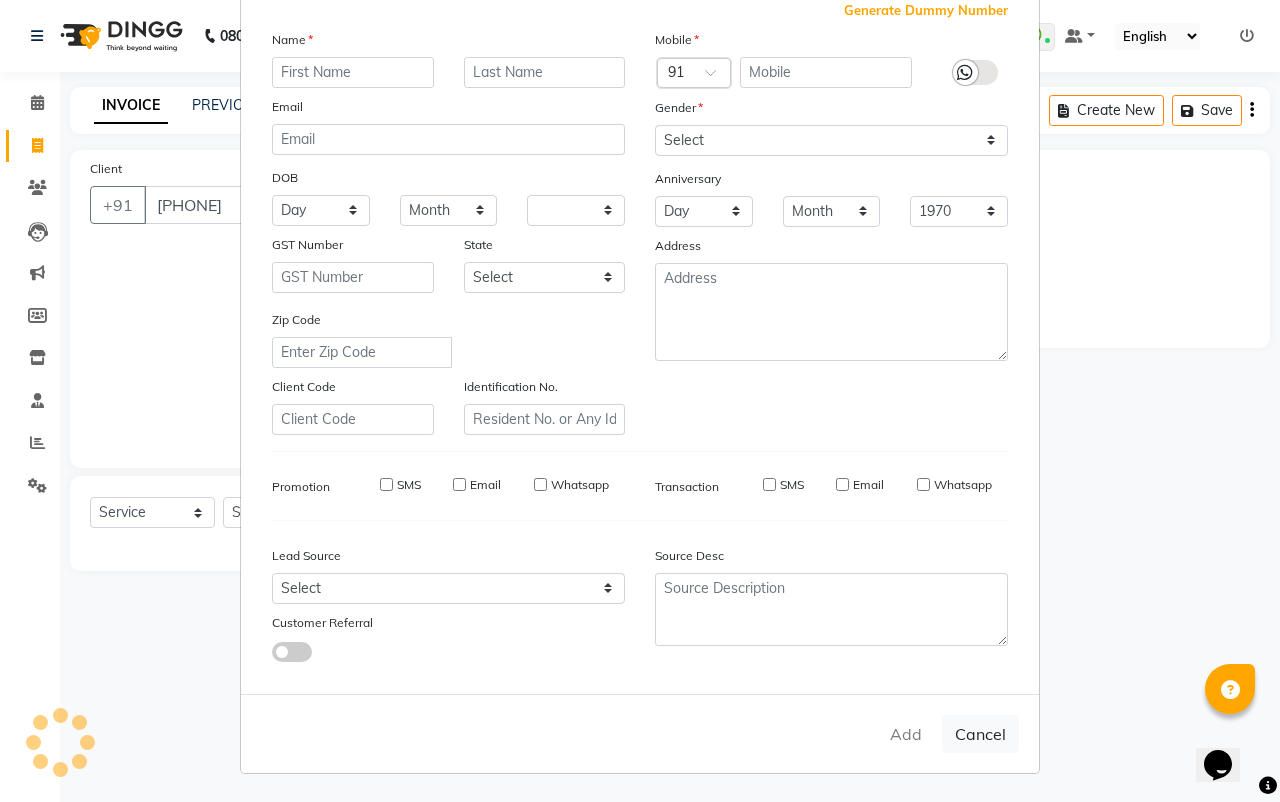 checkbox on "false" 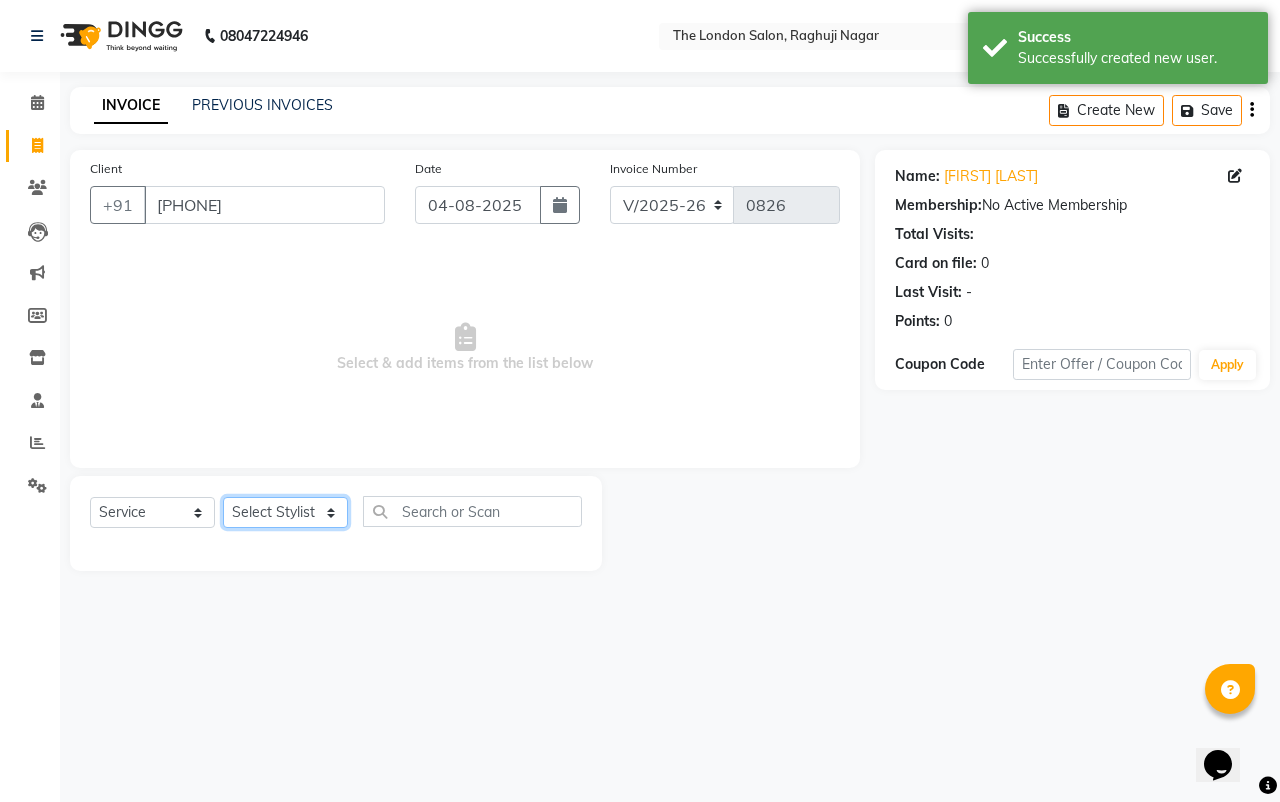 click on "Select Stylist [FIRST] [LAST] [FIRST] [LAST] [FIRST] [LAST] [FIRST] [LAST] [FIRST] [LAST] [FIRST] [LAST] [FIRST] [LAST] [FIRST] [LAST] [FIRST] [LAST]" 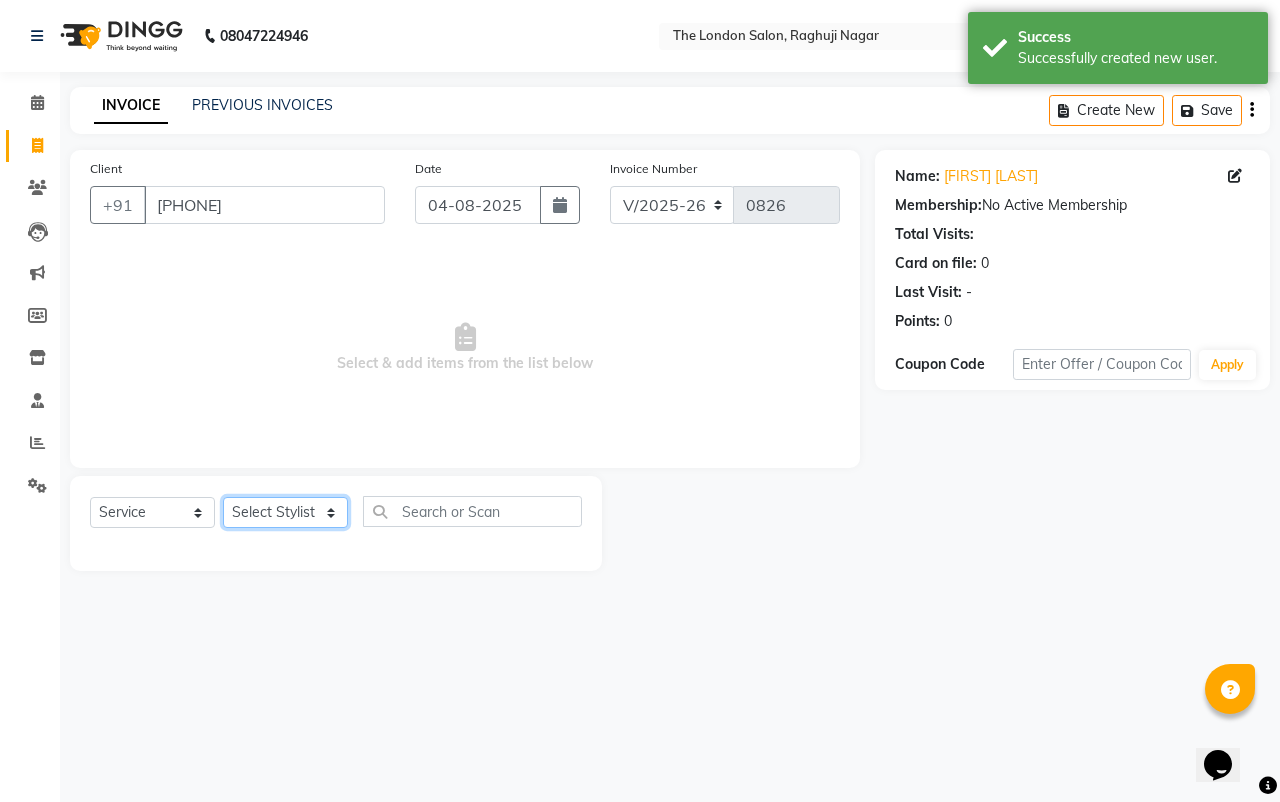 select on "44005" 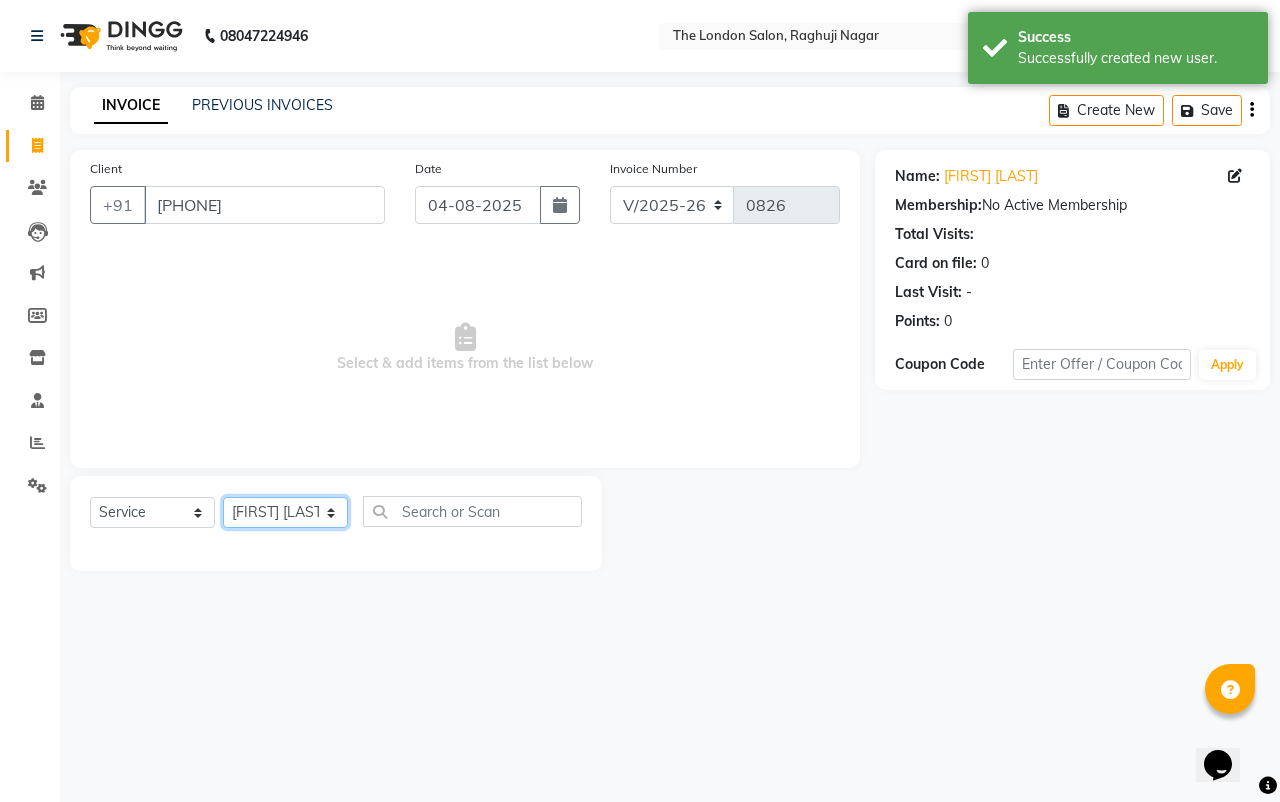 click on "Select Stylist [FIRST] [LAST] [FIRST] [LAST] [FIRST] [LAST] [FIRST] [LAST] [FIRST] [LAST] [FIRST] [LAST] [FIRST] [LAST] [FIRST] [LAST] [FIRST] [LAST]" 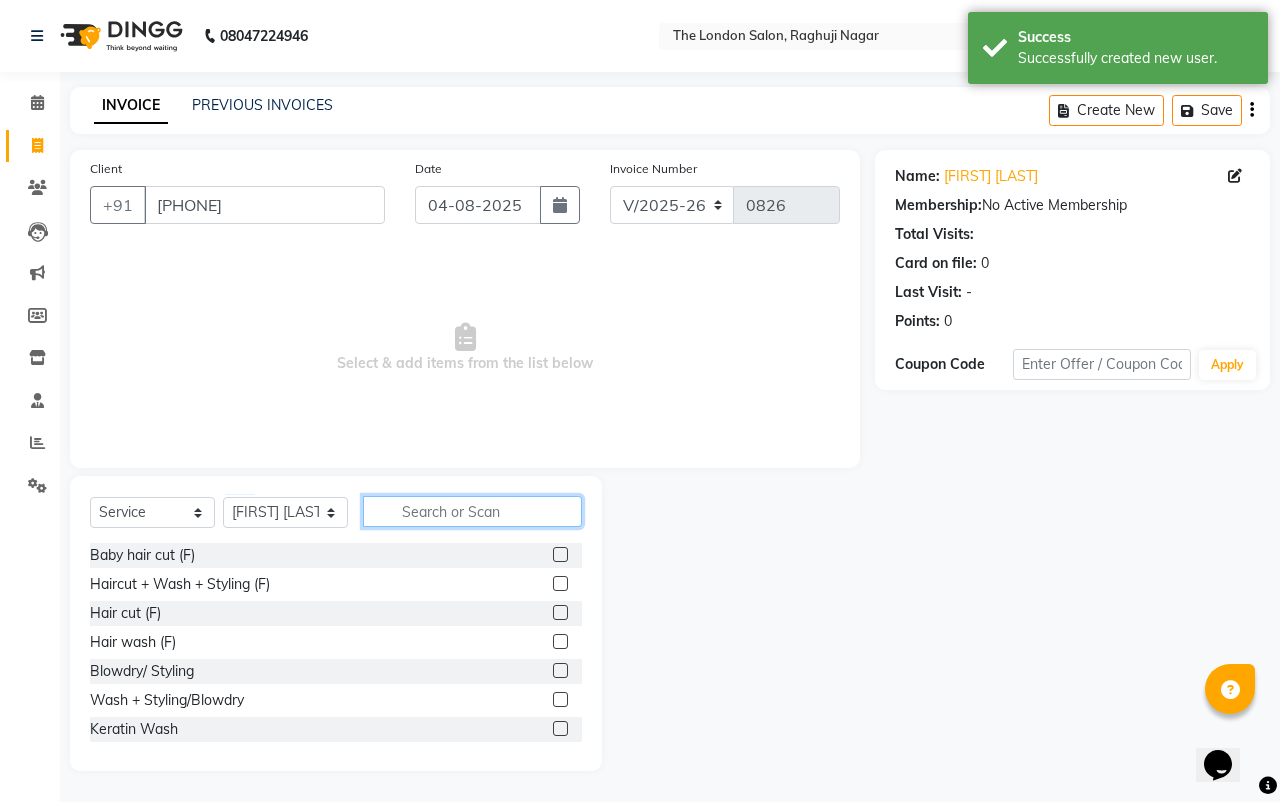 click 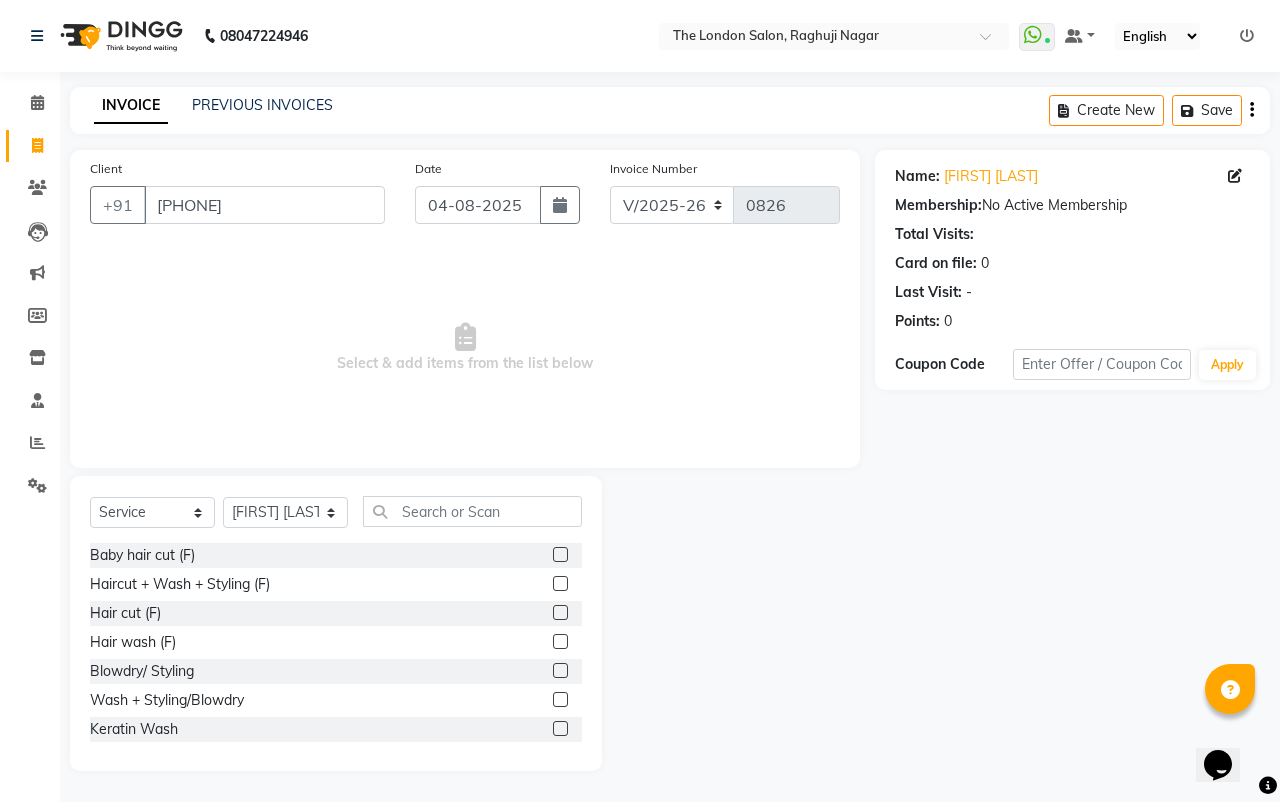 click 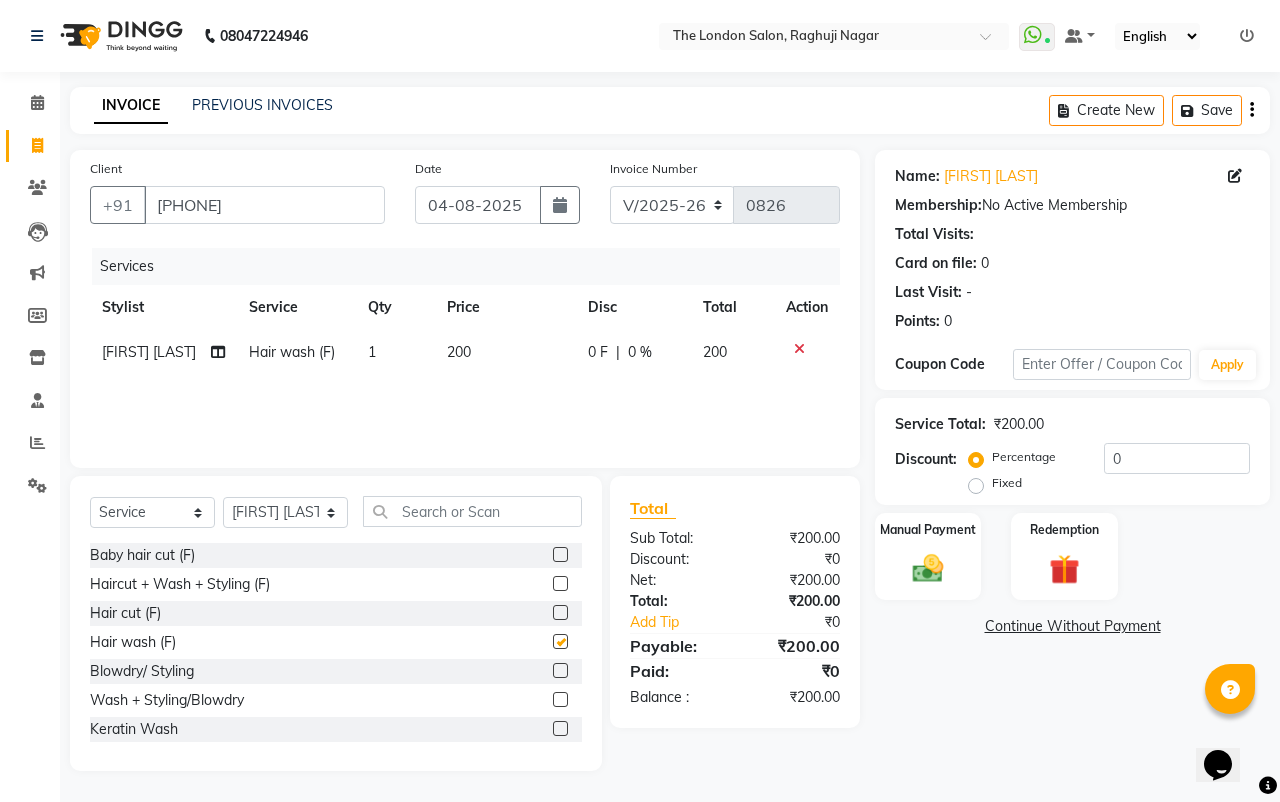 checkbox on "false" 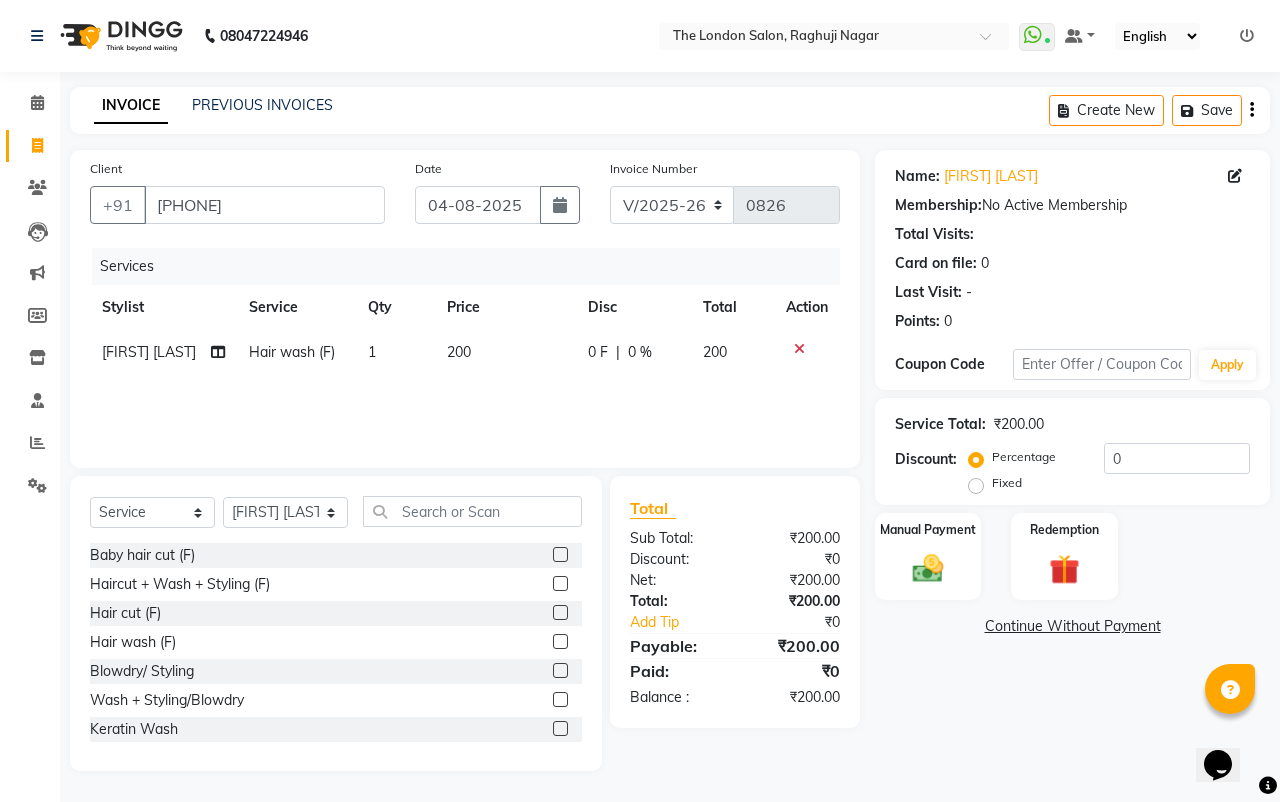 click 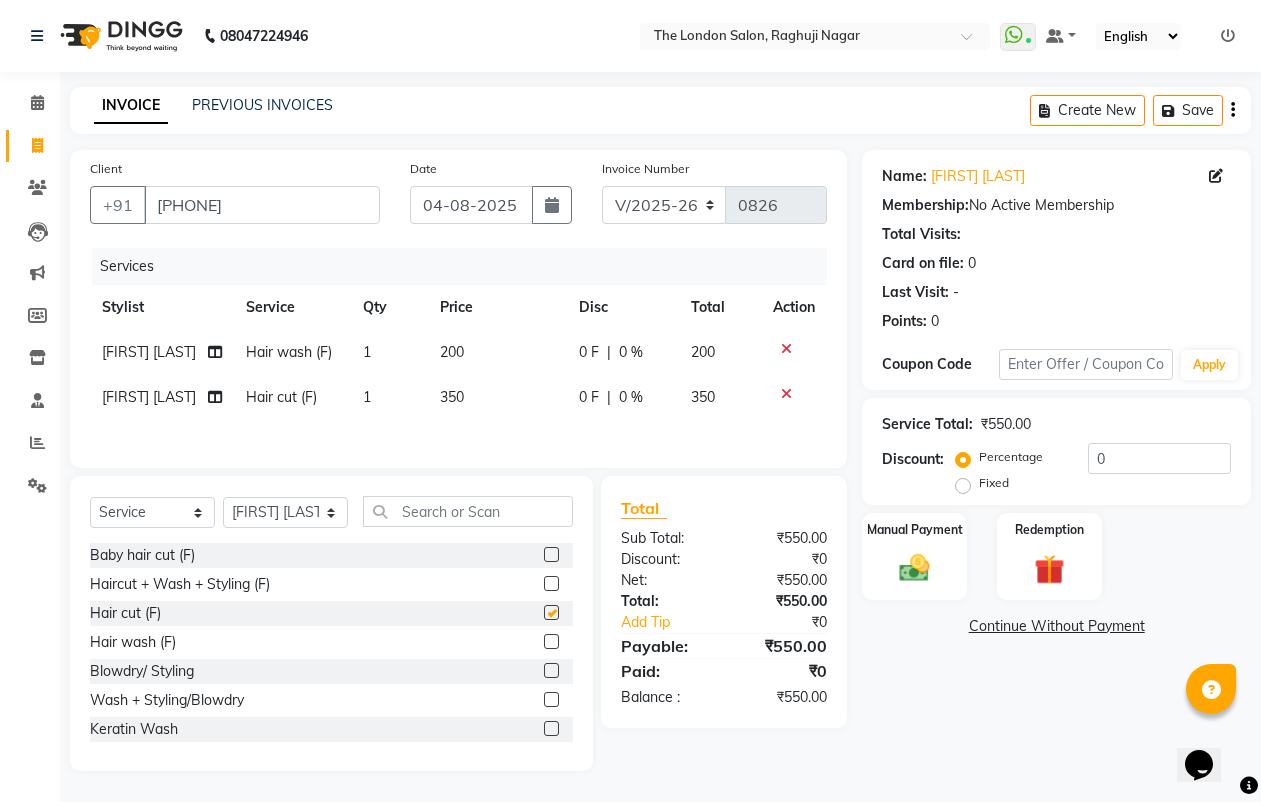 checkbox on "false" 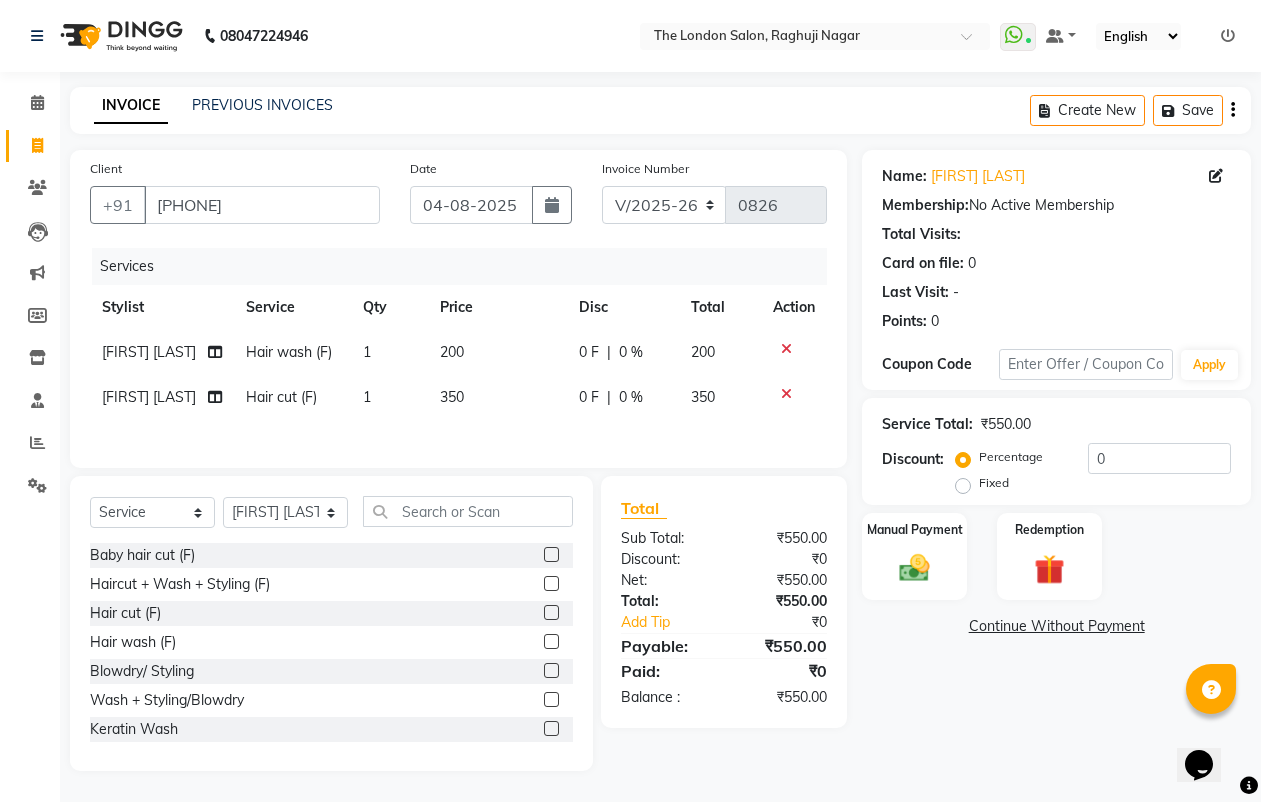 click 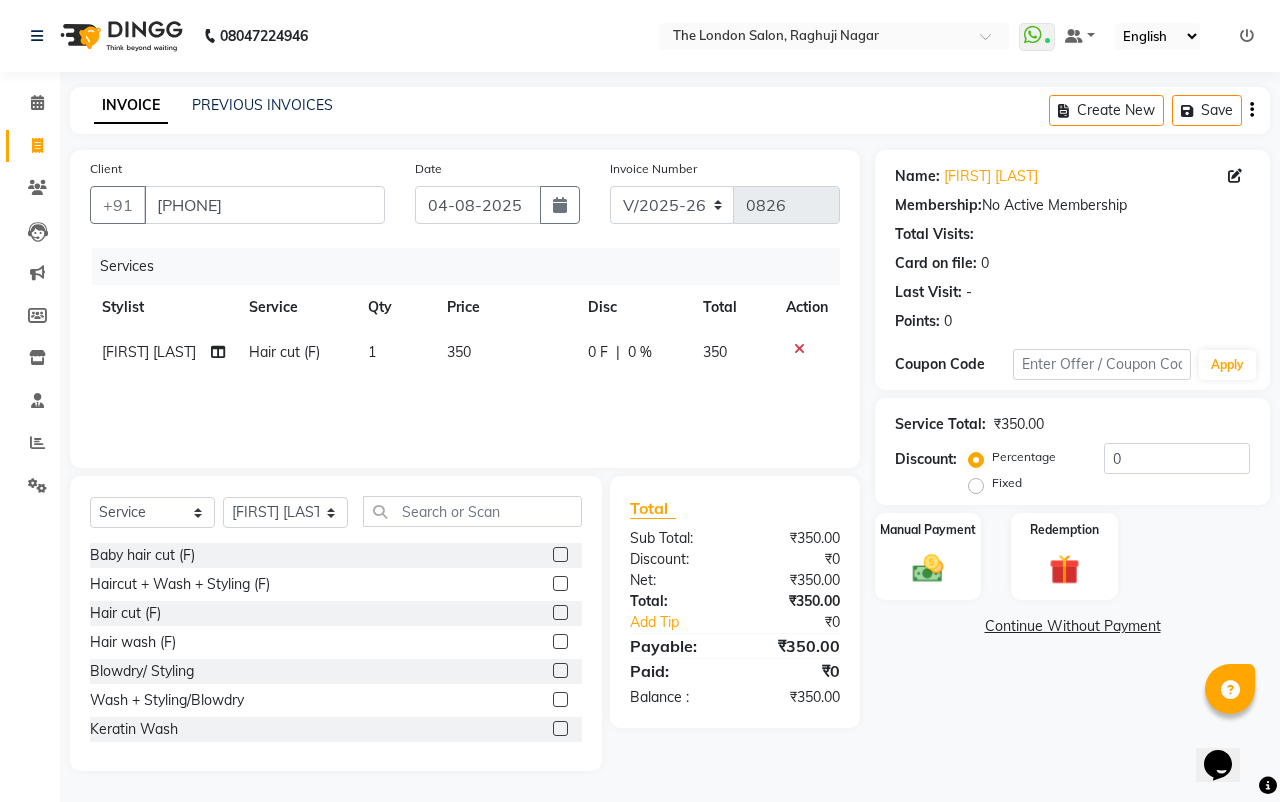 click on "350" 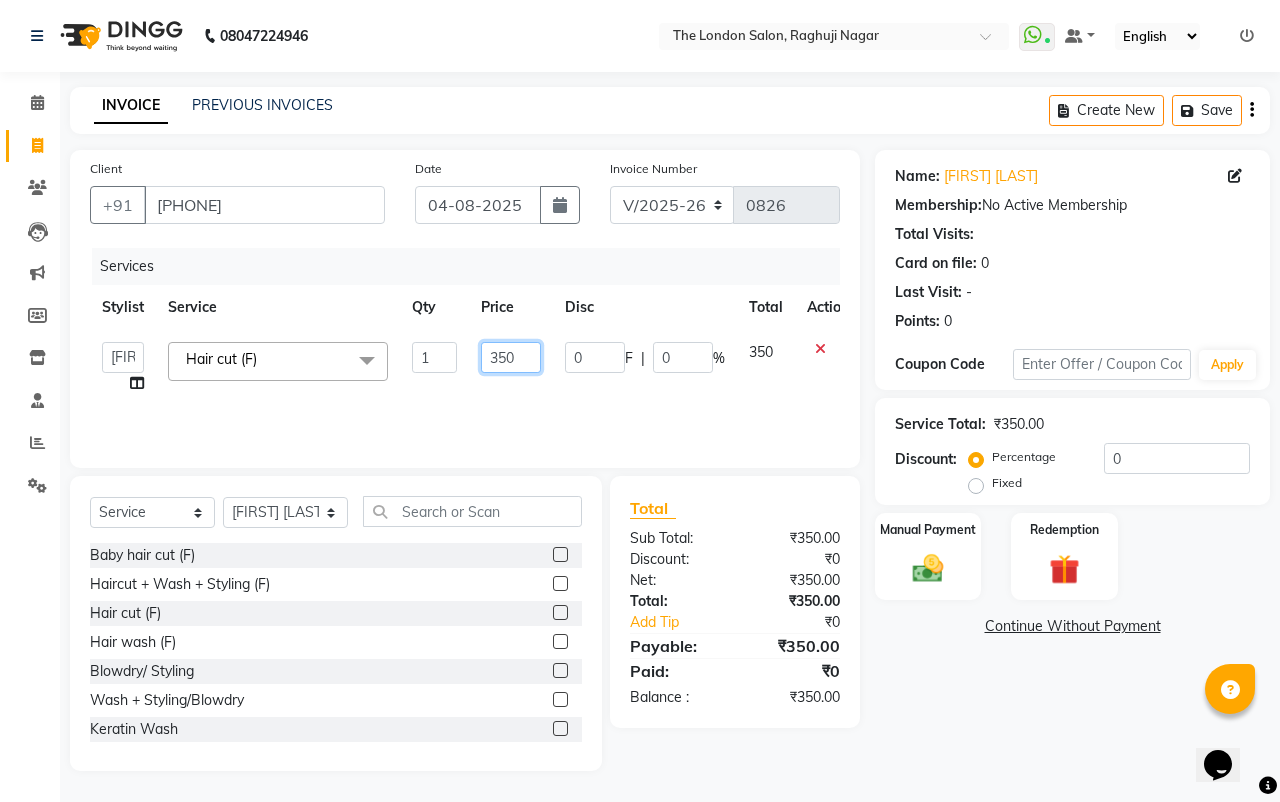 click on "350" 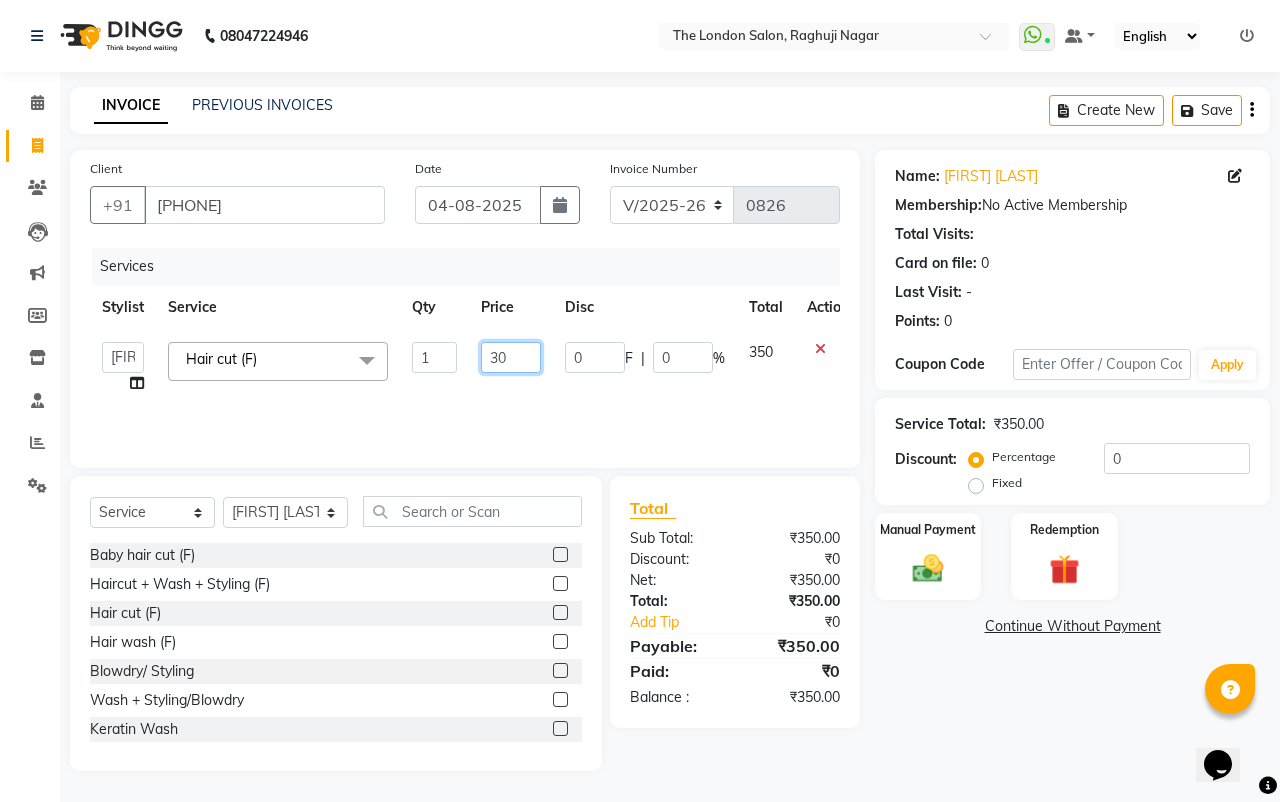 type on "300" 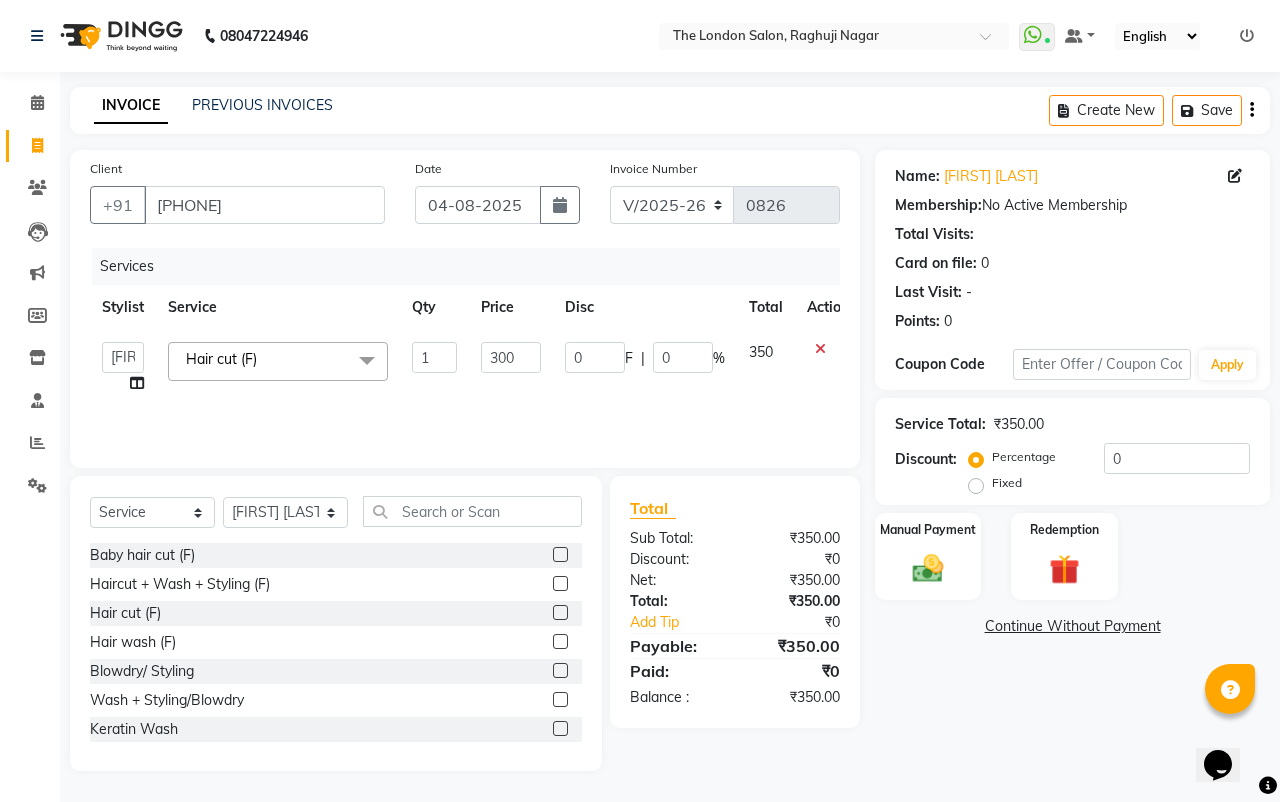 click on "Name: [FIRST] [LAST]  Membership:  No Active Membership  Total Visits:   Card on file:  0 Last Visit:   - Points:   0  Coupon Code Apply Service Total:  ₹350.00  Discount:  Percentage   Fixed  0 Manual Payment Redemption  Continue Without Payment" 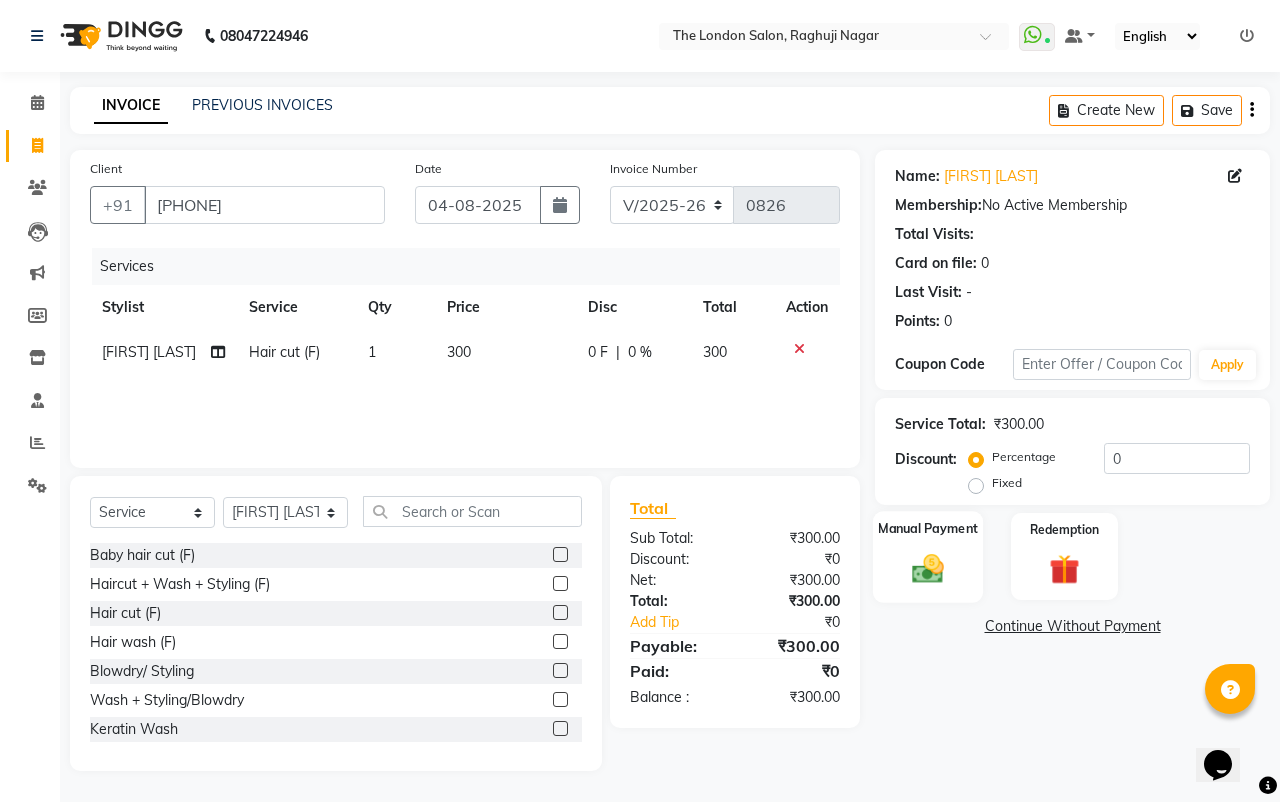 click 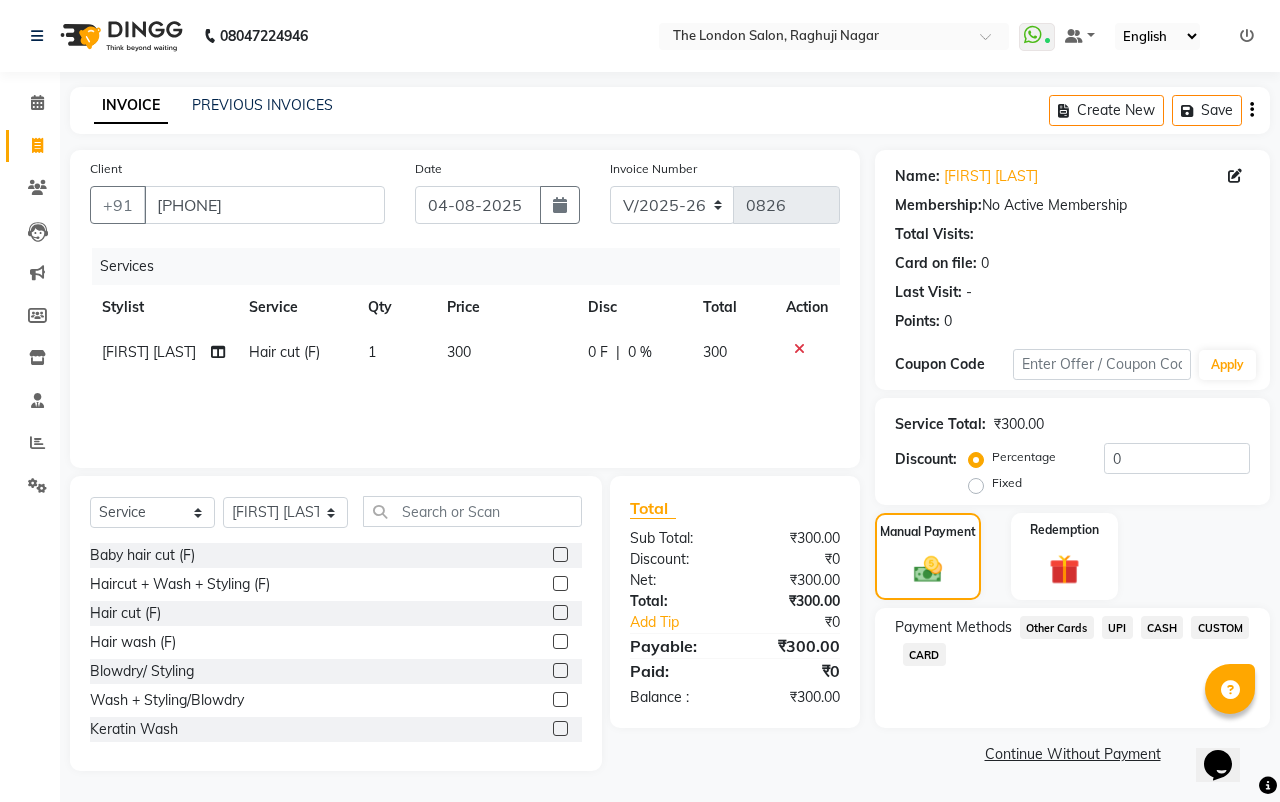 click on "UPI" 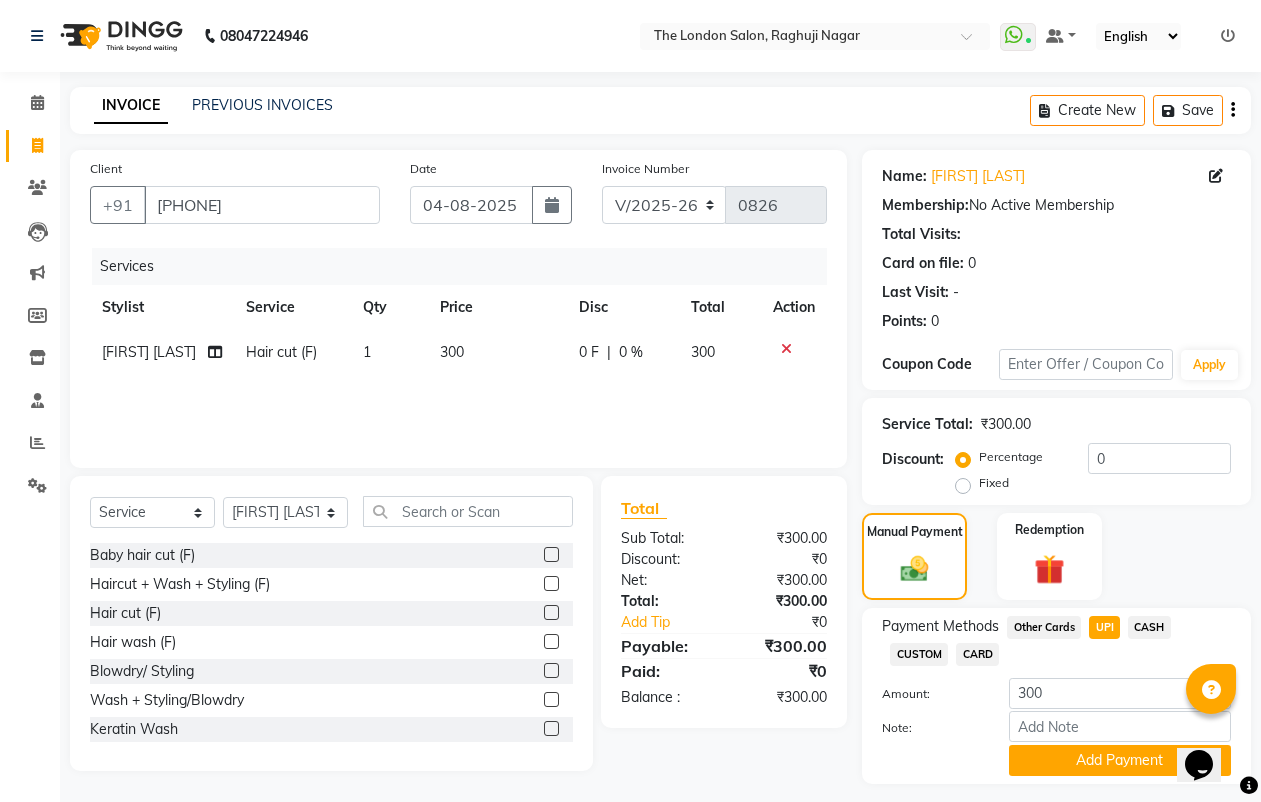 scroll, scrollTop: 53, scrollLeft: 0, axis: vertical 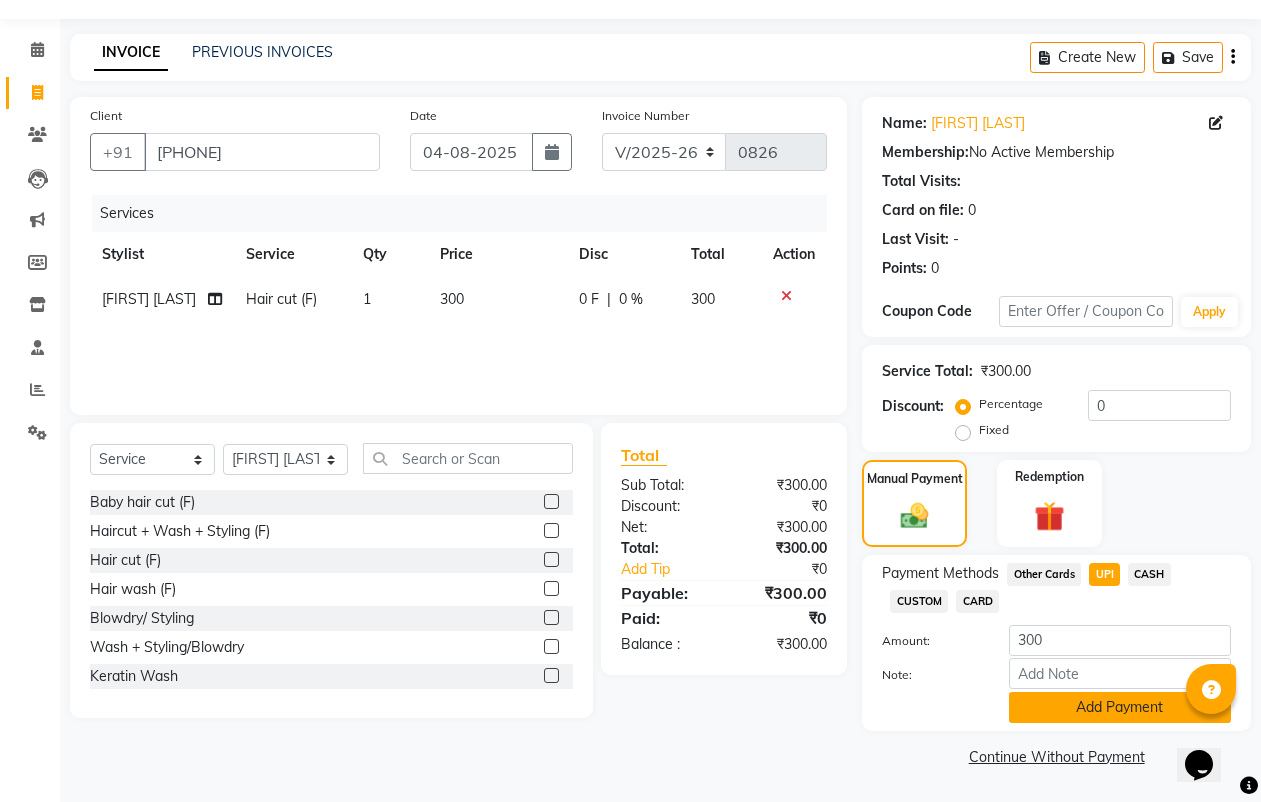 click on "Add Payment" 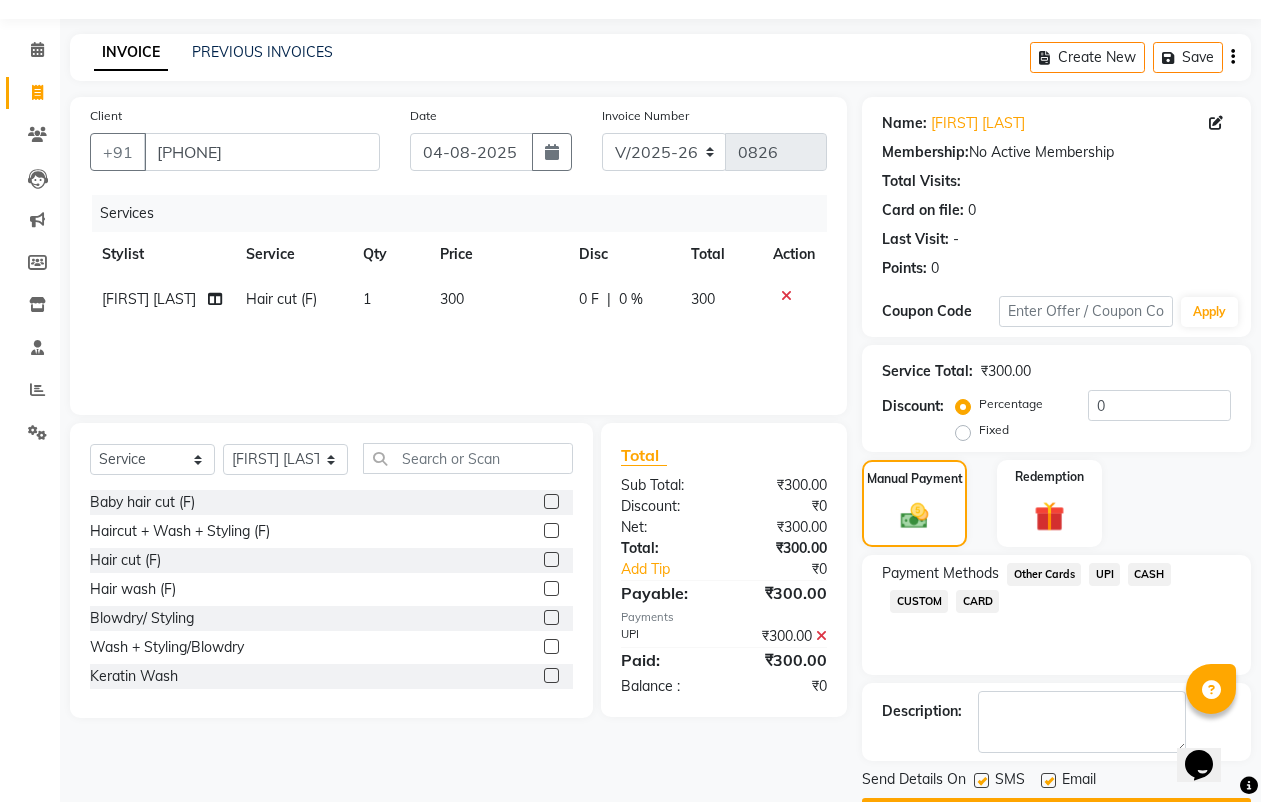 scroll, scrollTop: 110, scrollLeft: 0, axis: vertical 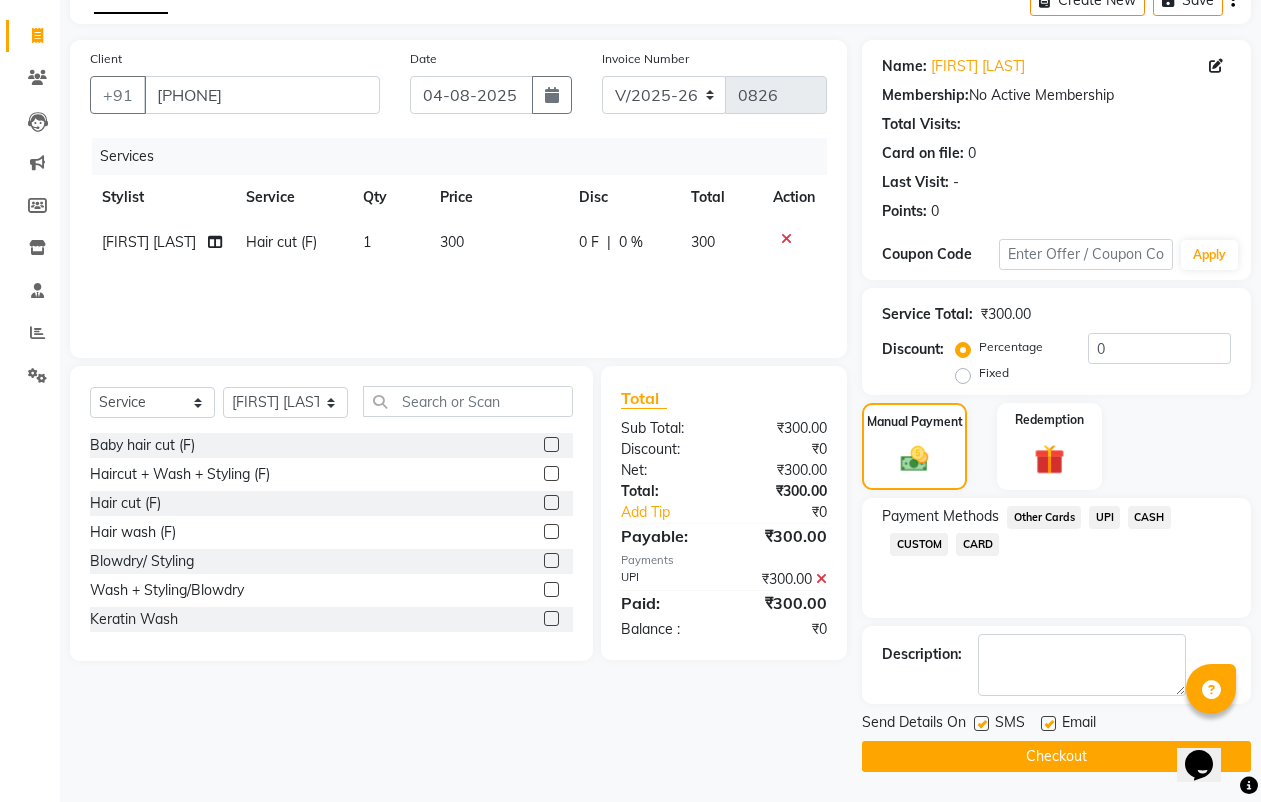 click on "Send Details On SMS Email  Checkout" 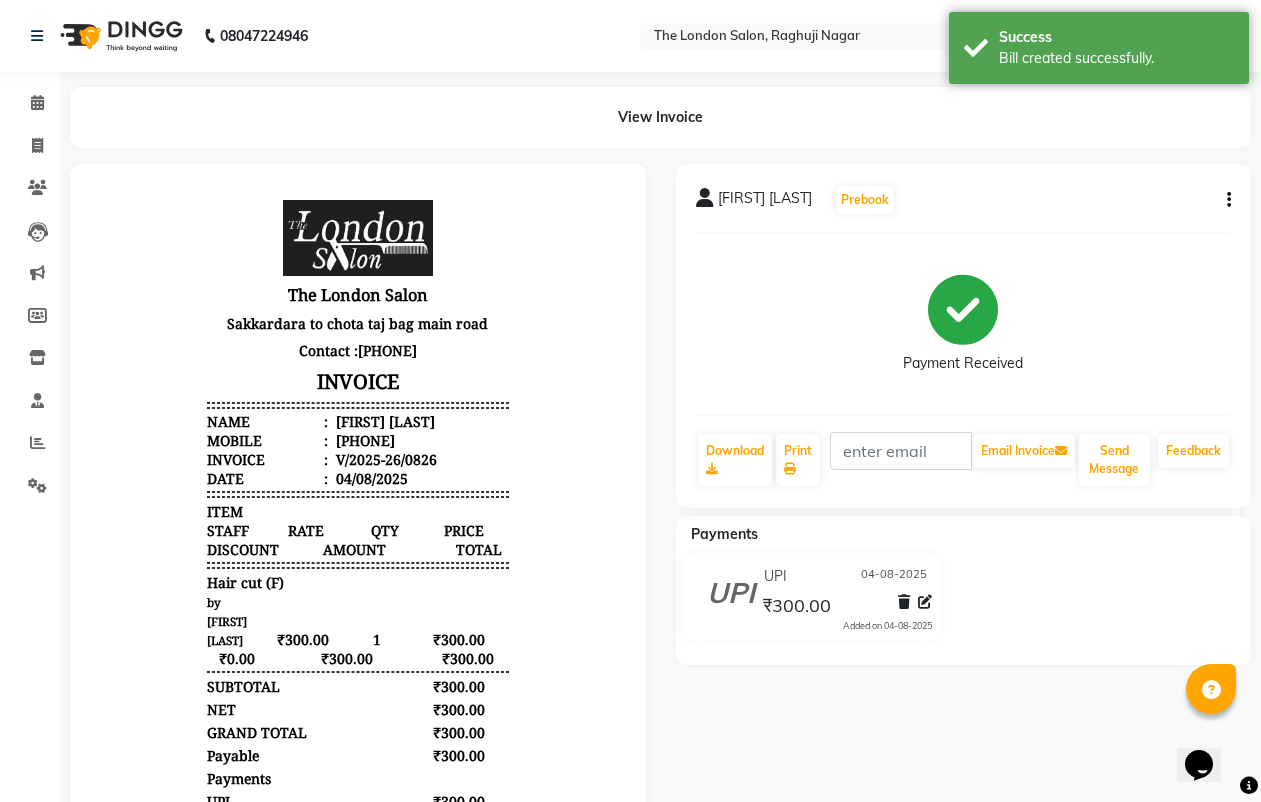 scroll, scrollTop: 0, scrollLeft: 0, axis: both 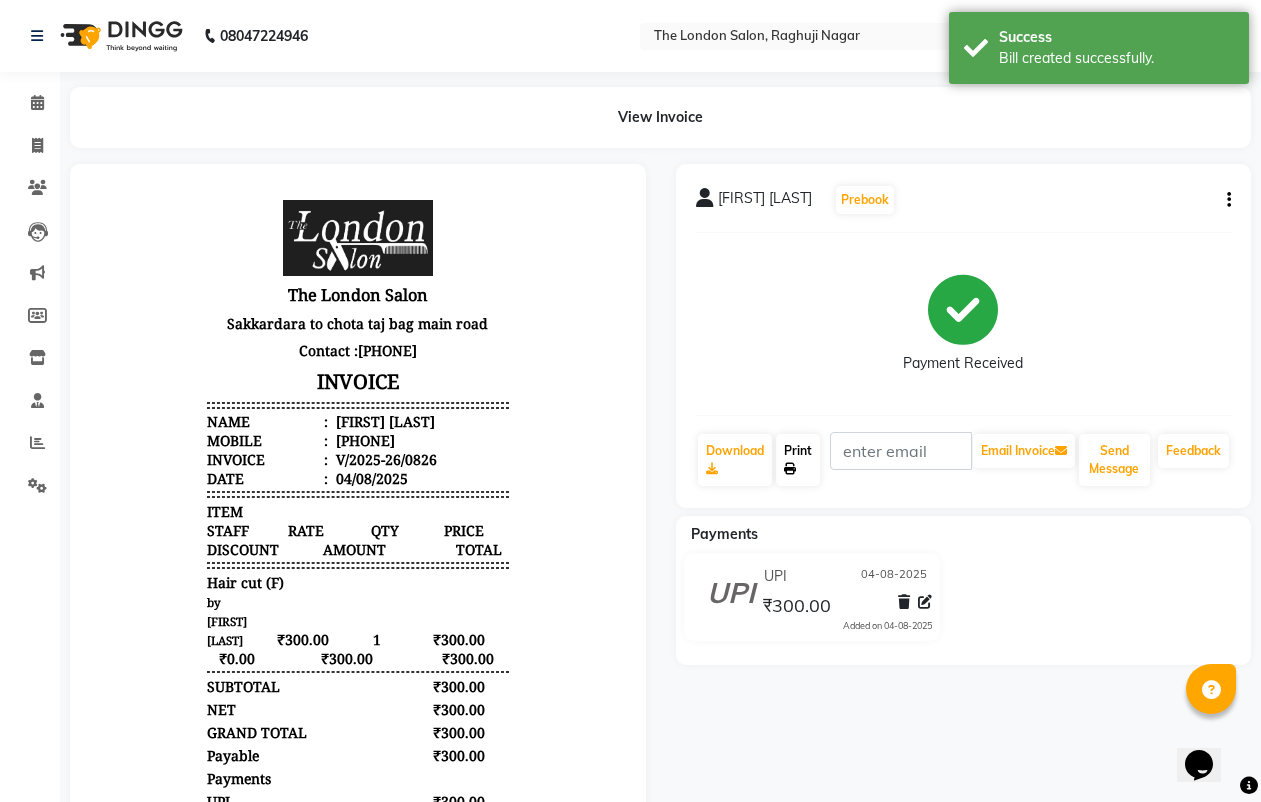 click on "Print" 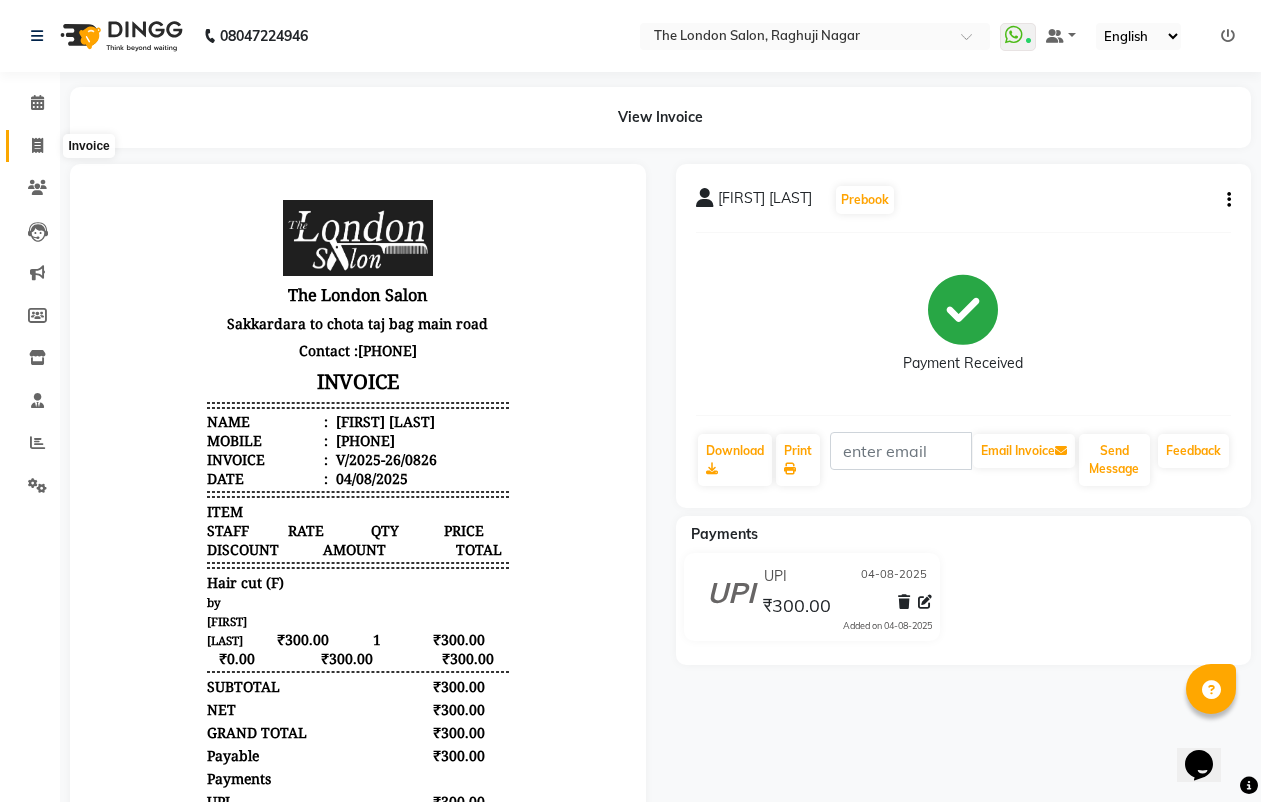 click 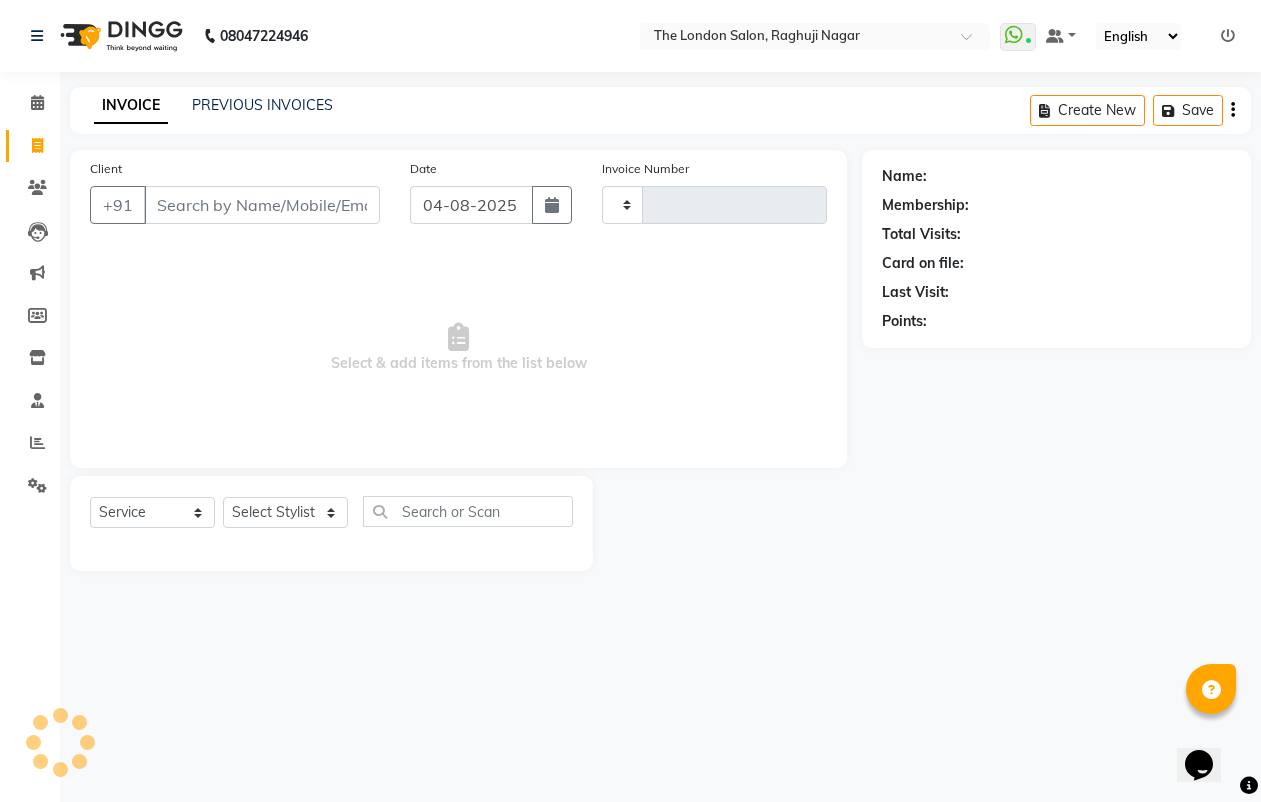 type on "0827" 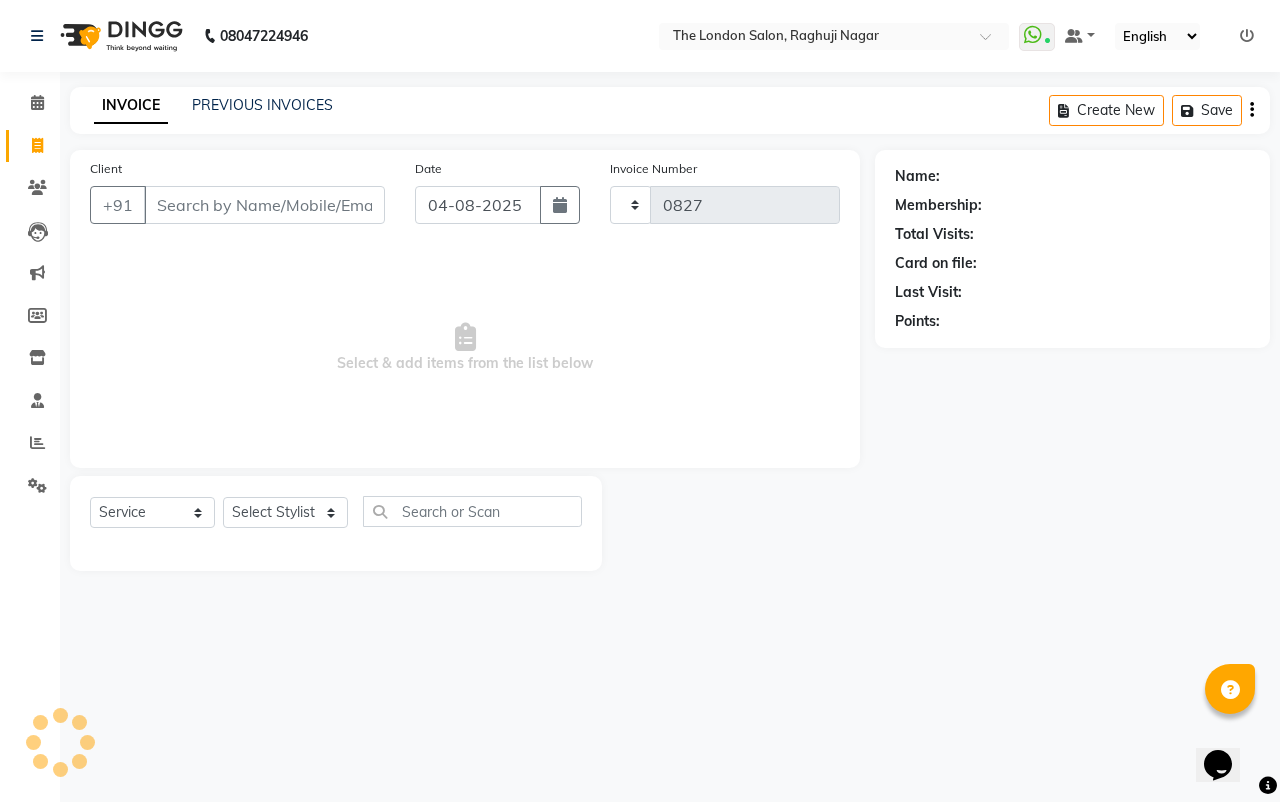 select on "4682" 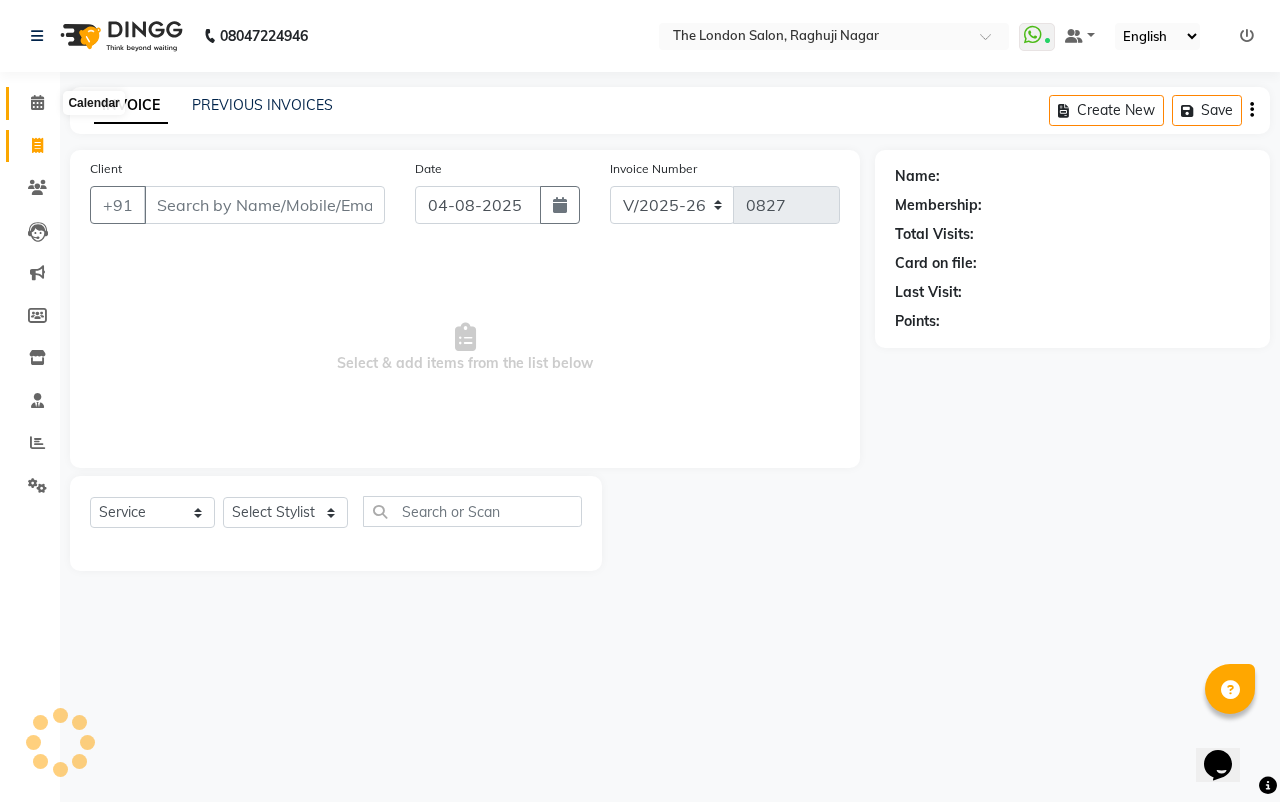 click 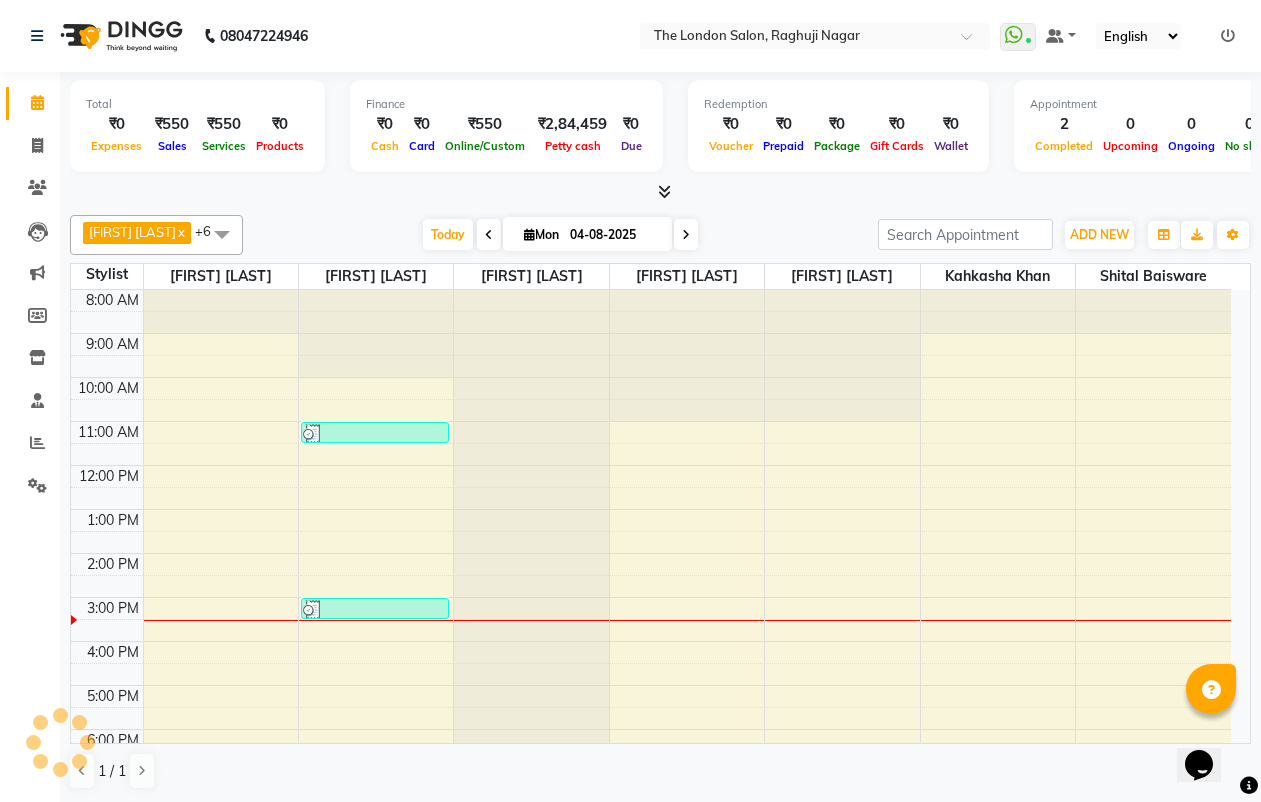 scroll, scrollTop: 0, scrollLeft: 0, axis: both 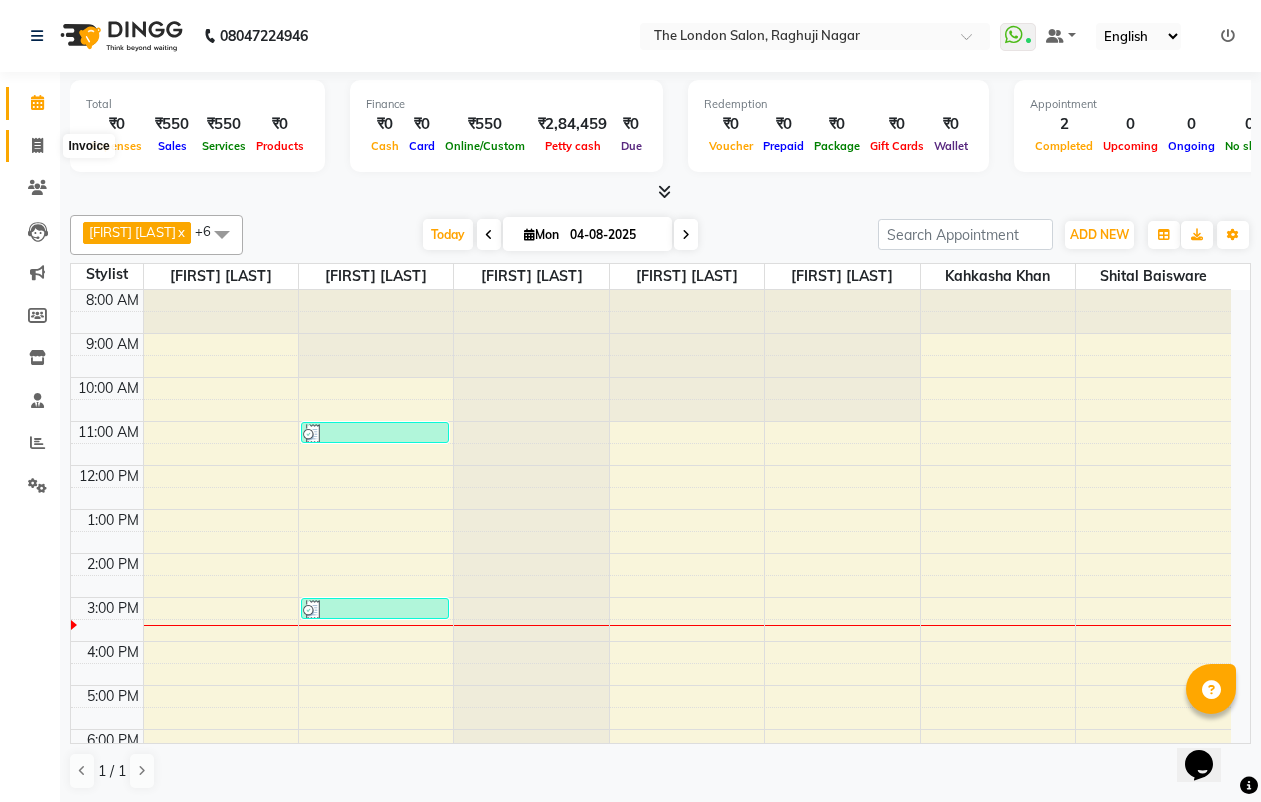 click 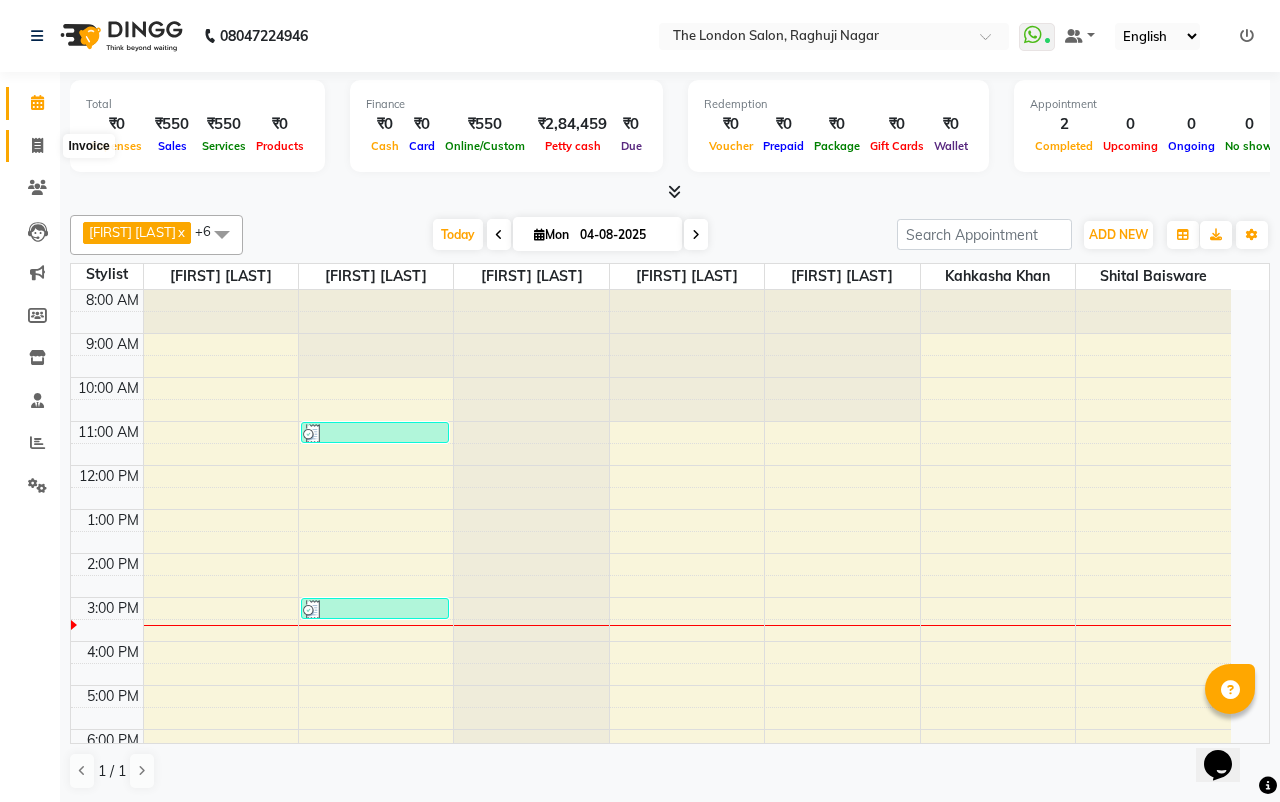 select on "service" 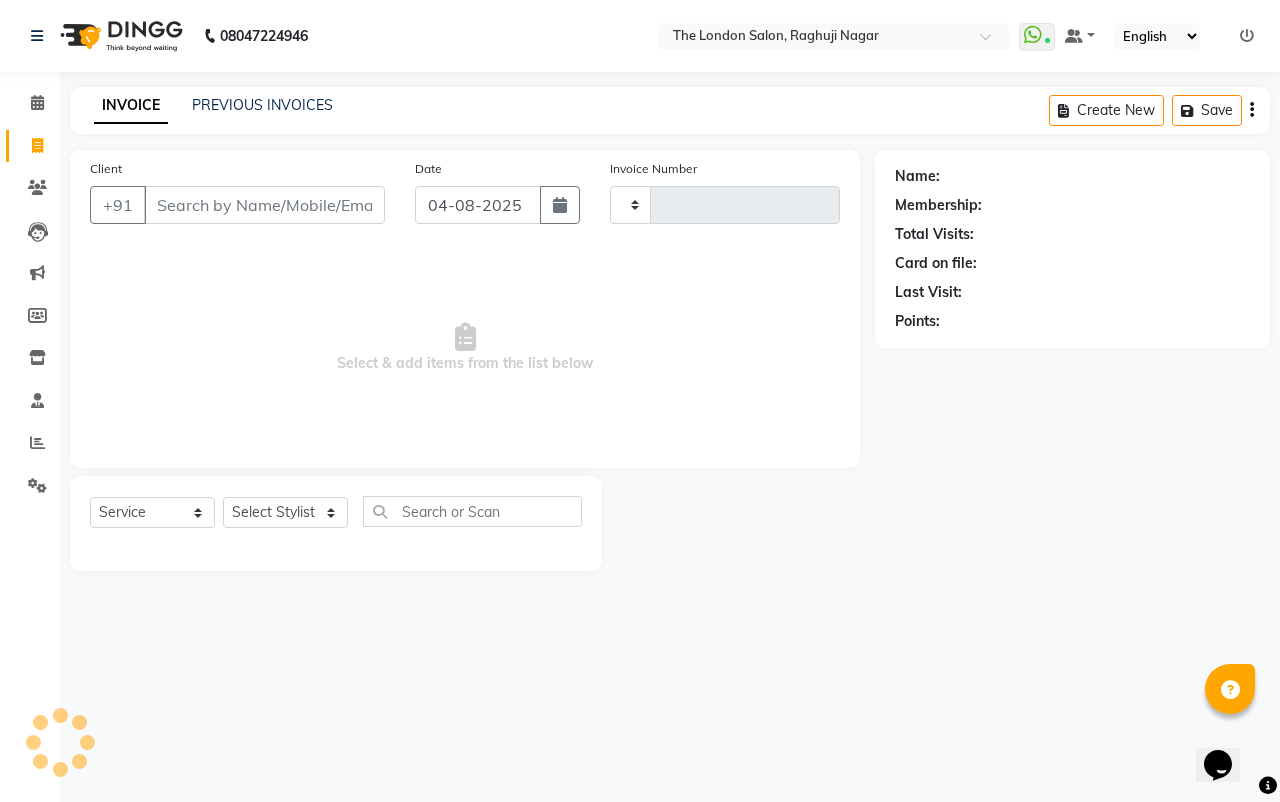type on "0827" 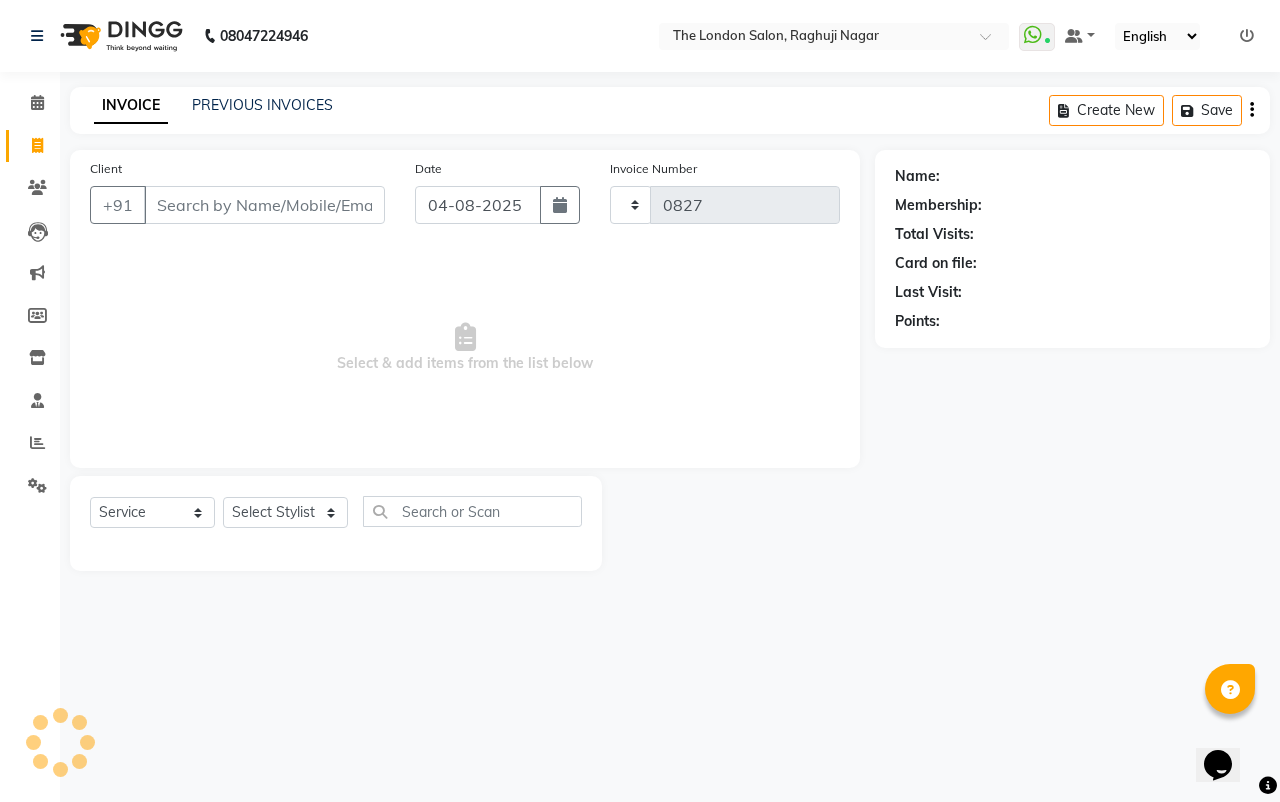 select on "4682" 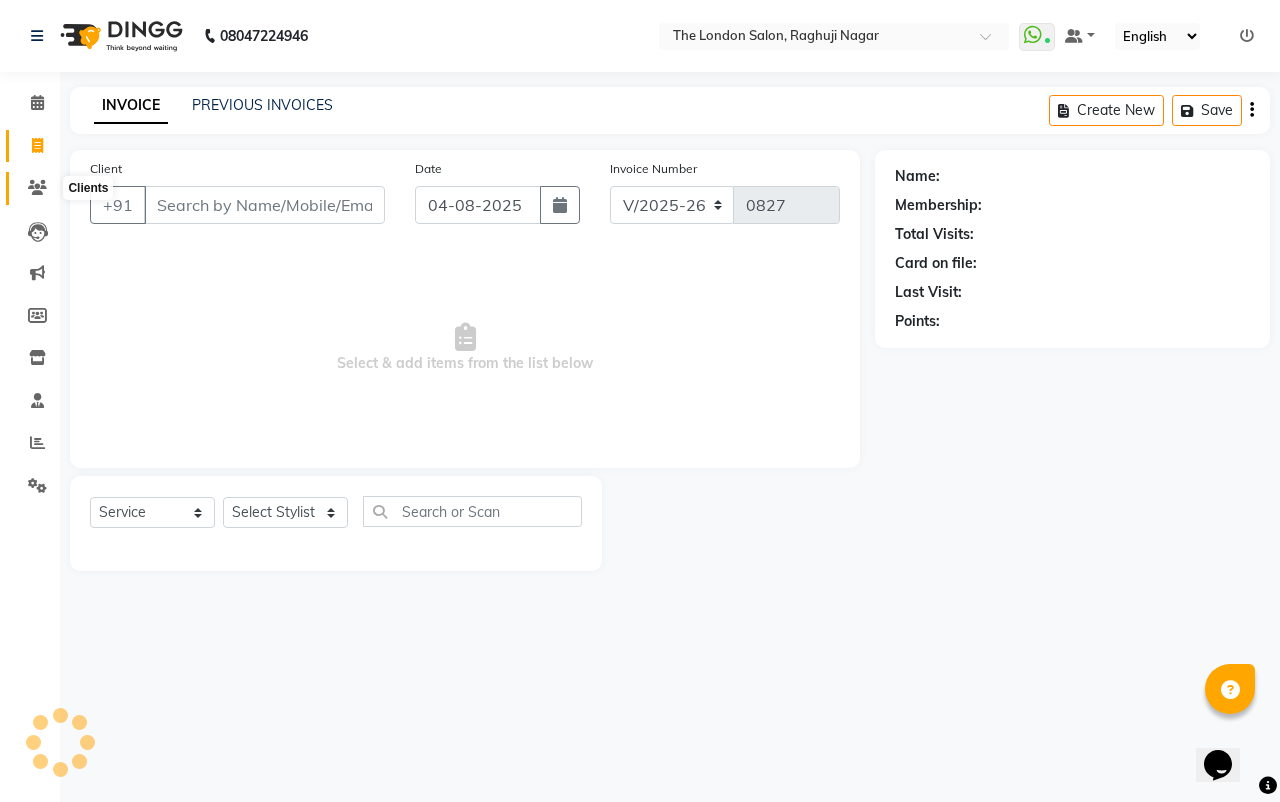 click 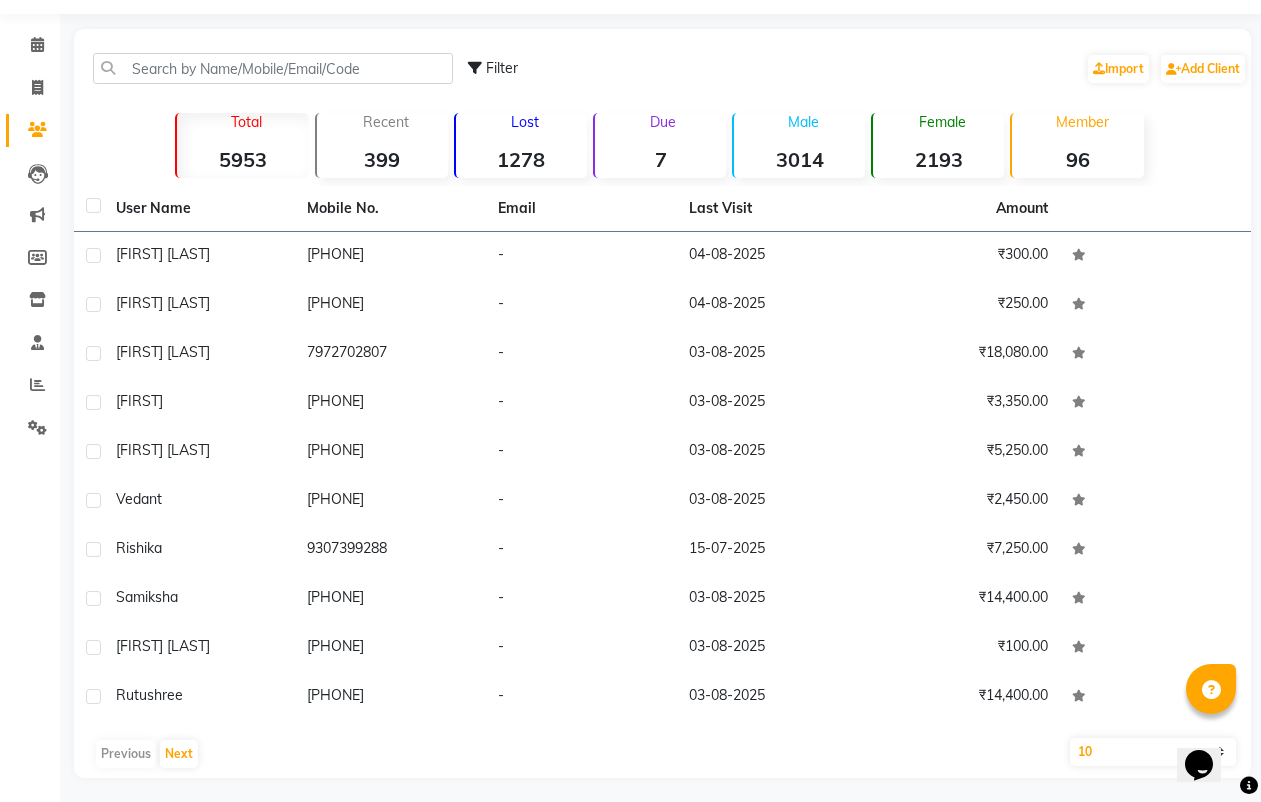 scroll, scrollTop: 64, scrollLeft: 0, axis: vertical 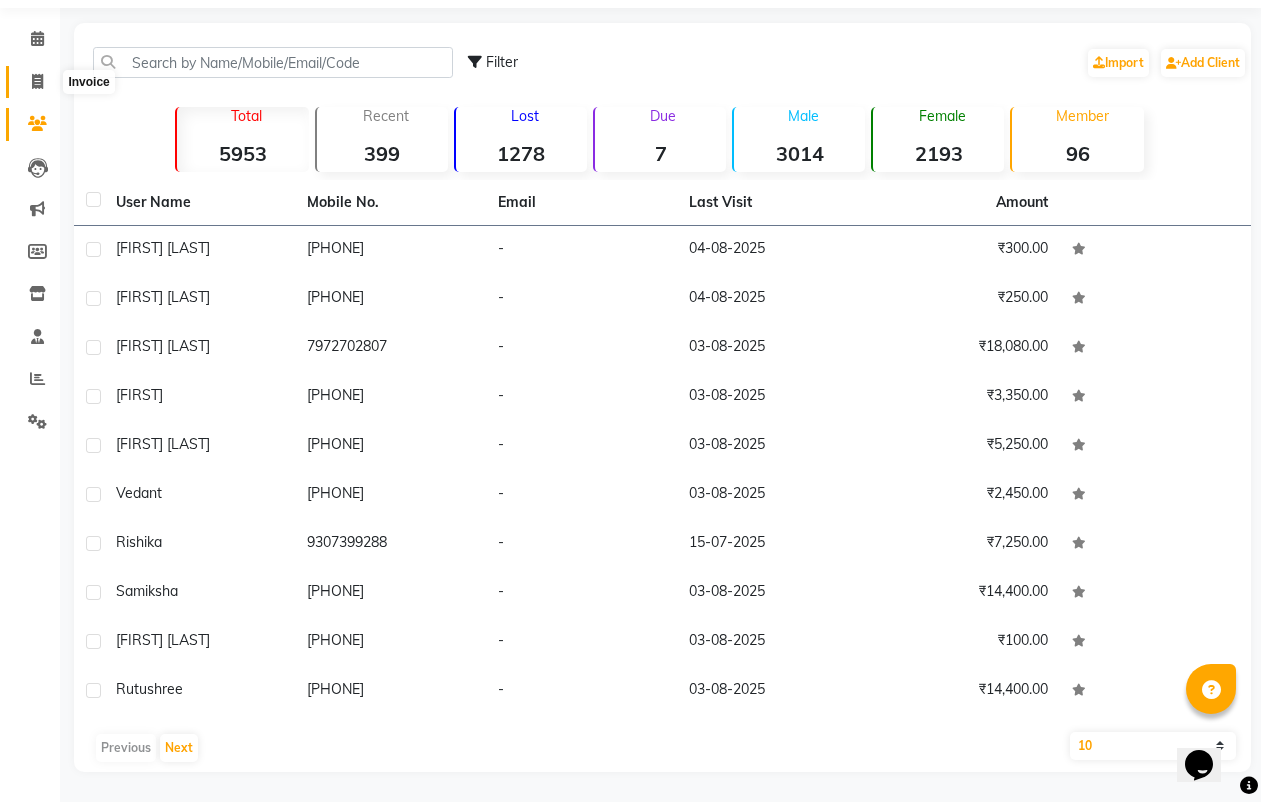 click 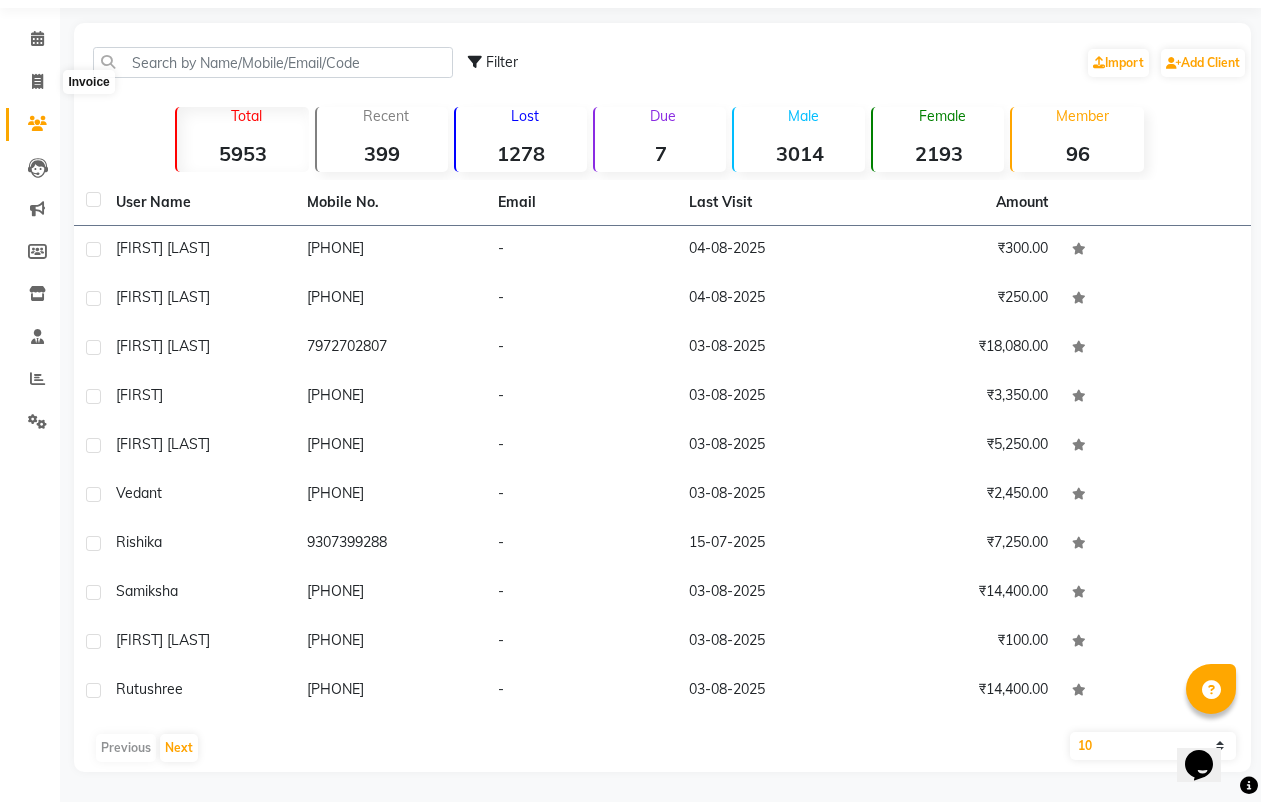 select on "service" 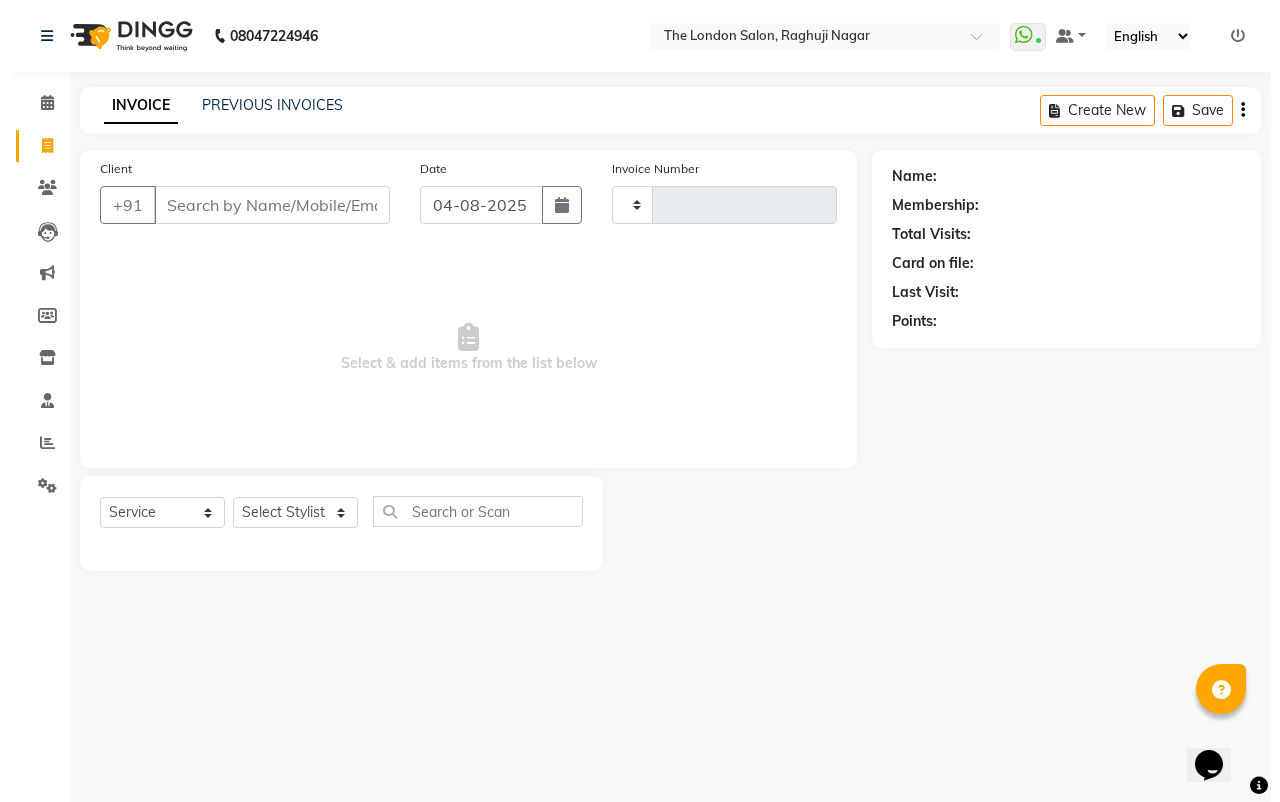 scroll, scrollTop: 0, scrollLeft: 0, axis: both 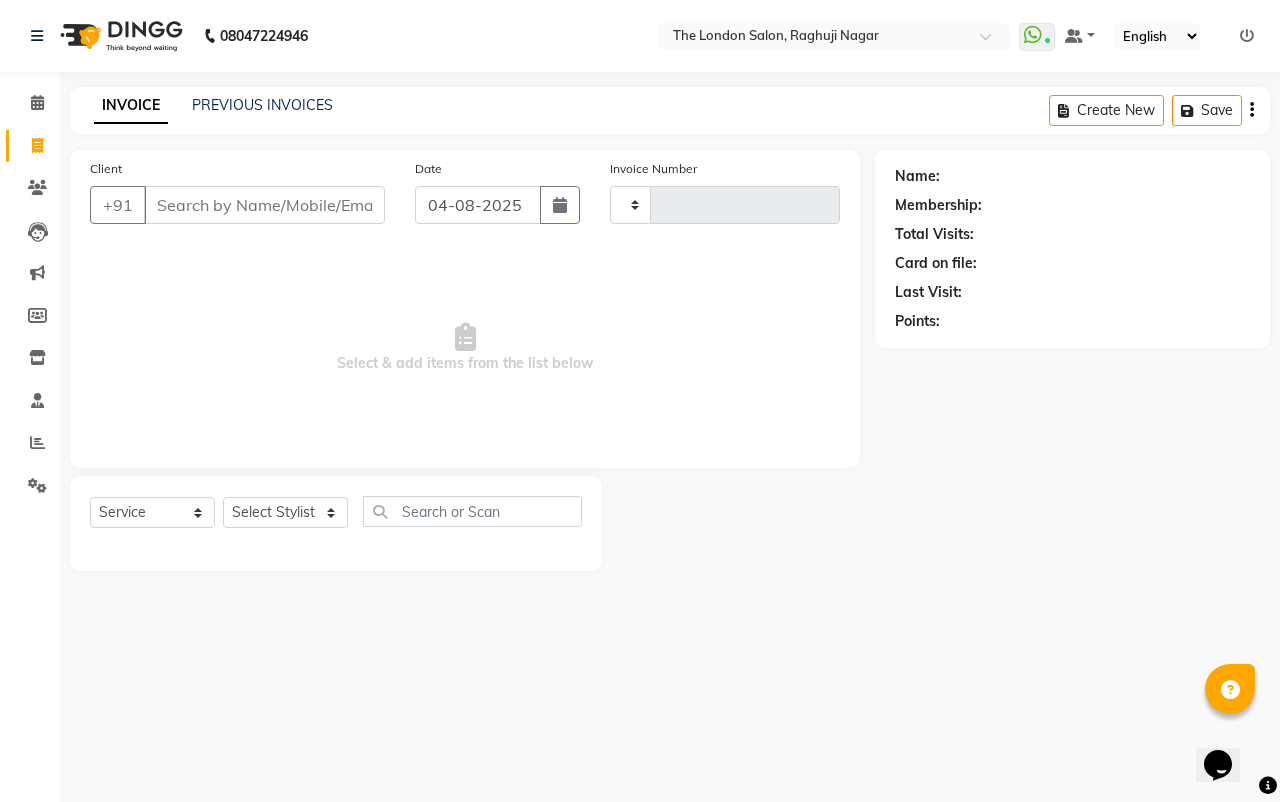 type on "0827" 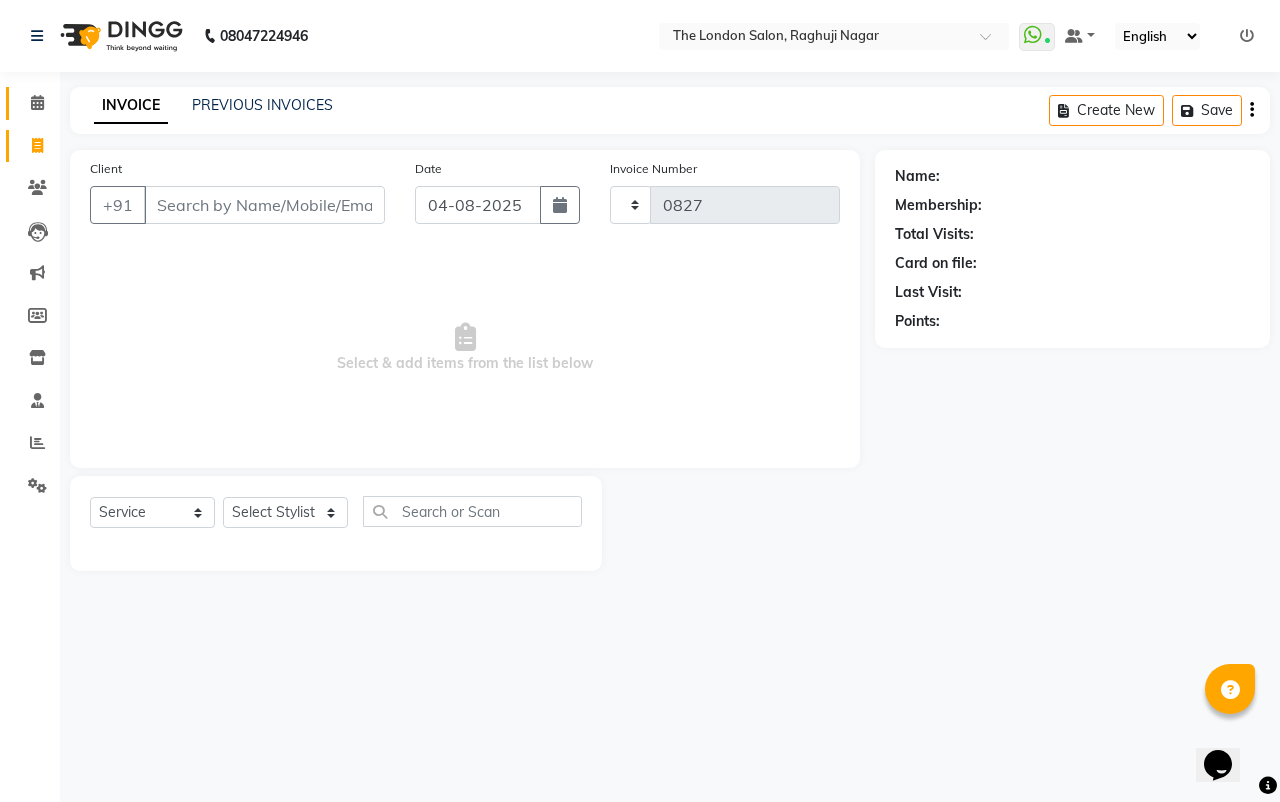 select on "4682" 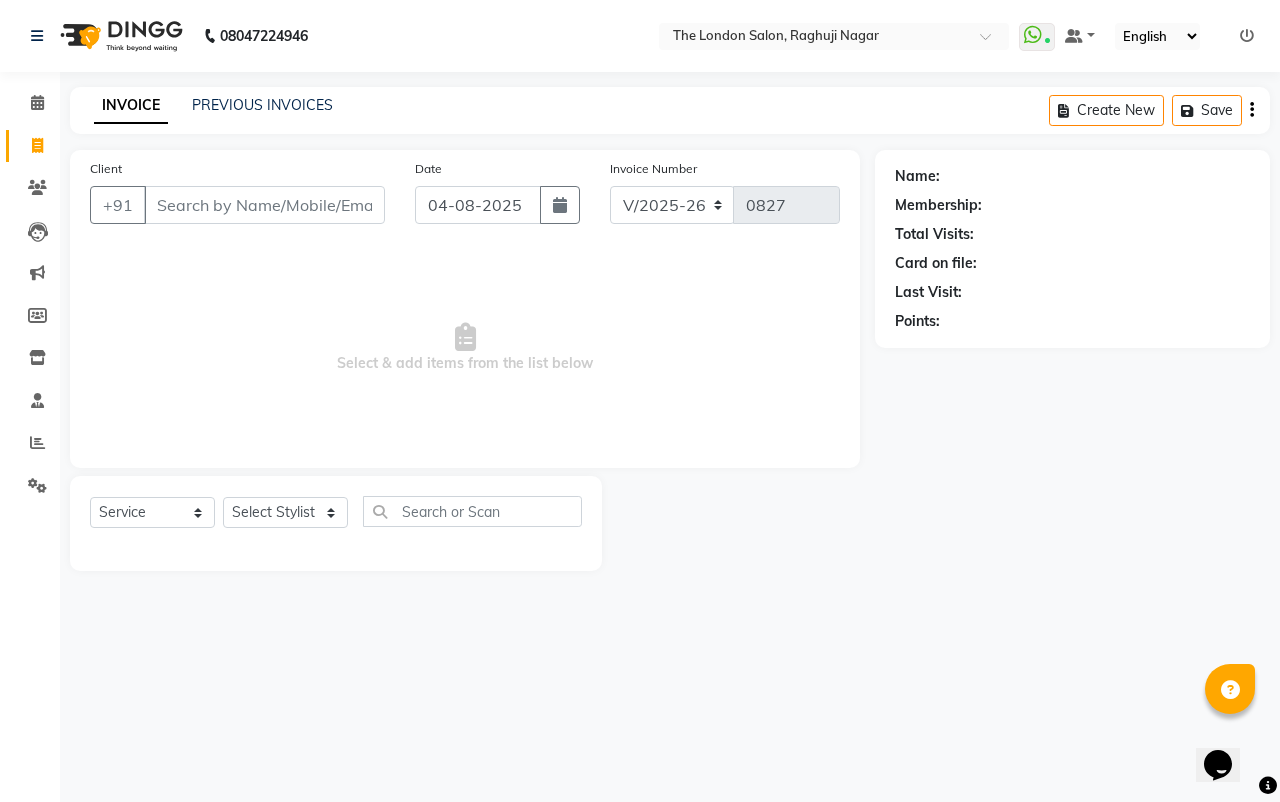 click on "Client" at bounding box center [264, 205] 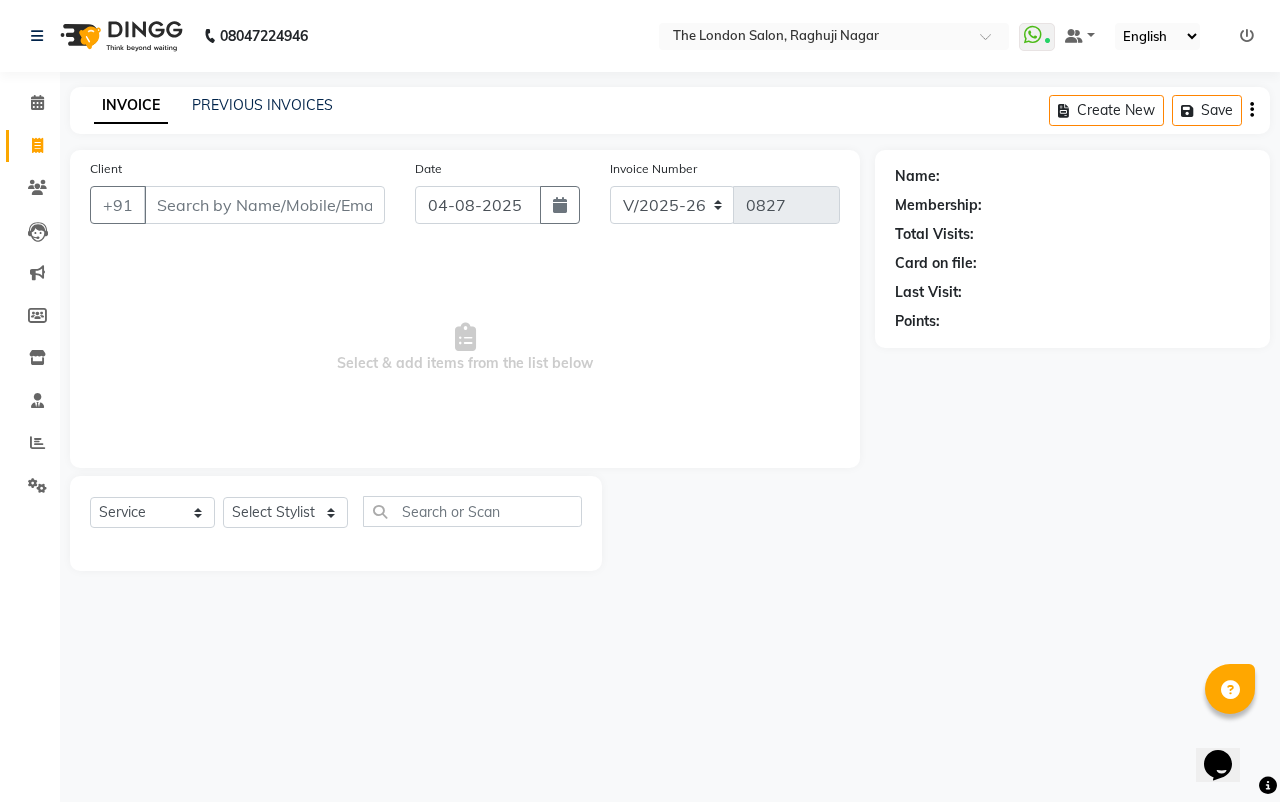 click on "Client" at bounding box center [264, 205] 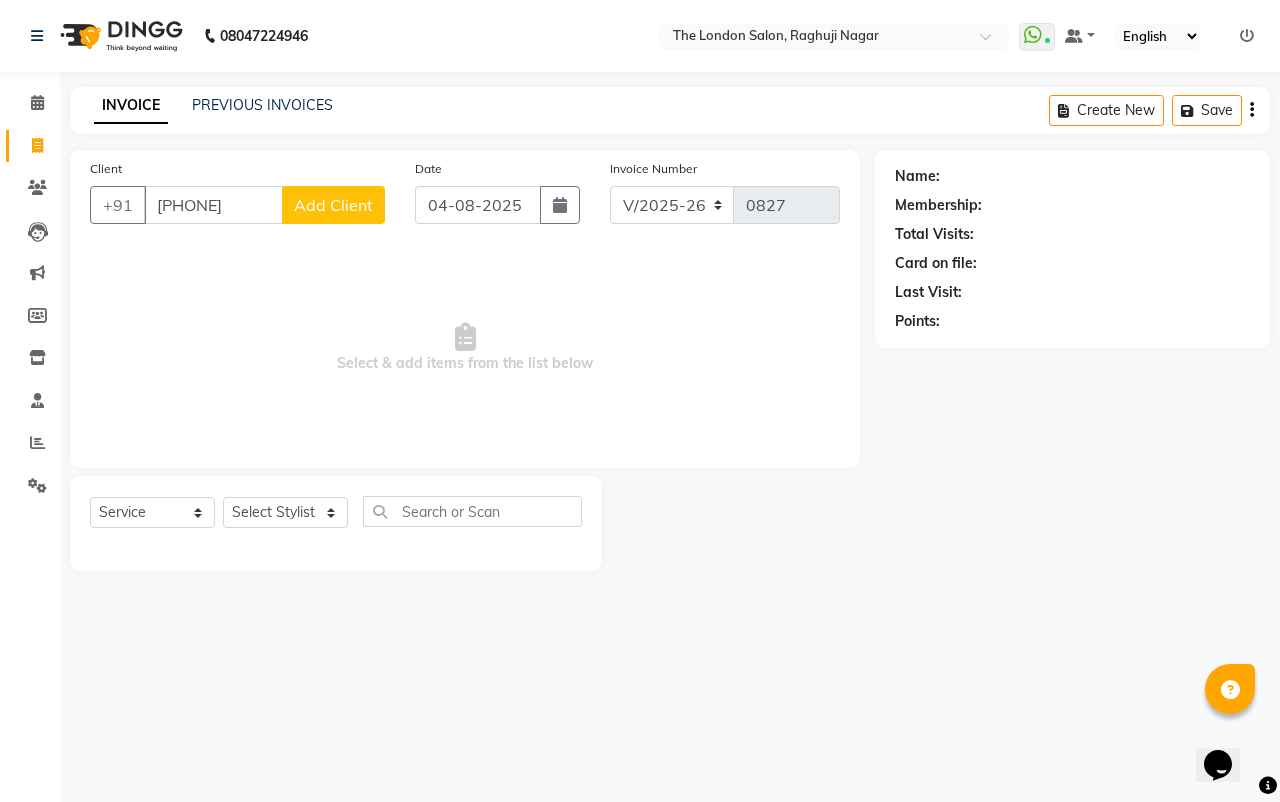type on "[PHONE]" 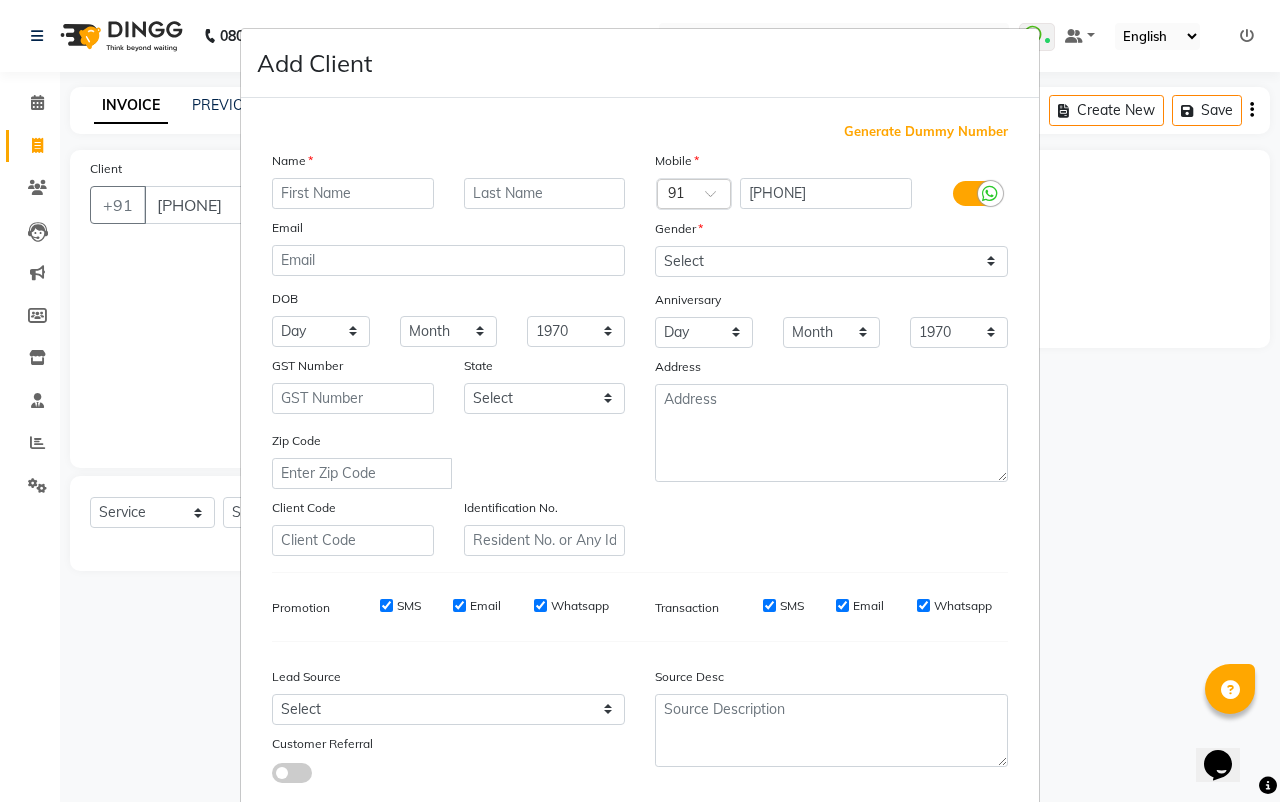 click at bounding box center (353, 193) 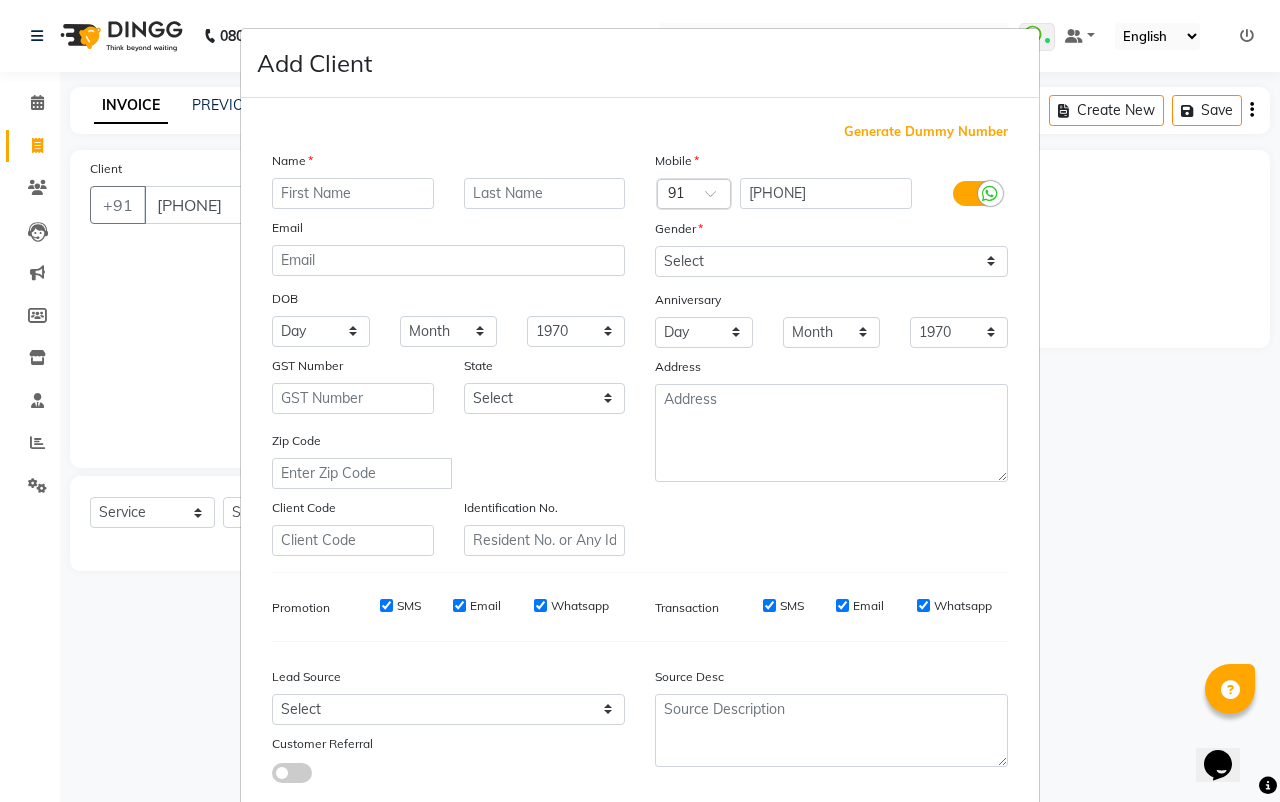 click at bounding box center [353, 193] 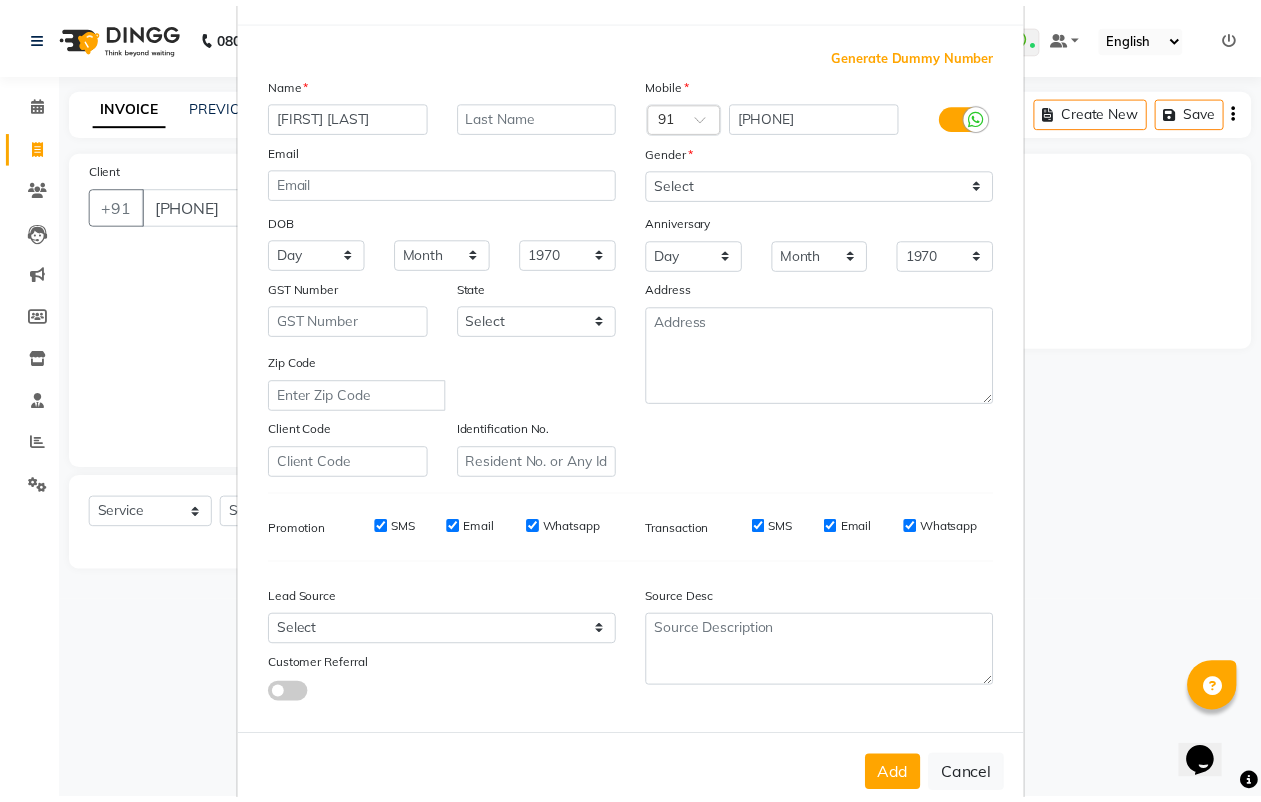 scroll, scrollTop: 121, scrollLeft: 0, axis: vertical 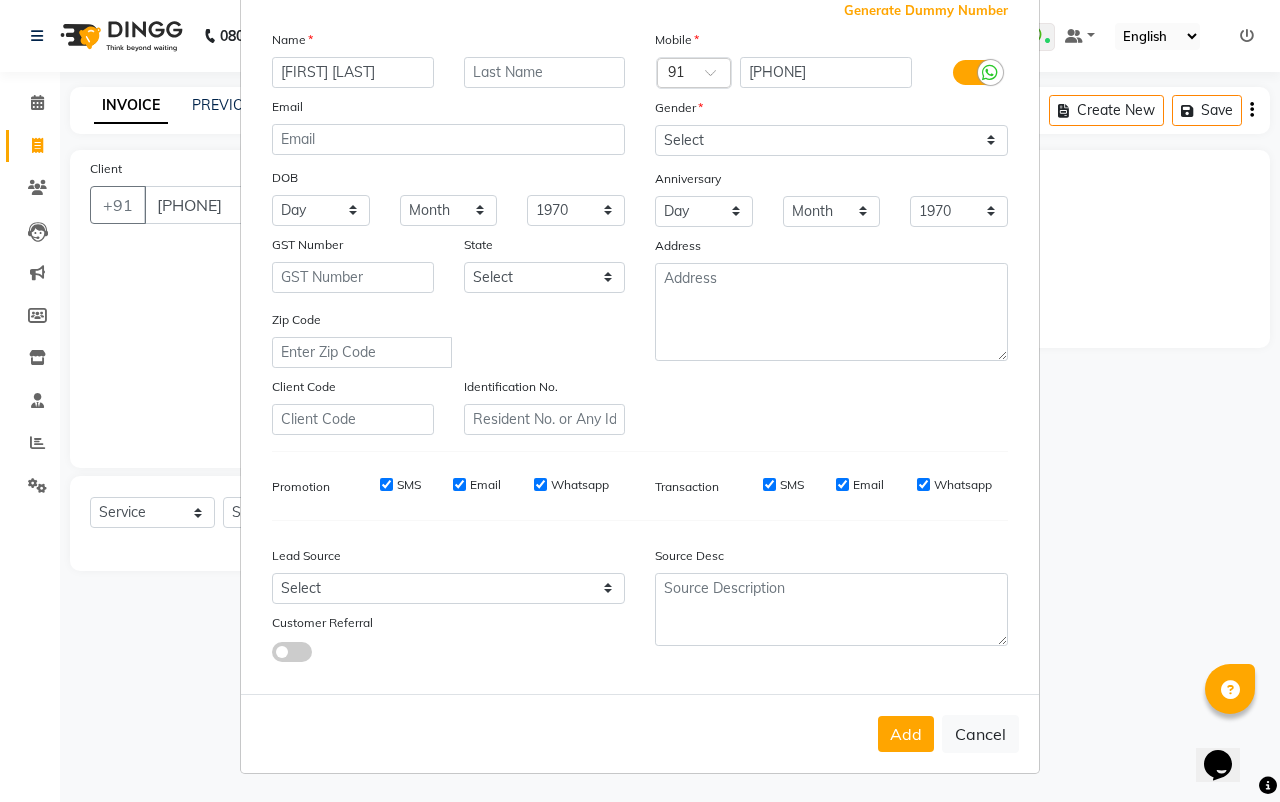 type on "[FIRST] [LAST]" 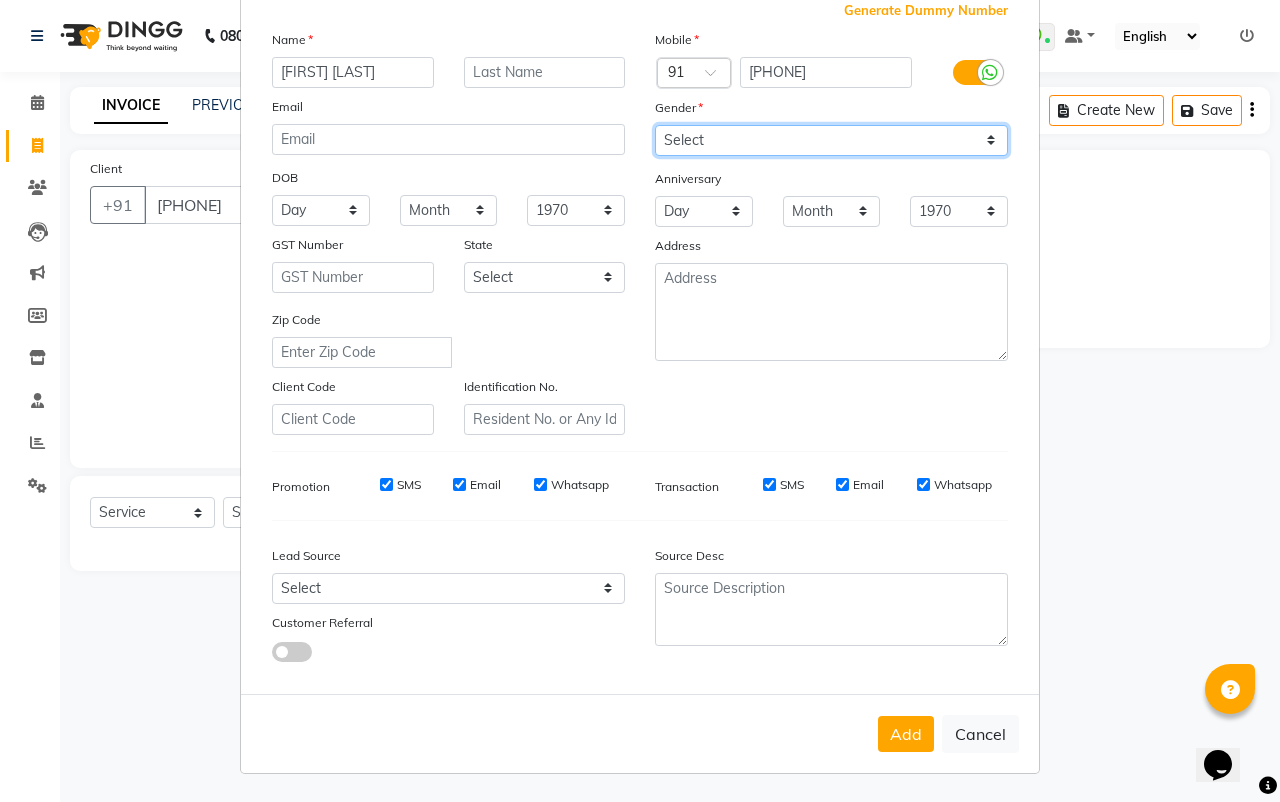 click on "Select Male Female Other Prefer Not To Say" at bounding box center (831, 140) 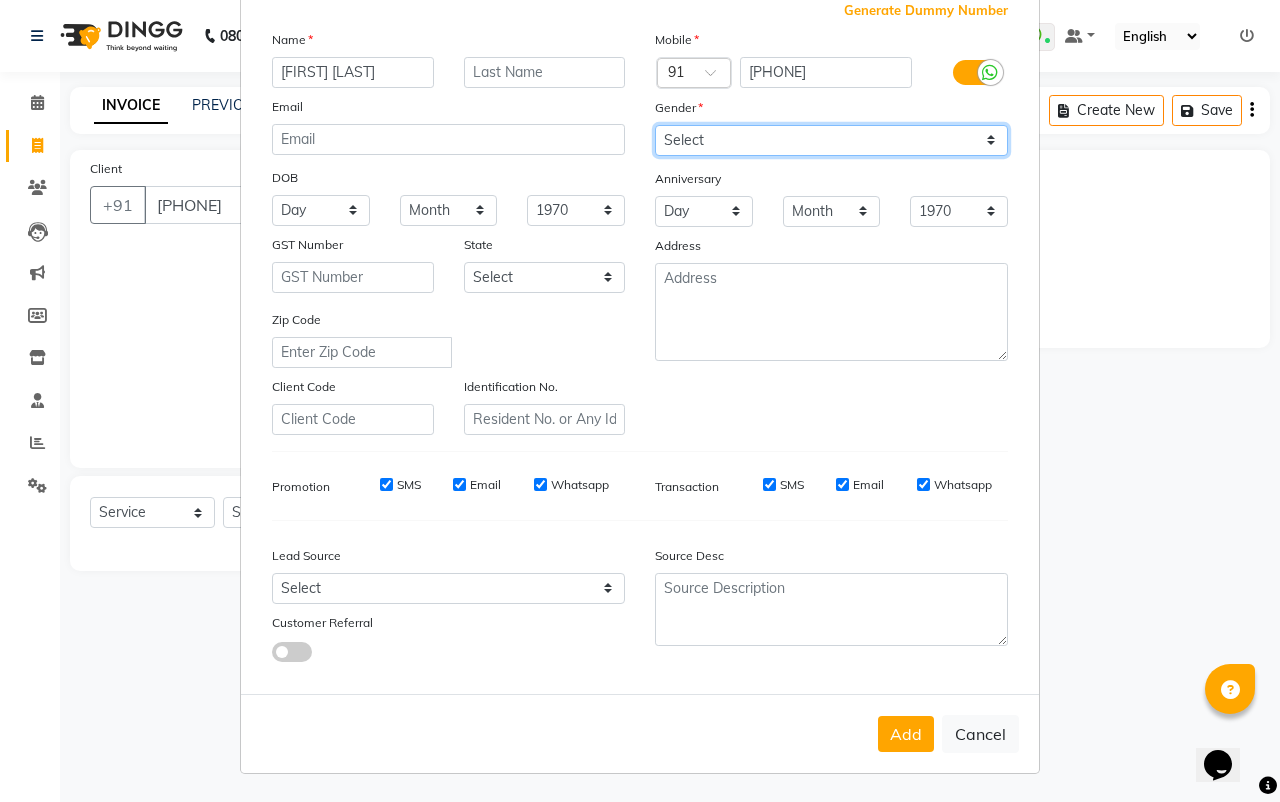 select on "female" 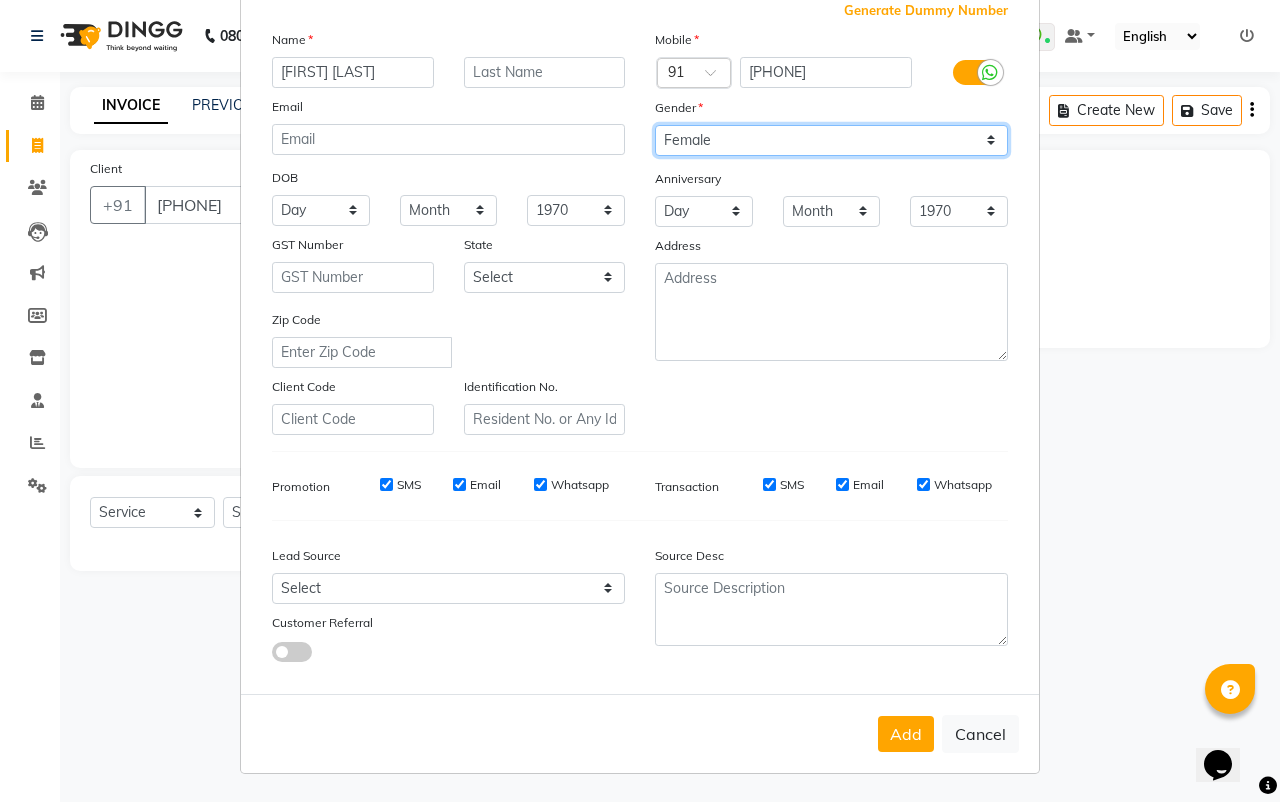click on "Select Male Female Other Prefer Not To Say" at bounding box center (831, 140) 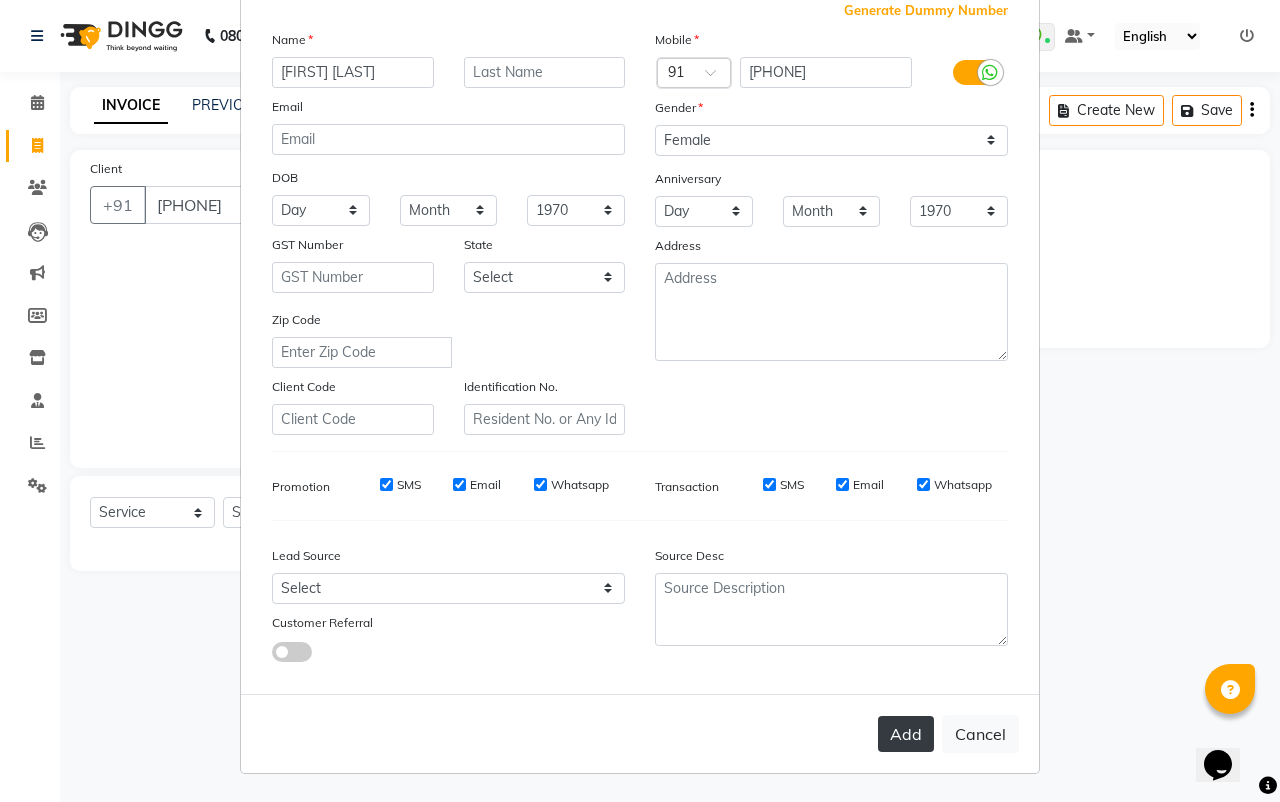 click on "Add" at bounding box center (906, 734) 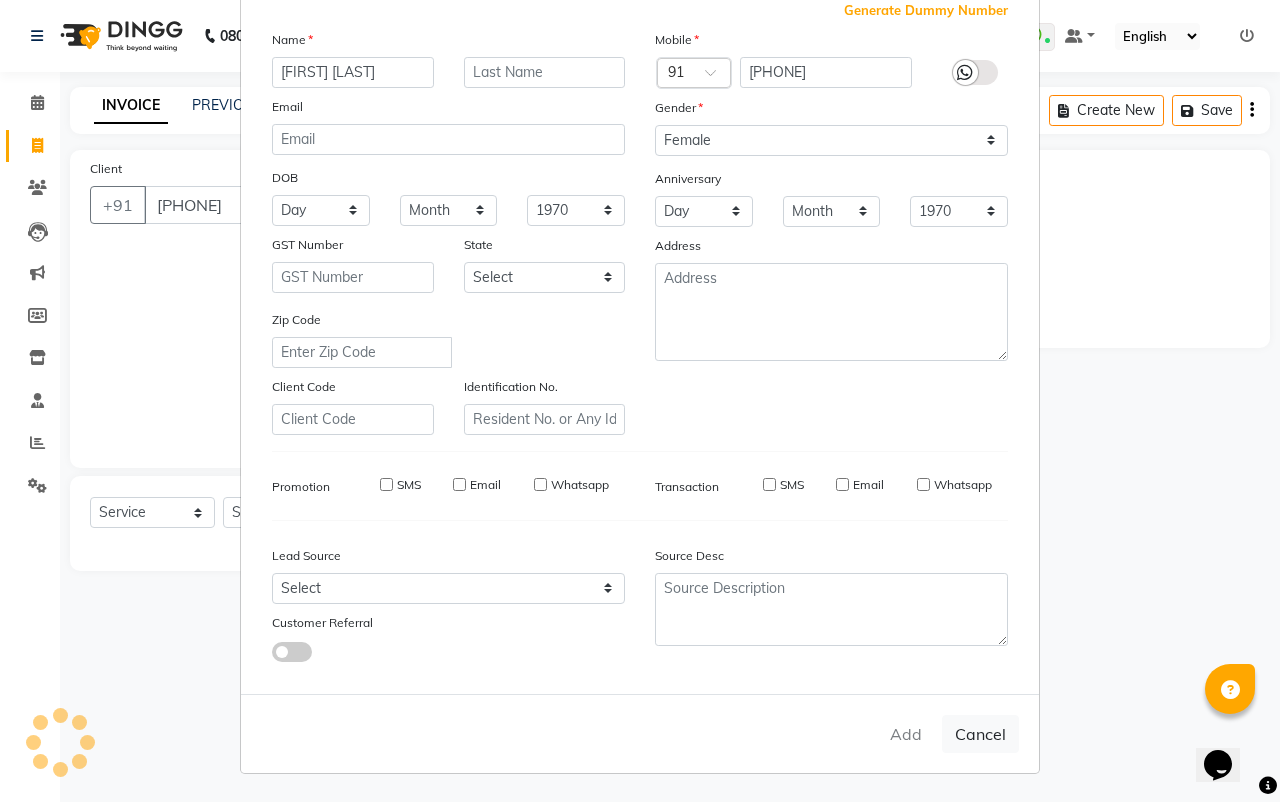 type 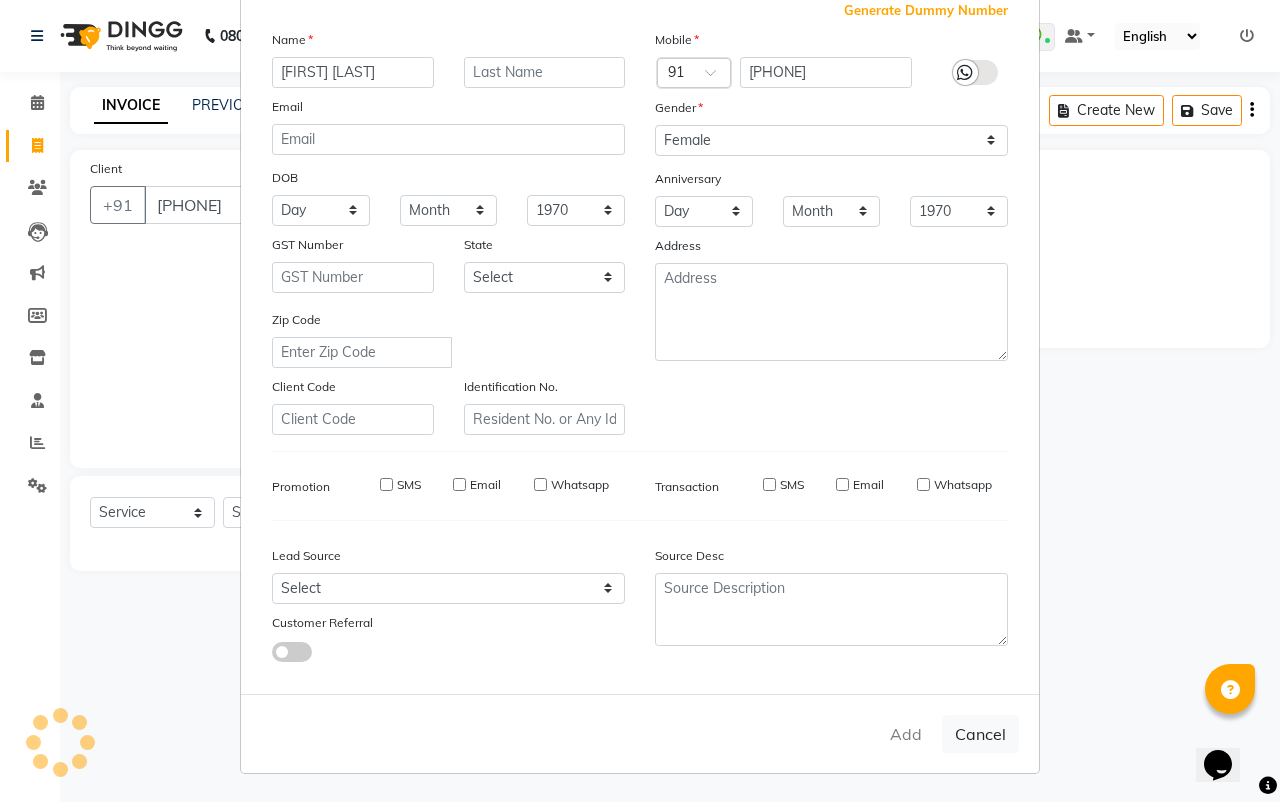 select 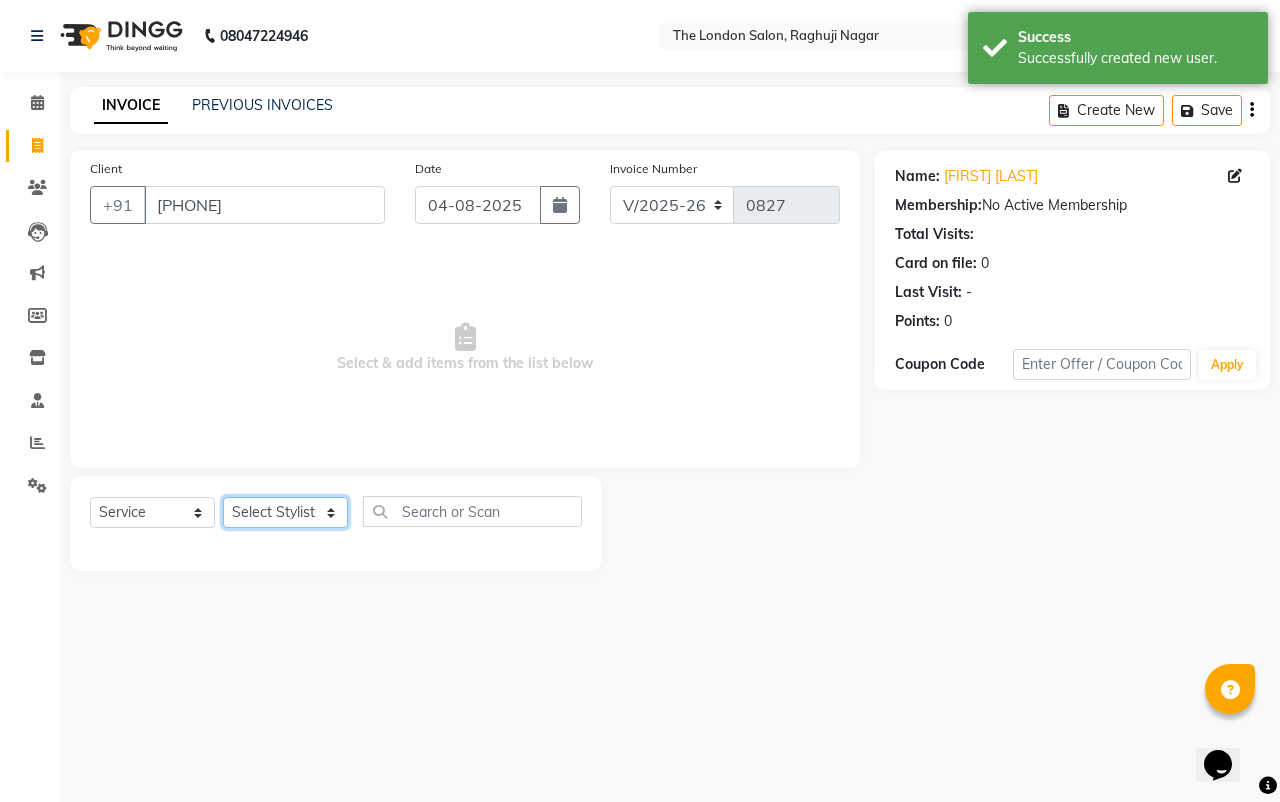 click on "Select Stylist [FIRST] [LAST] [FIRST] [LAST] [FIRST] [LAST] [FIRST] [LAST] [FIRST] [LAST] [FIRST] [LAST] [FIRST] [LAST] [FIRST] [LAST] [FIRST] [LAST]" 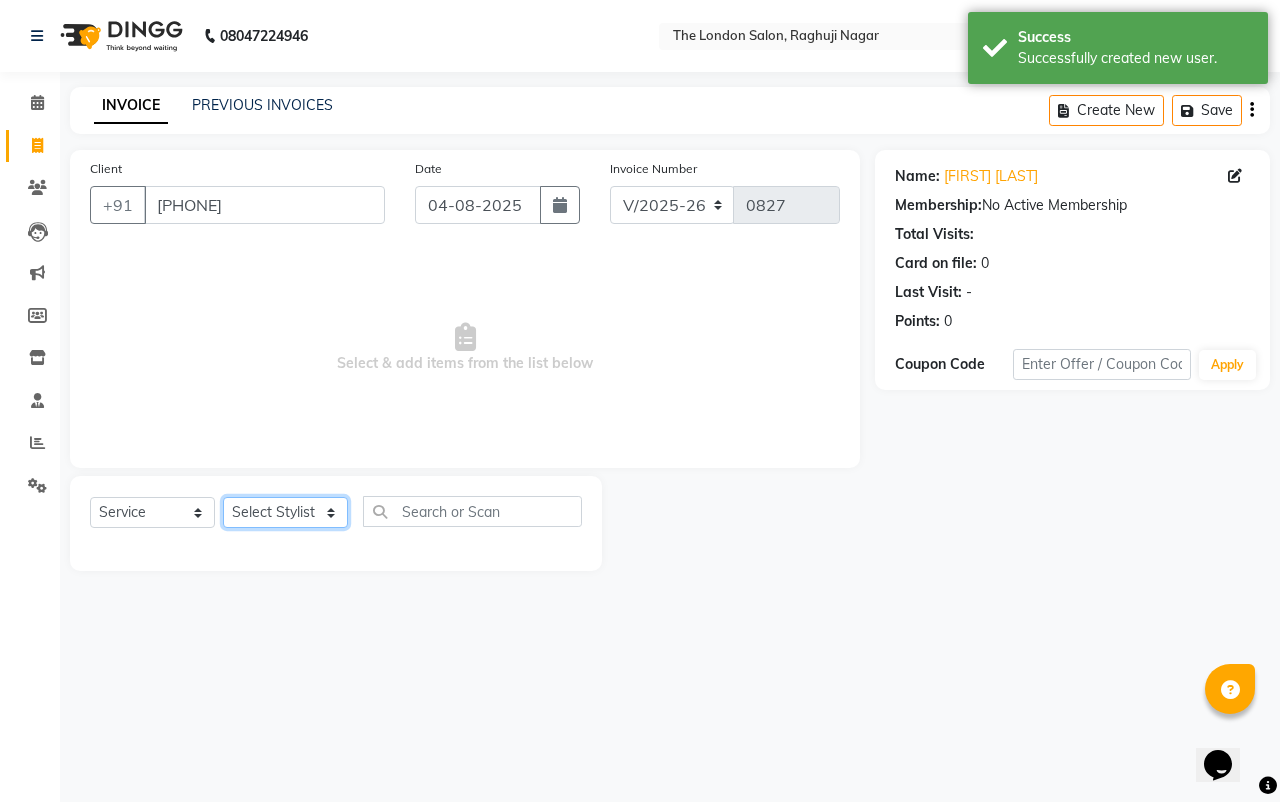 select on "66755" 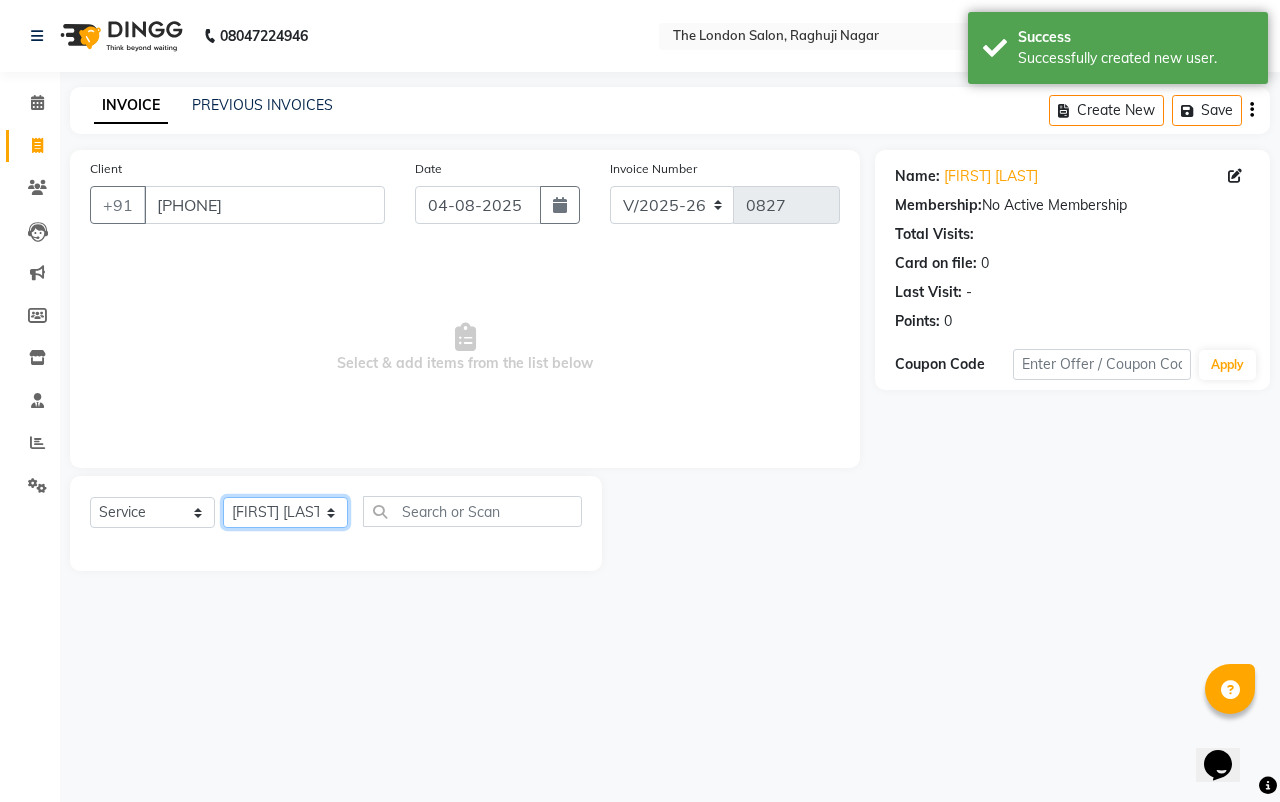 click on "Select Stylist [FIRST] [LAST] [FIRST] [LAST] [FIRST] [LAST] [FIRST] [LAST] [FIRST] [LAST] [FIRST] [LAST] [FIRST] [LAST] [FIRST] [LAST] [FIRST] [LAST]" 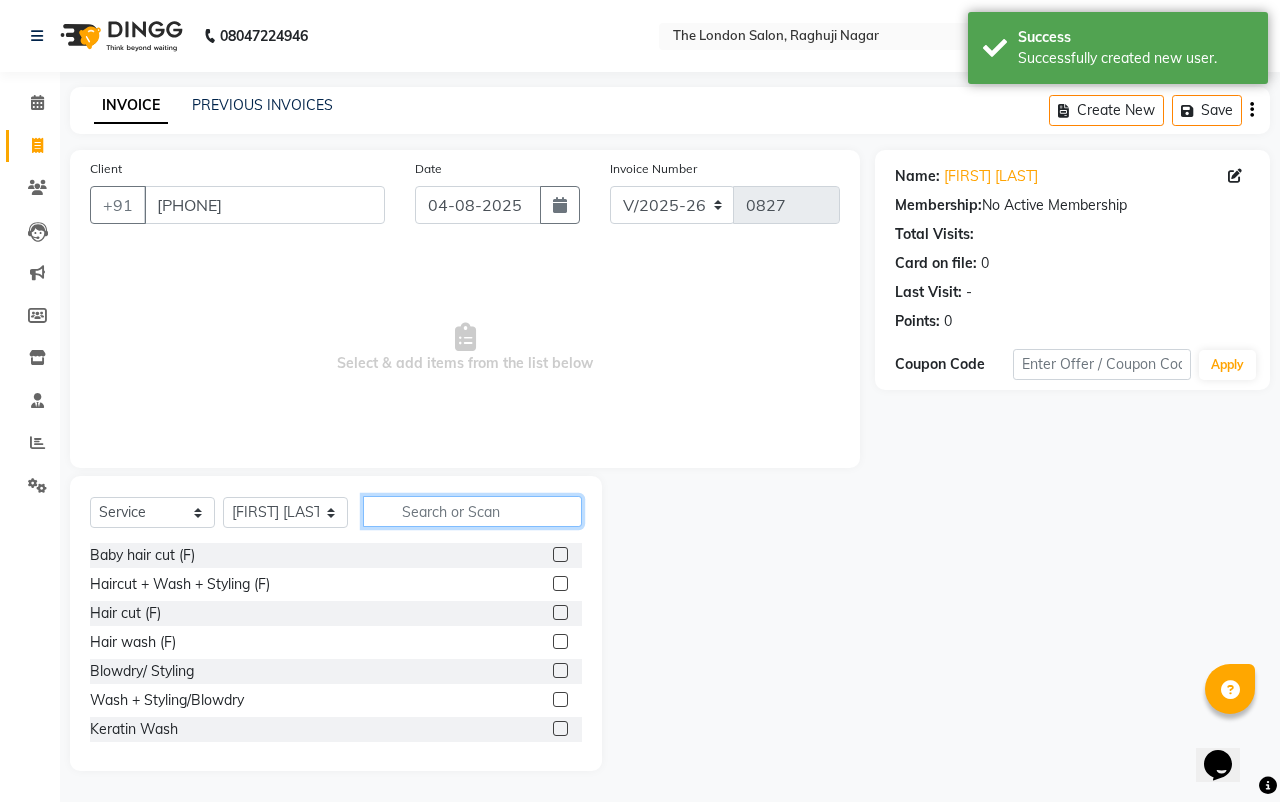 click 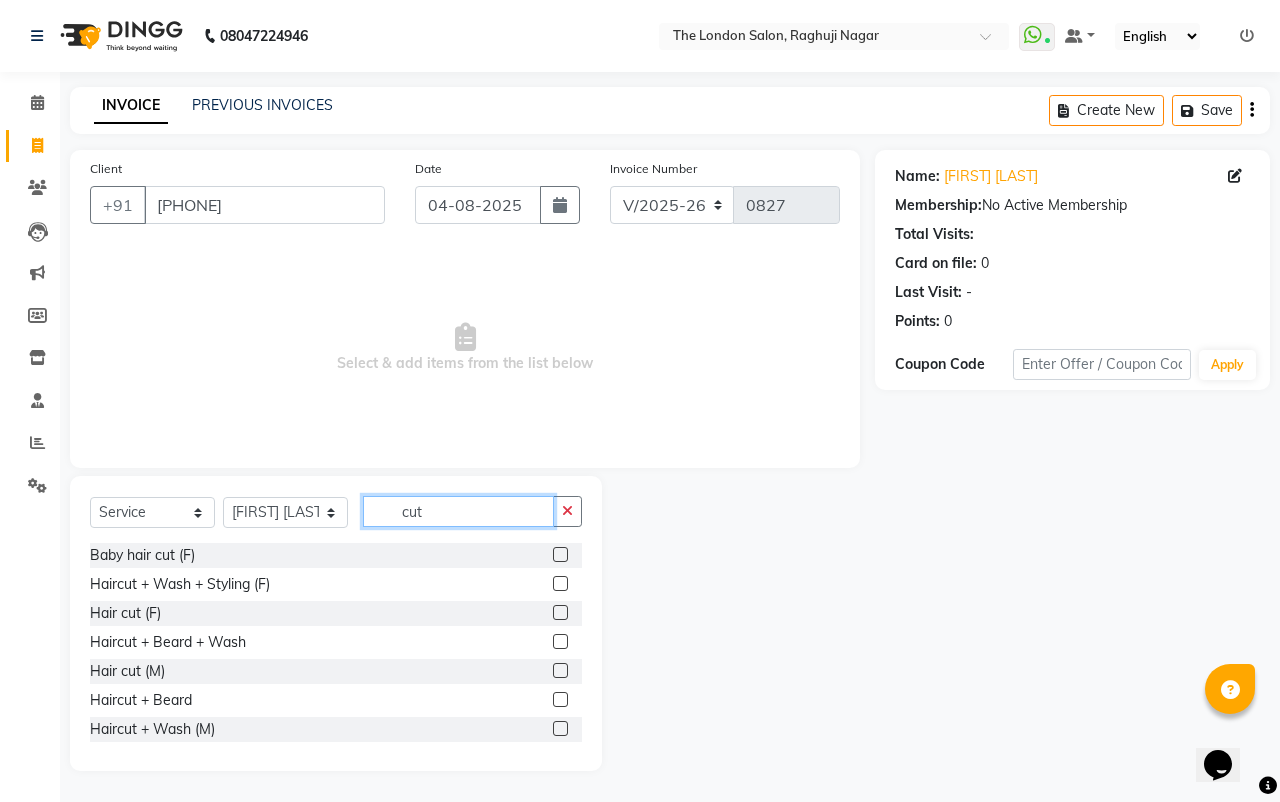 type on "cut" 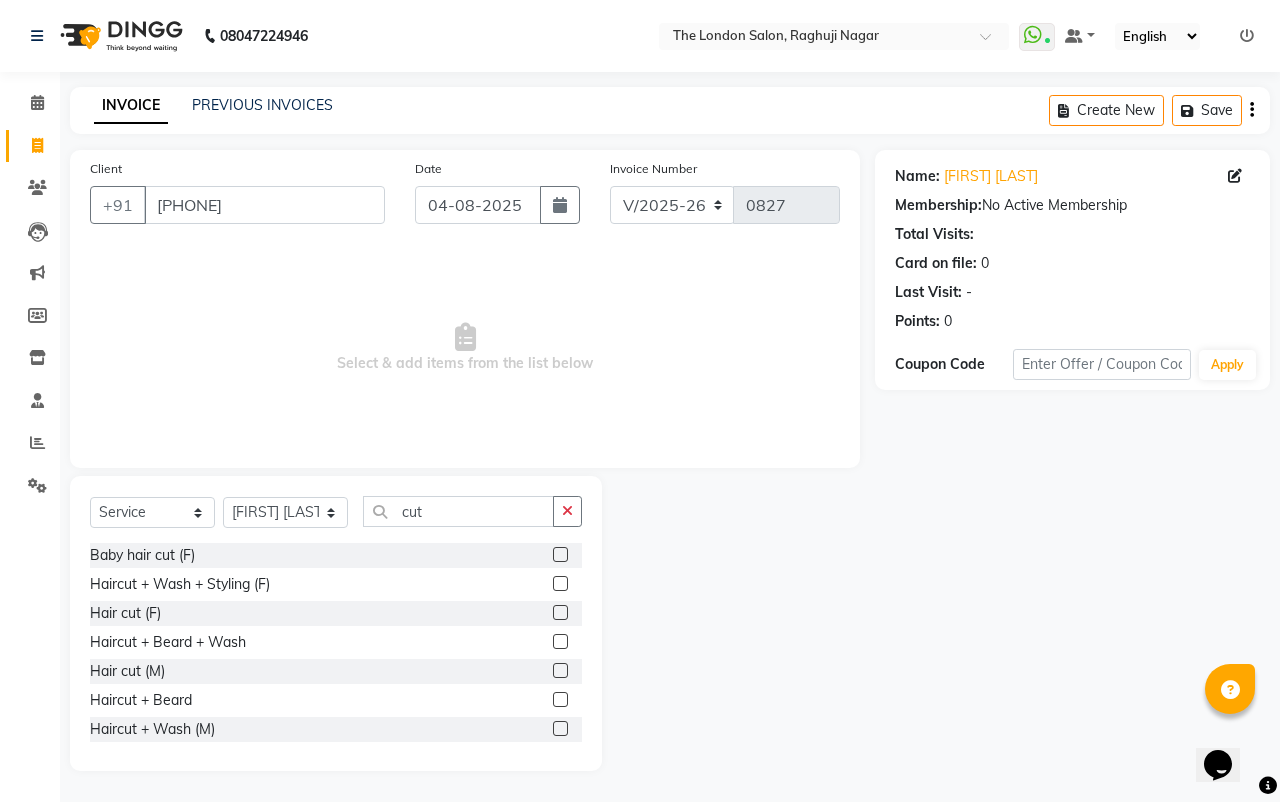 click 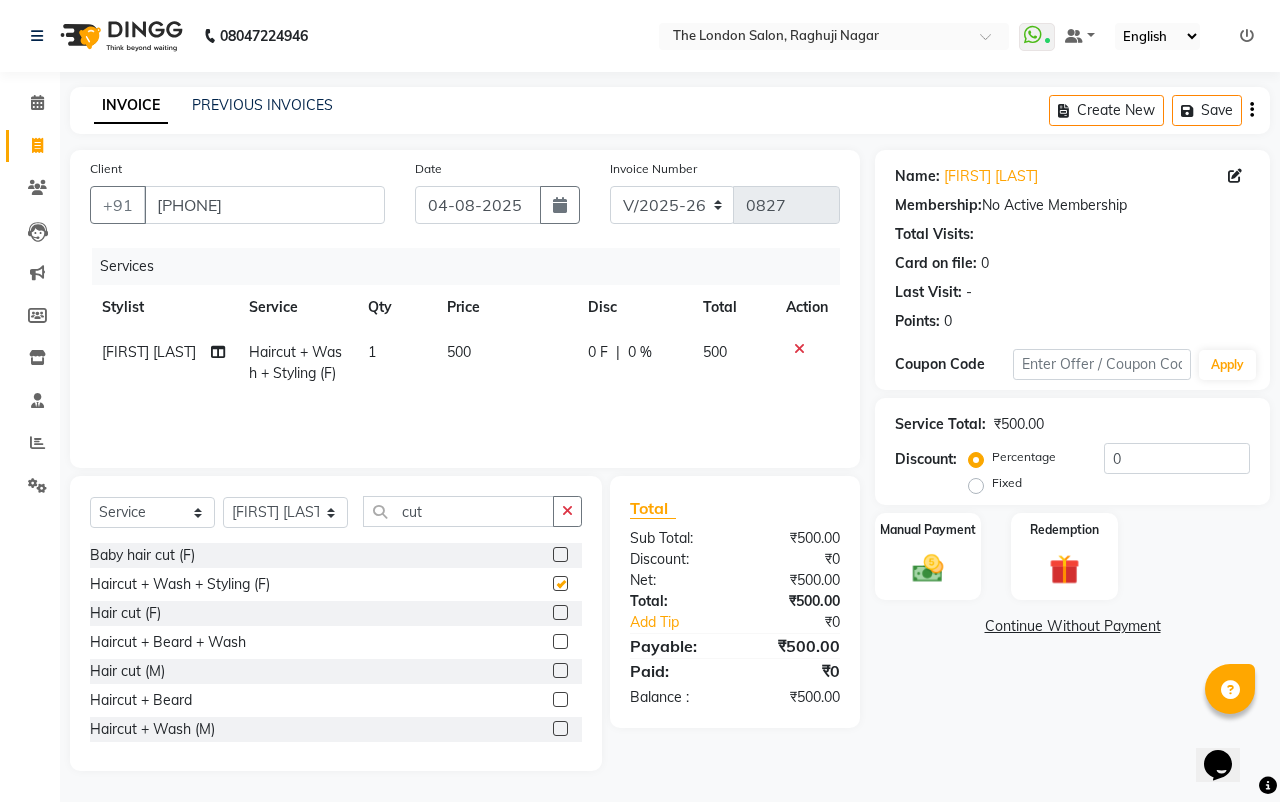 checkbox on "false" 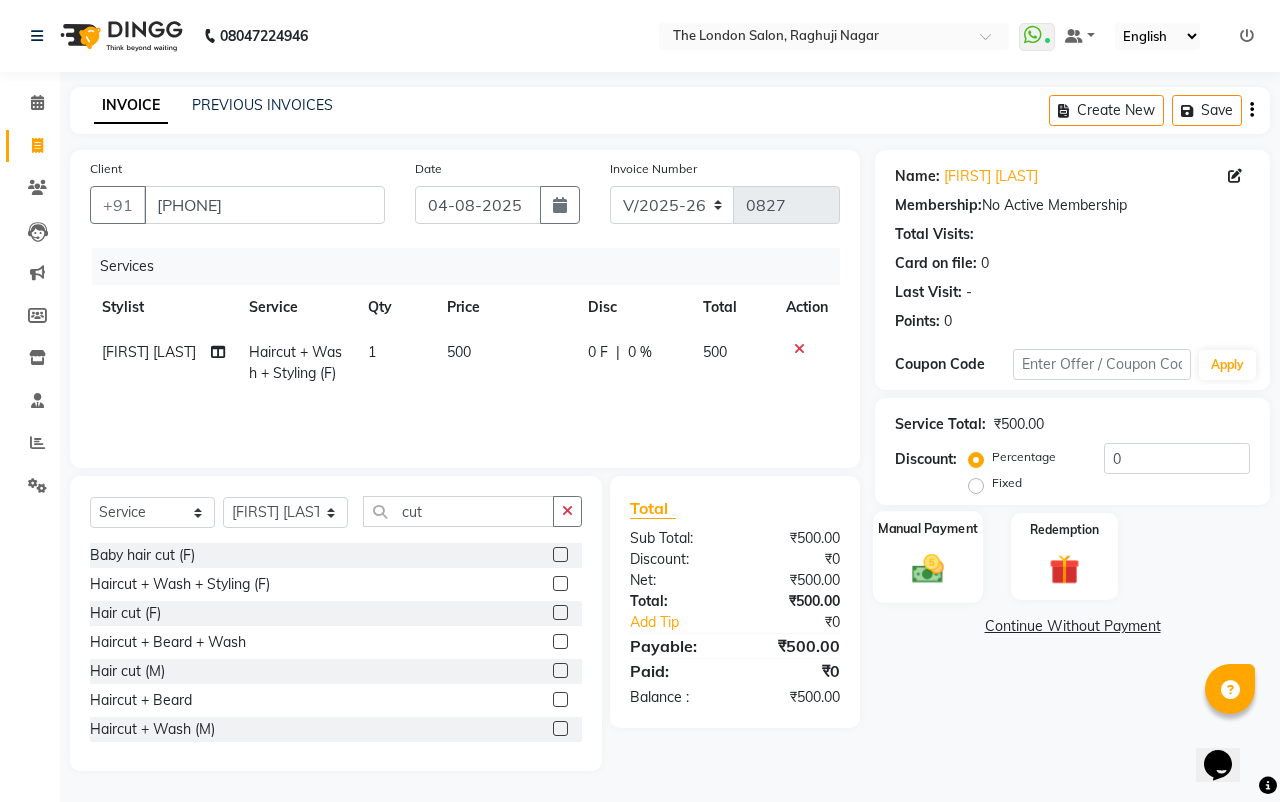 click on "Manual Payment" 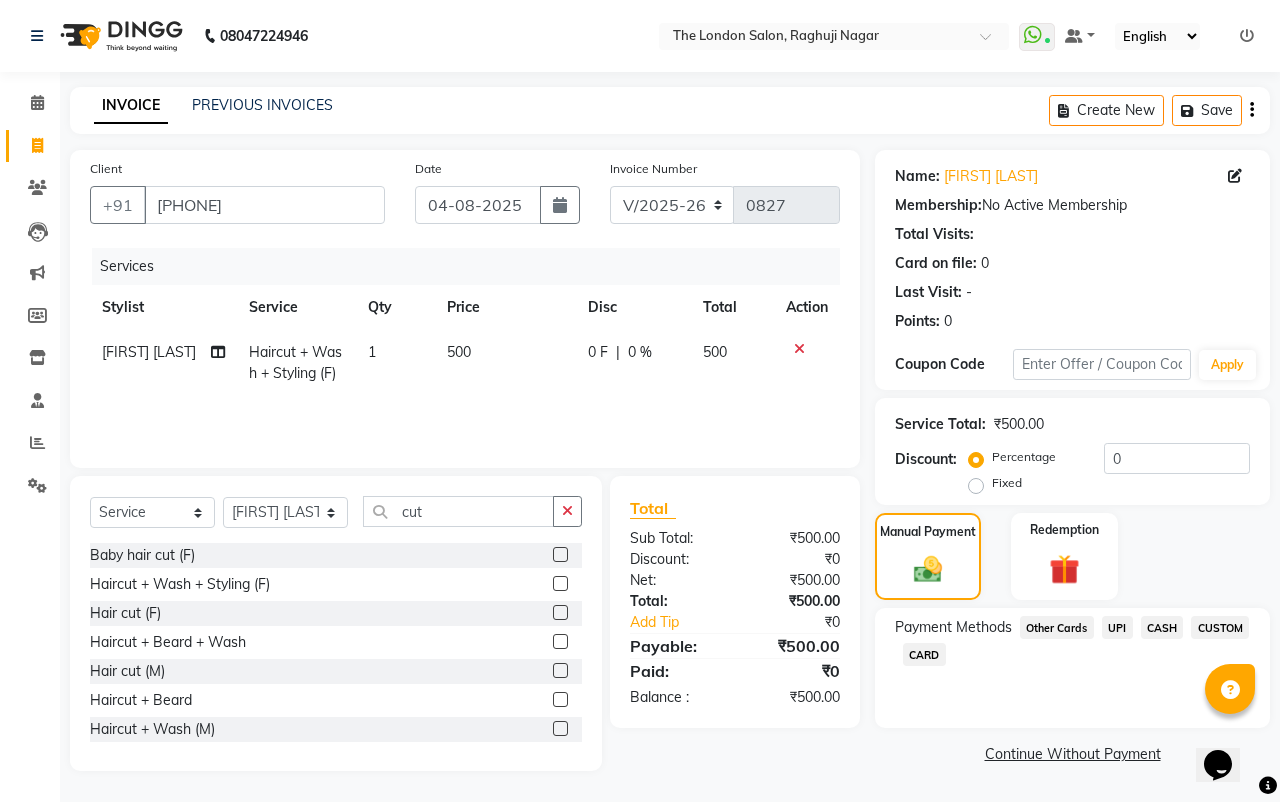 click on "UPI" 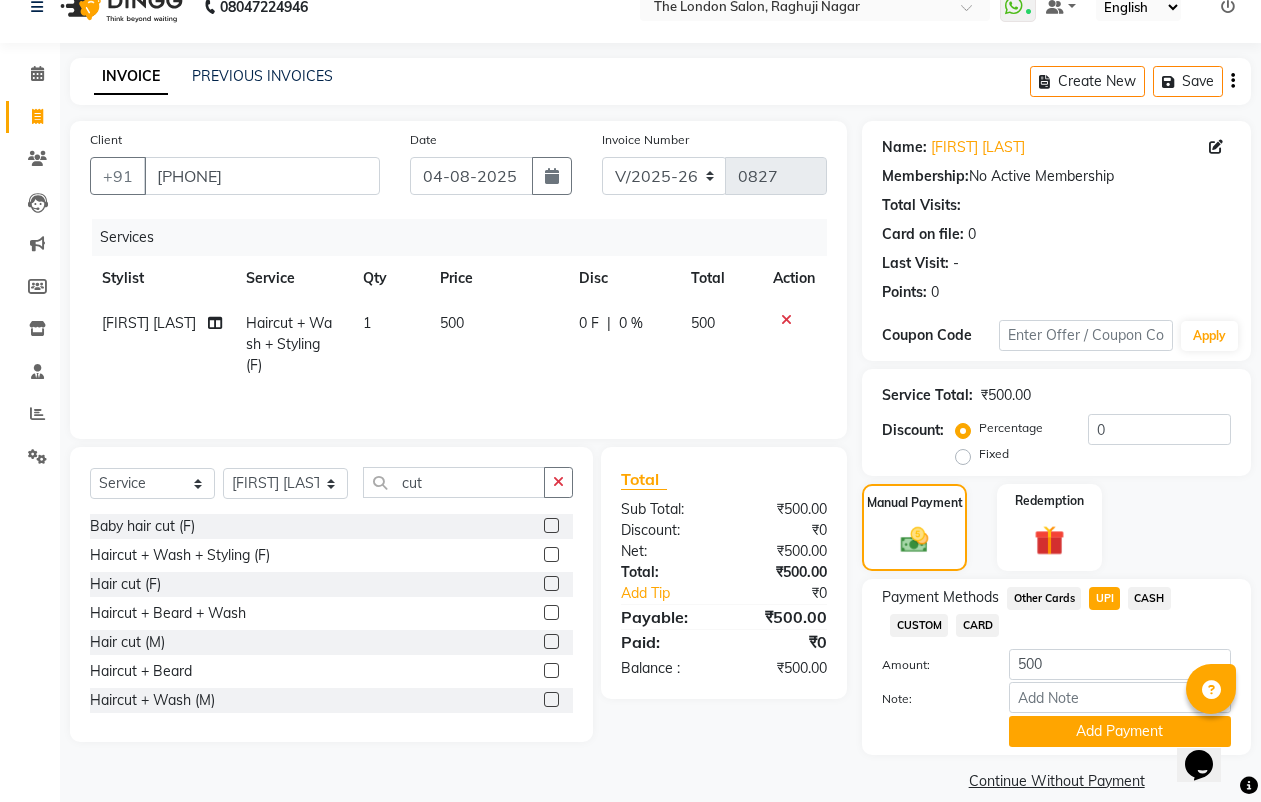 scroll, scrollTop: 53, scrollLeft: 0, axis: vertical 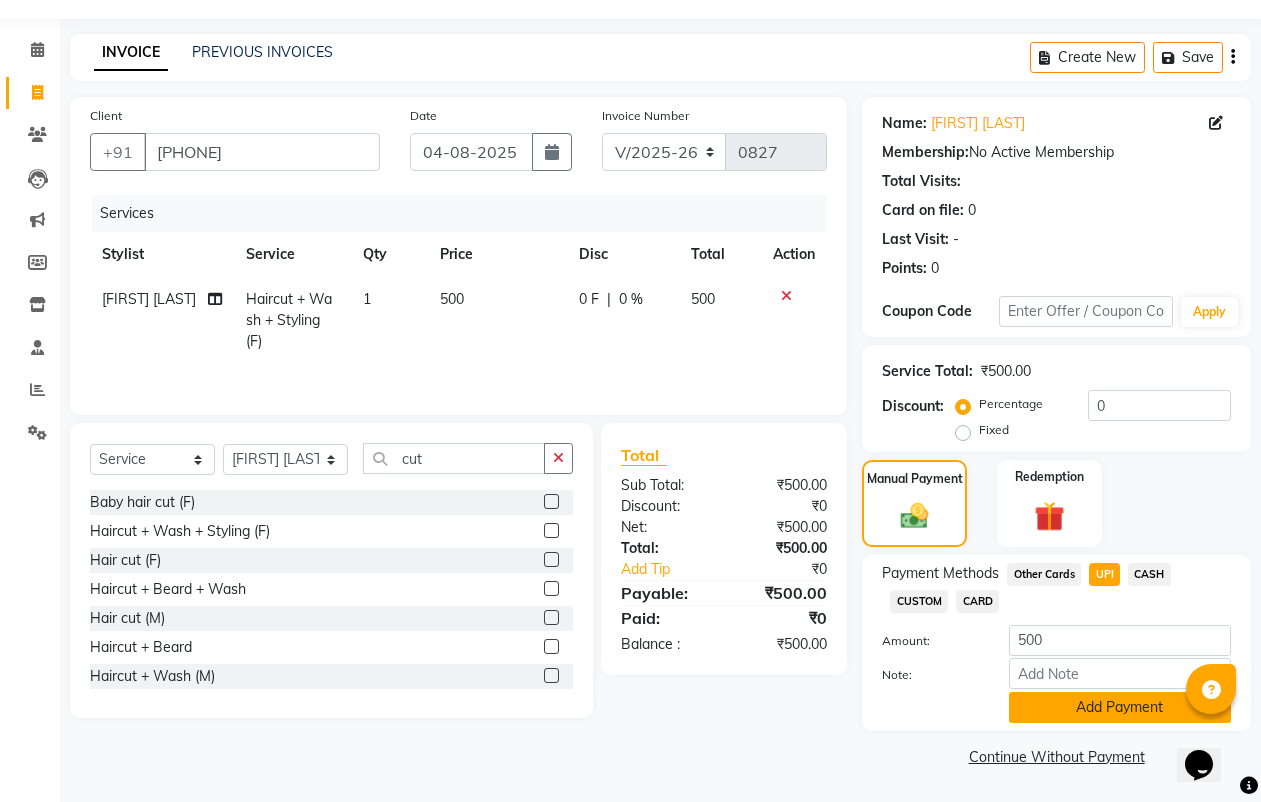 click on "Add Payment" 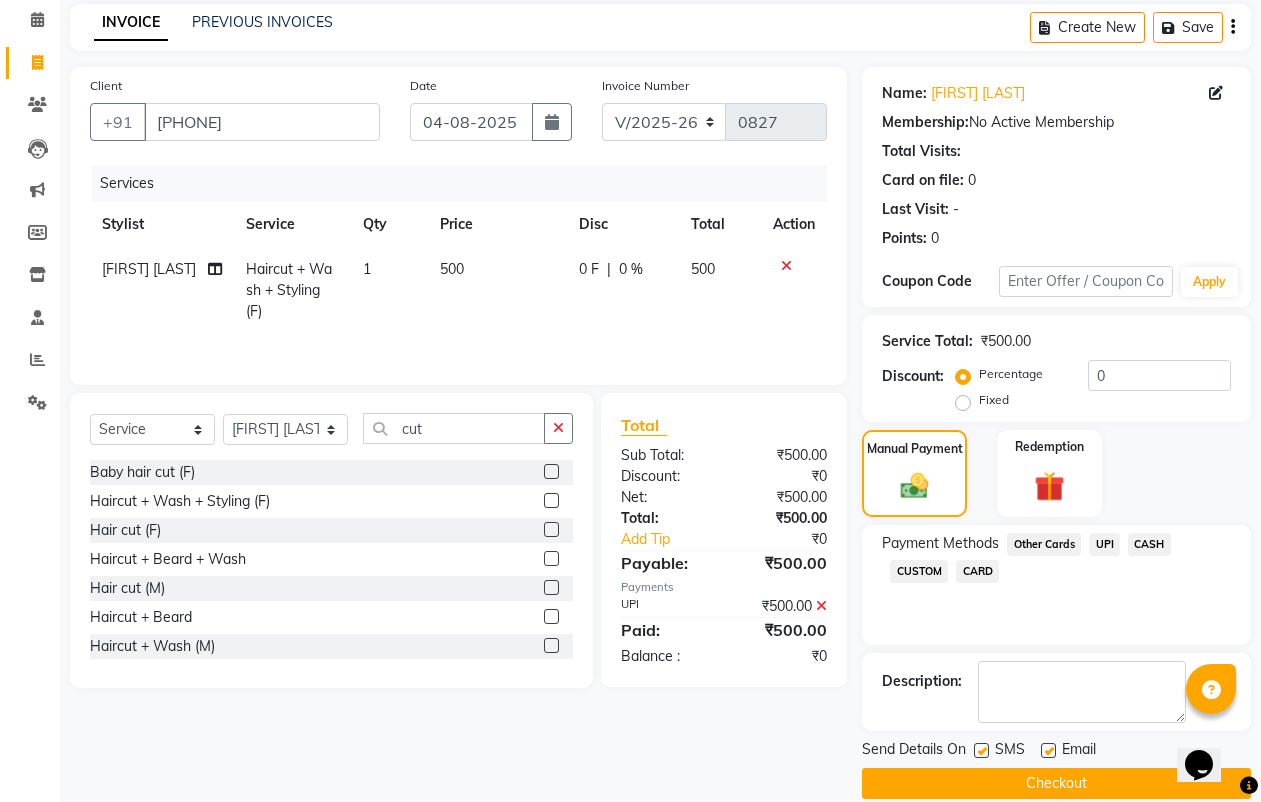 scroll, scrollTop: 110, scrollLeft: 0, axis: vertical 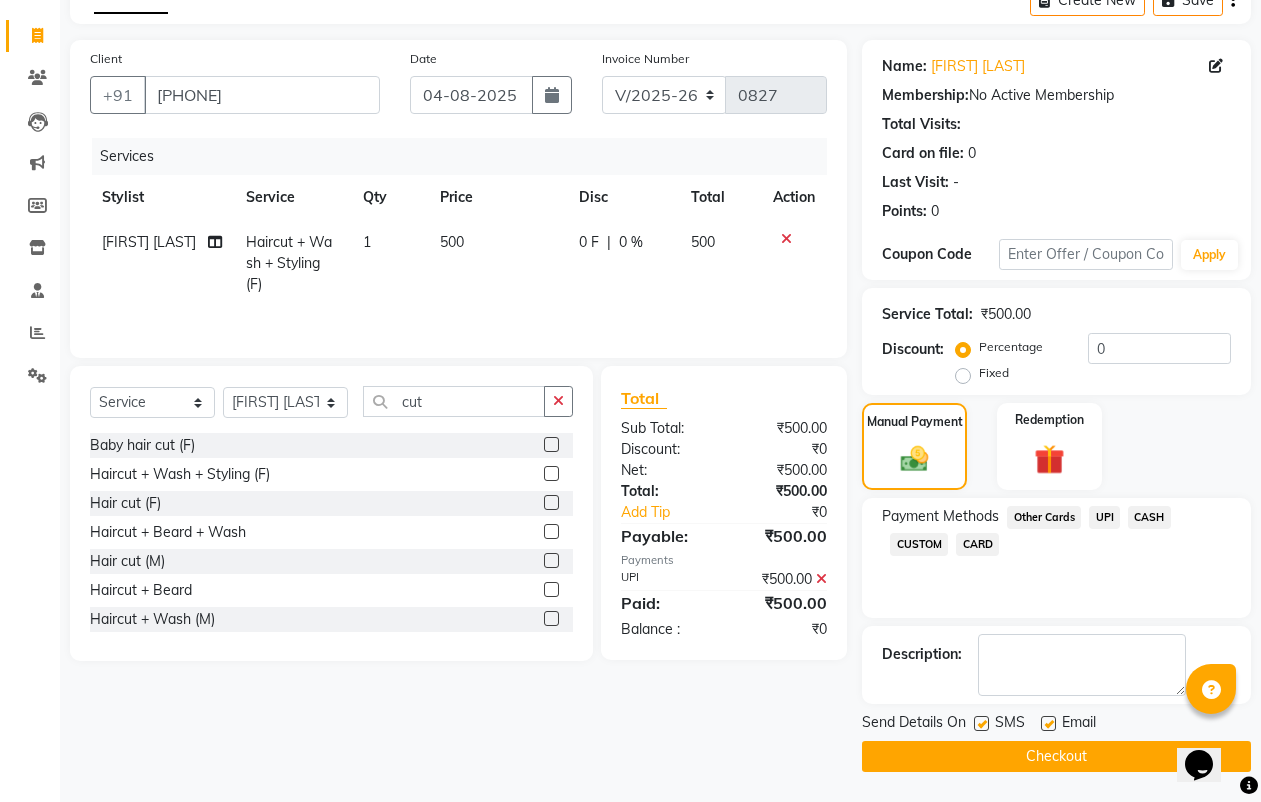 click on "Checkout" 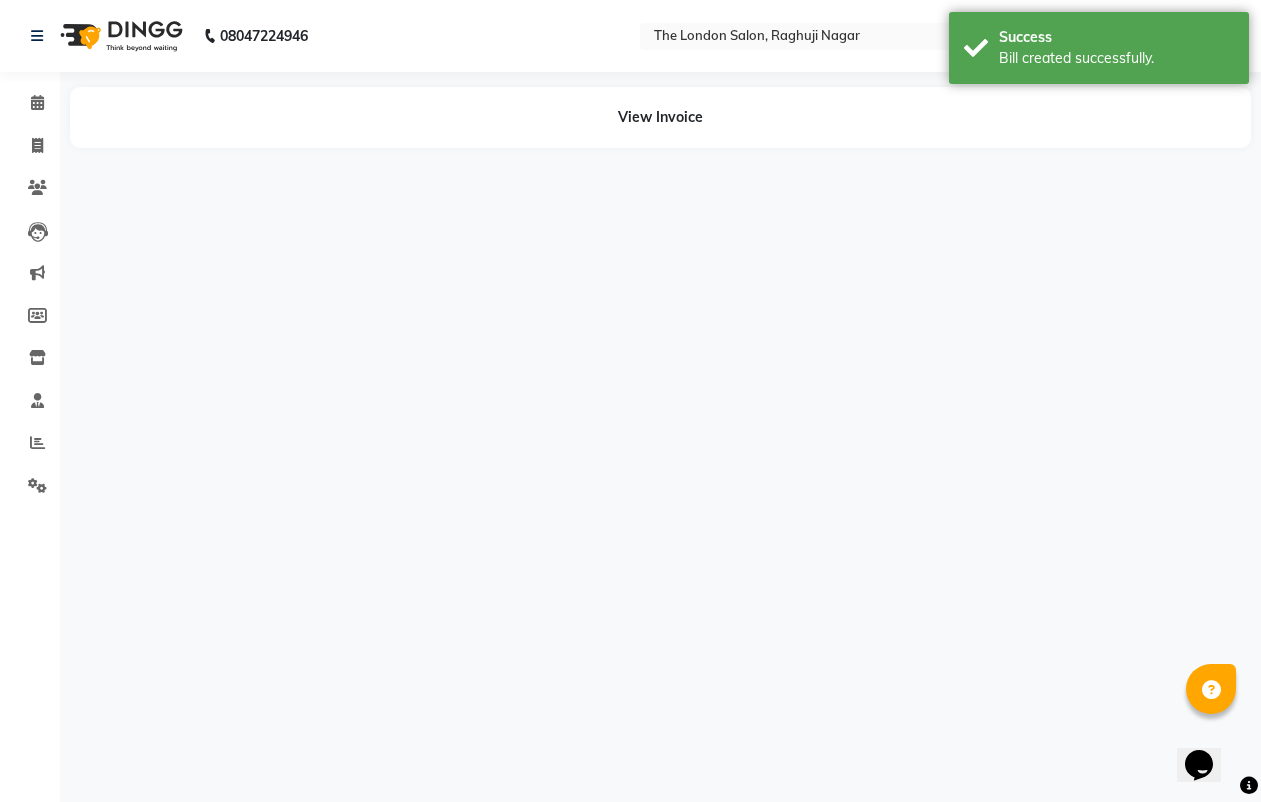scroll, scrollTop: 0, scrollLeft: 0, axis: both 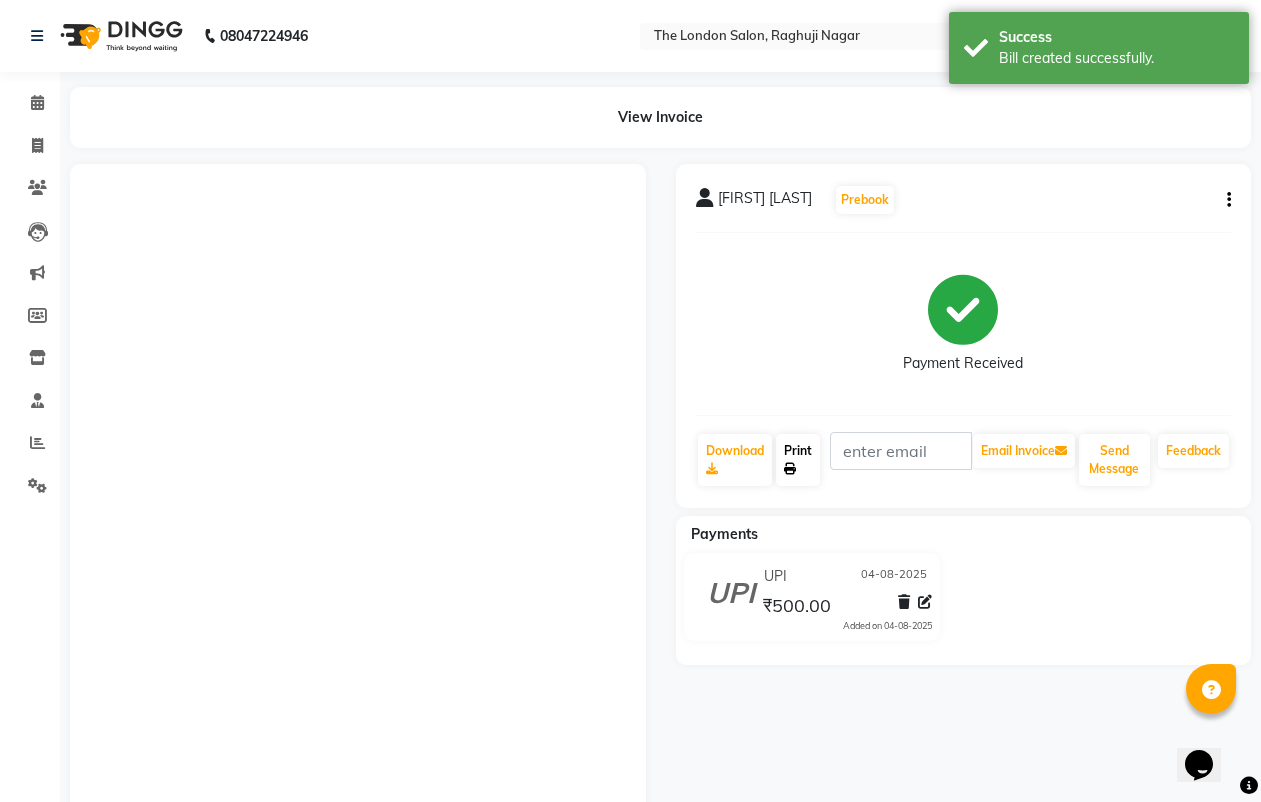 click on "Print" 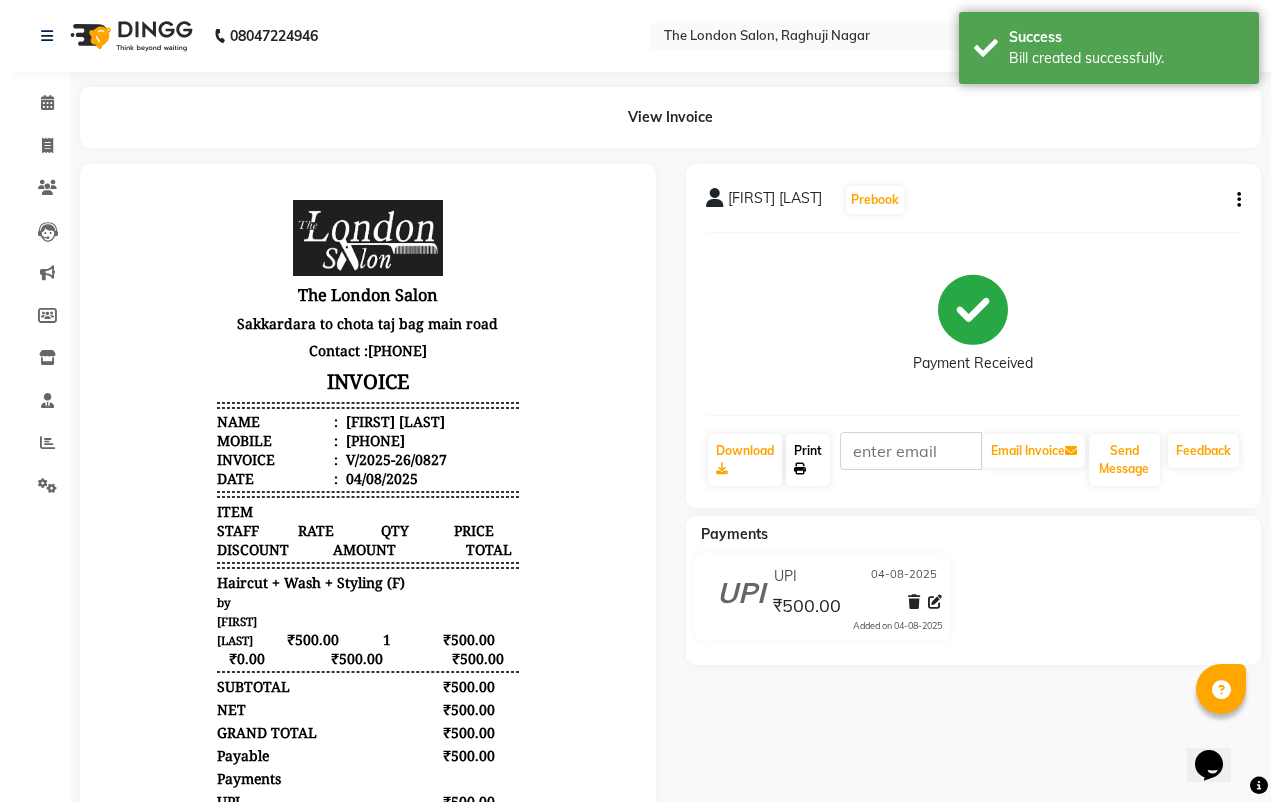 scroll, scrollTop: 0, scrollLeft: 0, axis: both 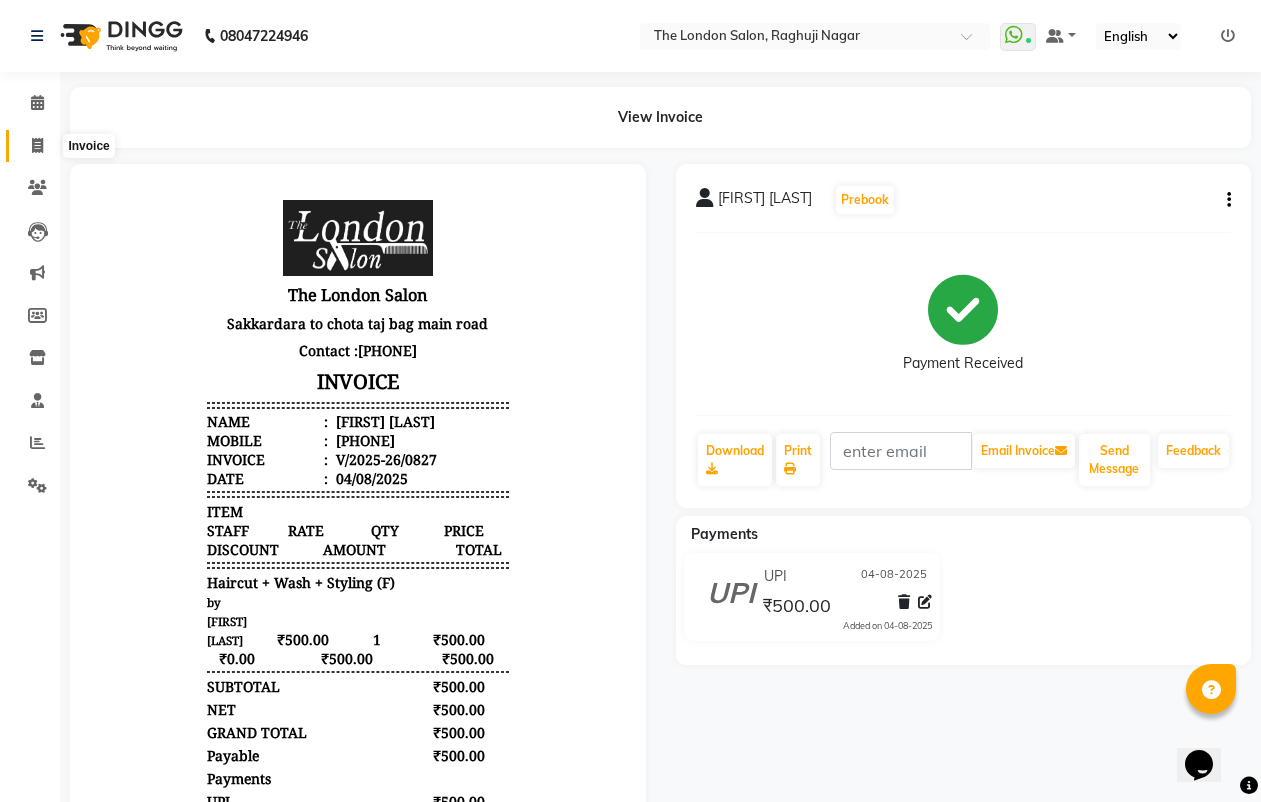 click 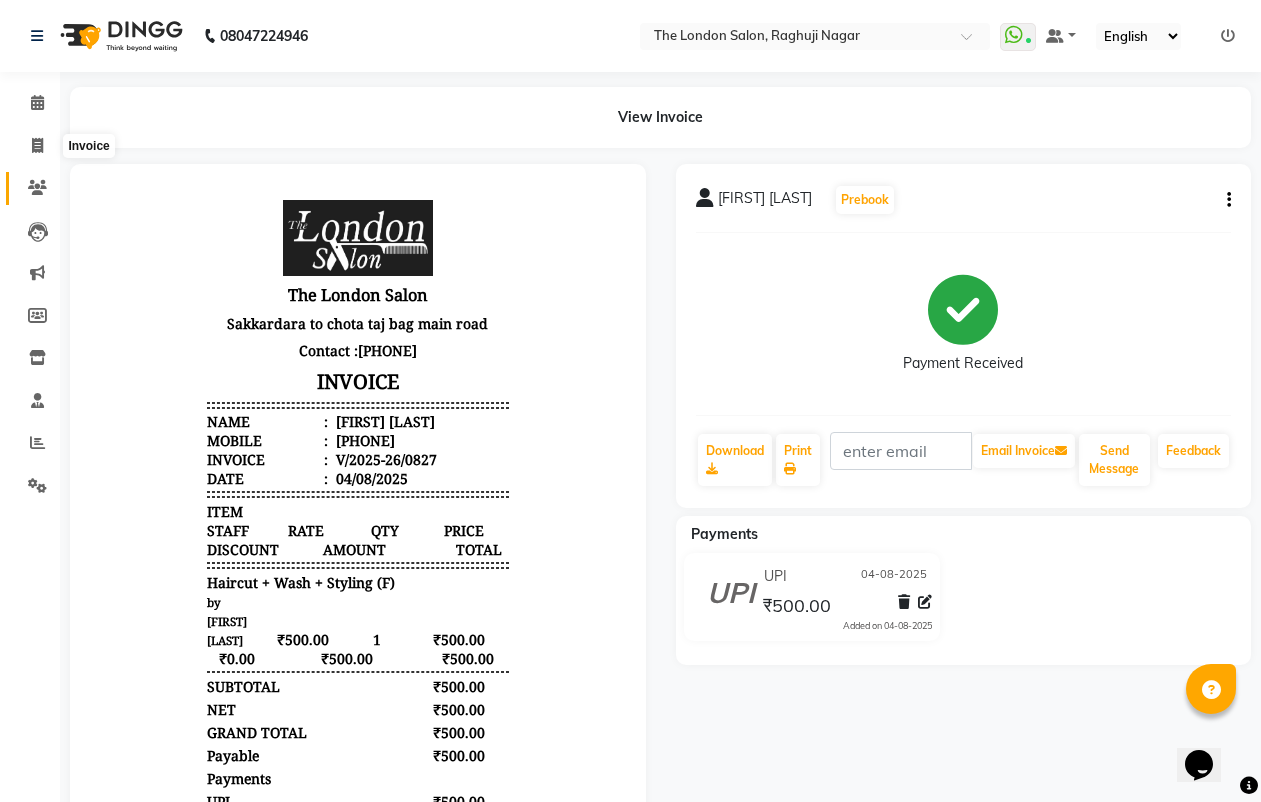 select on "service" 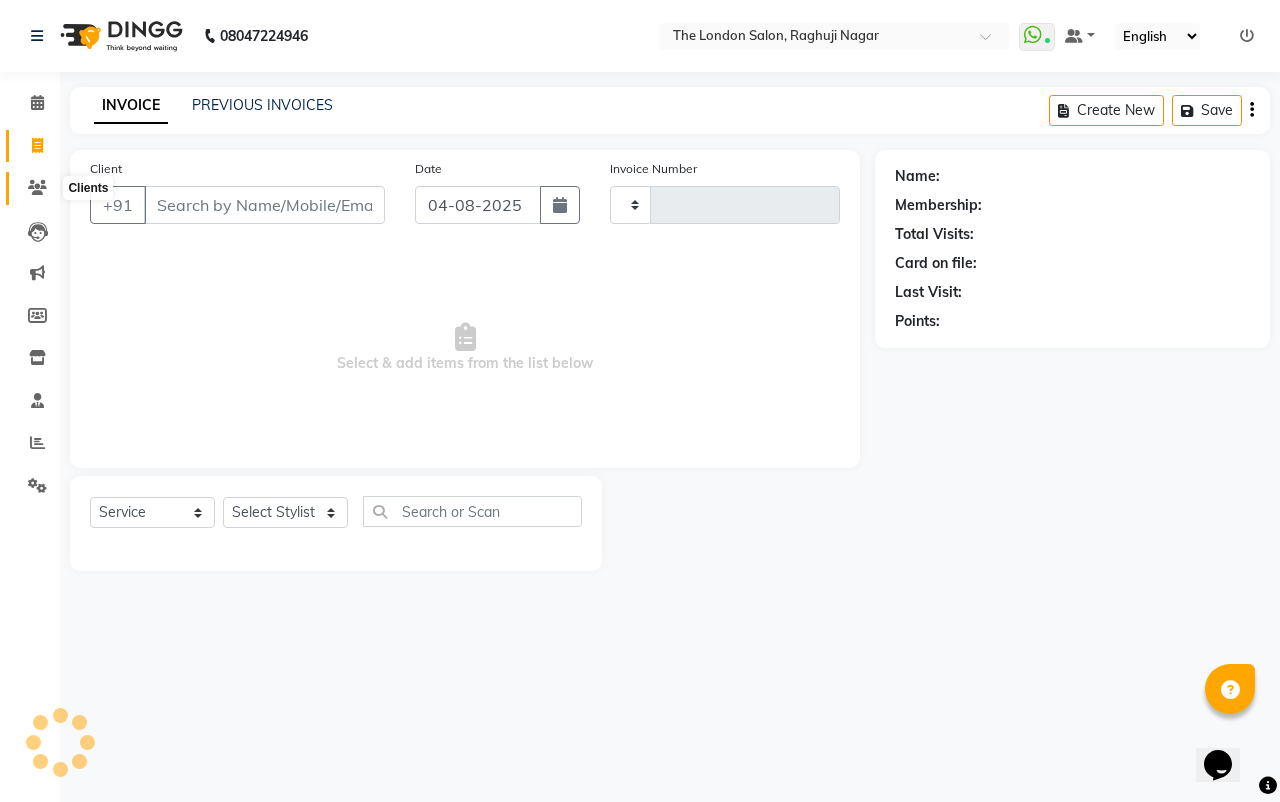 type on "0828" 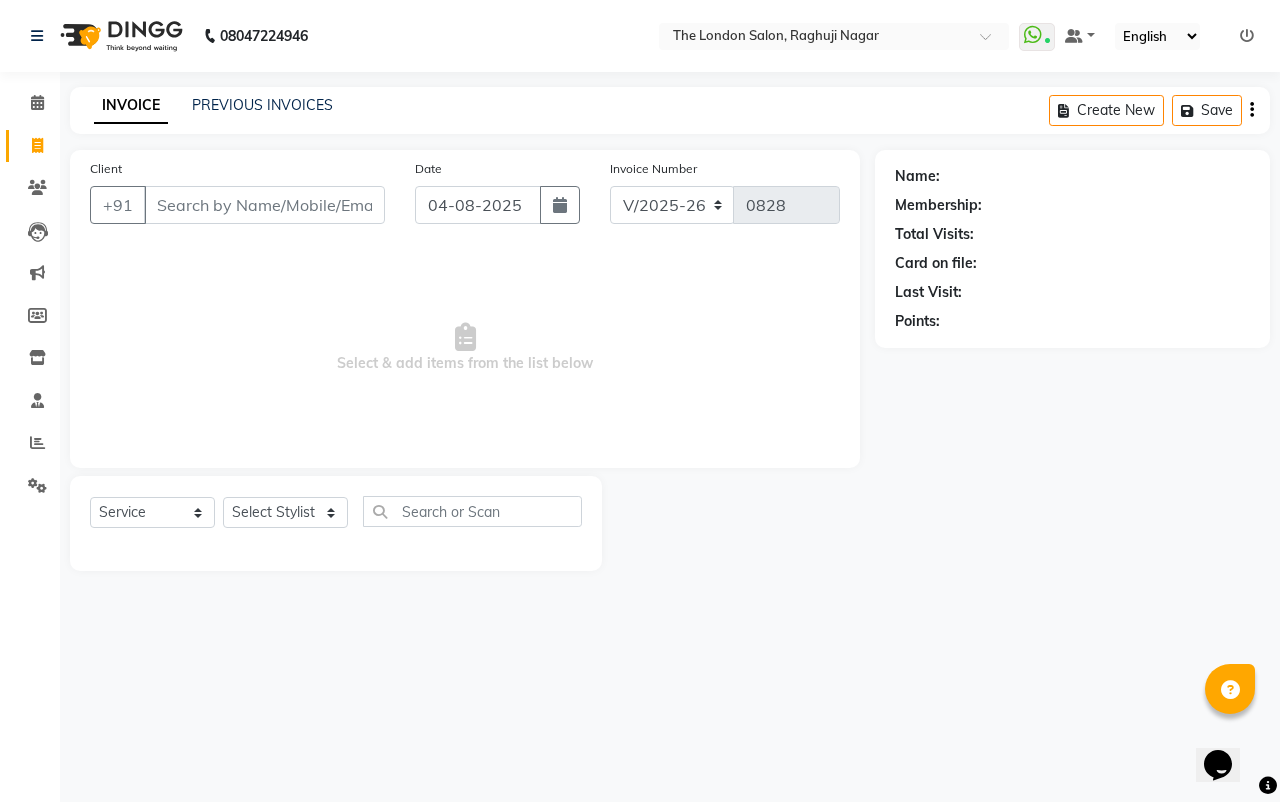 click on "Client" at bounding box center [264, 205] 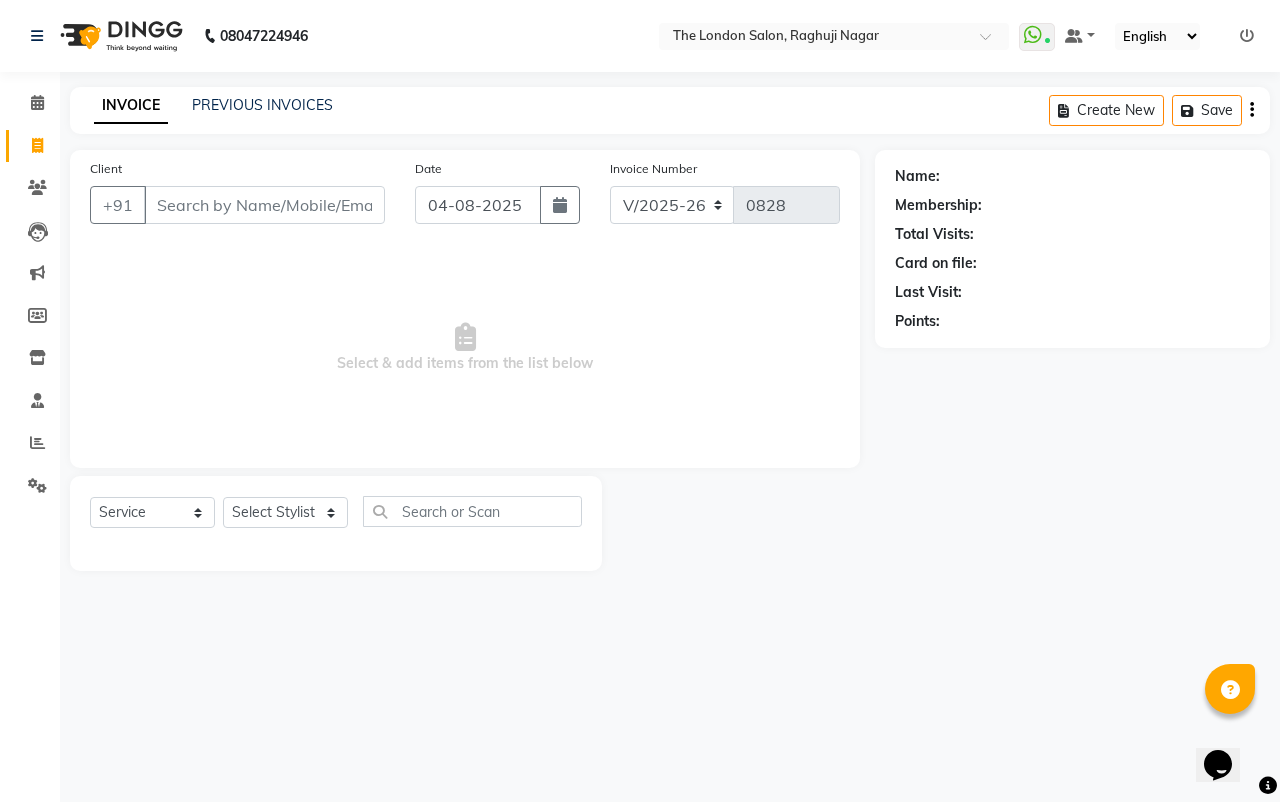click on "Client" at bounding box center (264, 205) 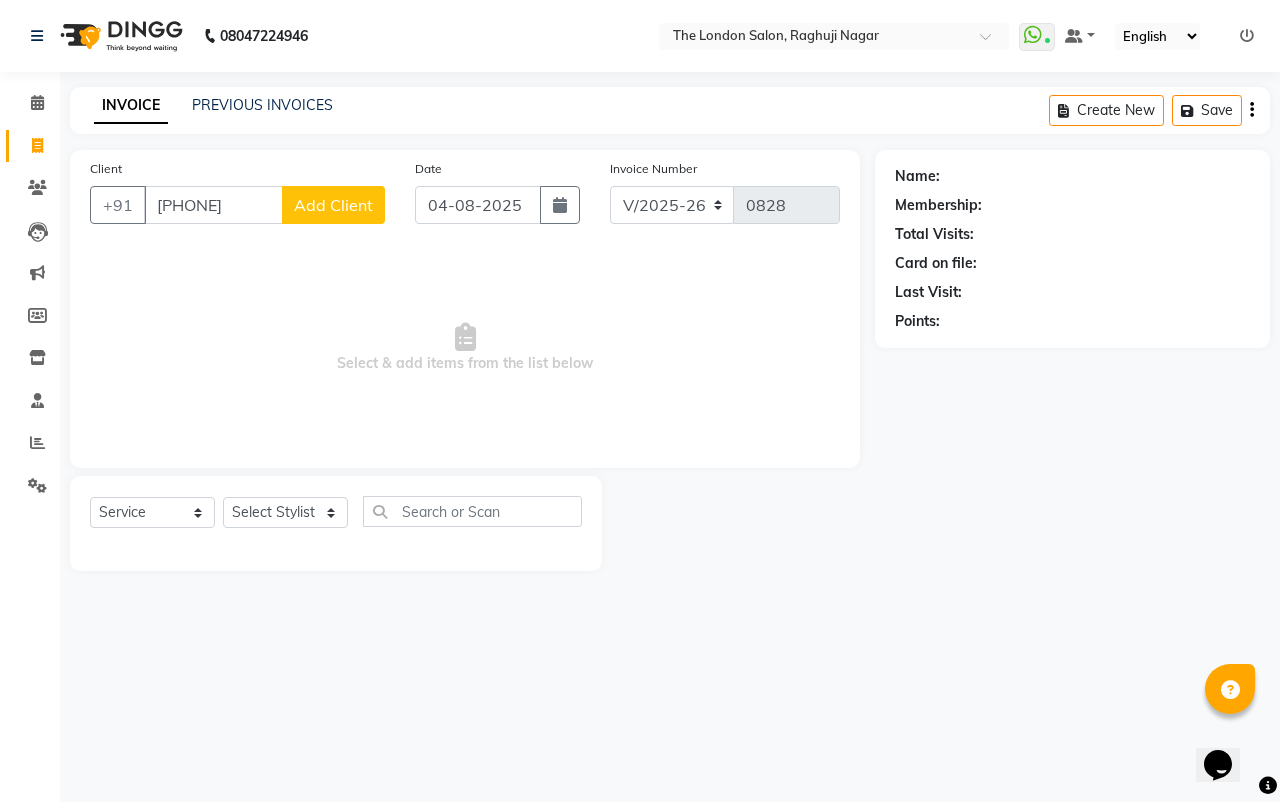 type on "[PHONE]" 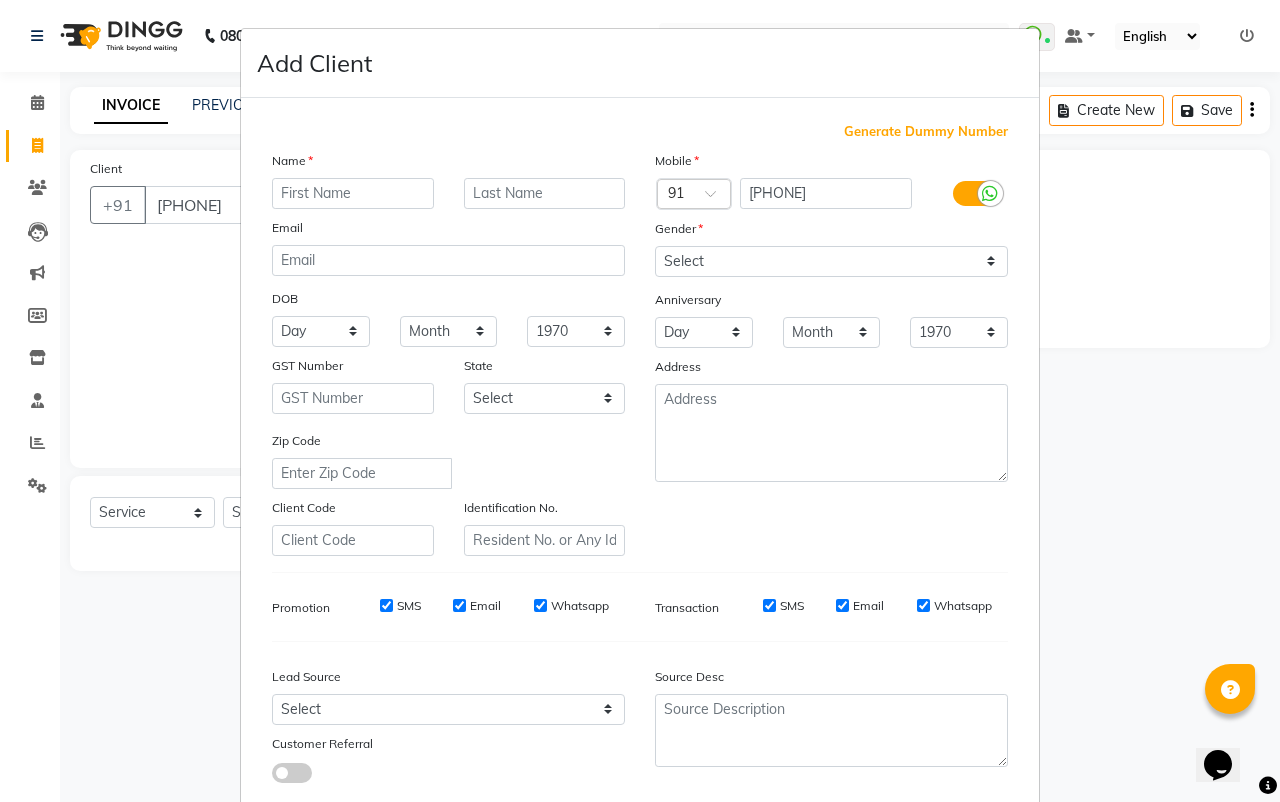 click at bounding box center [353, 193] 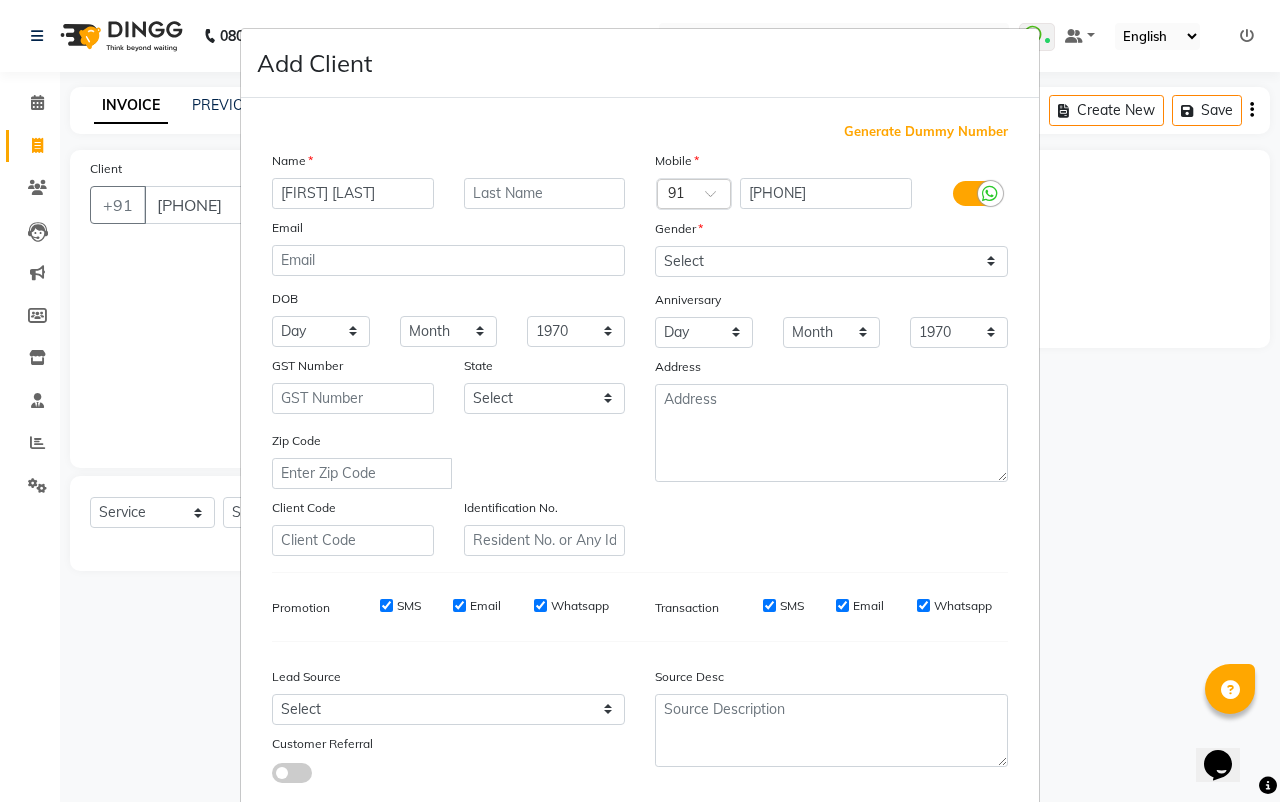 type on "[FIRST] [LAST]" 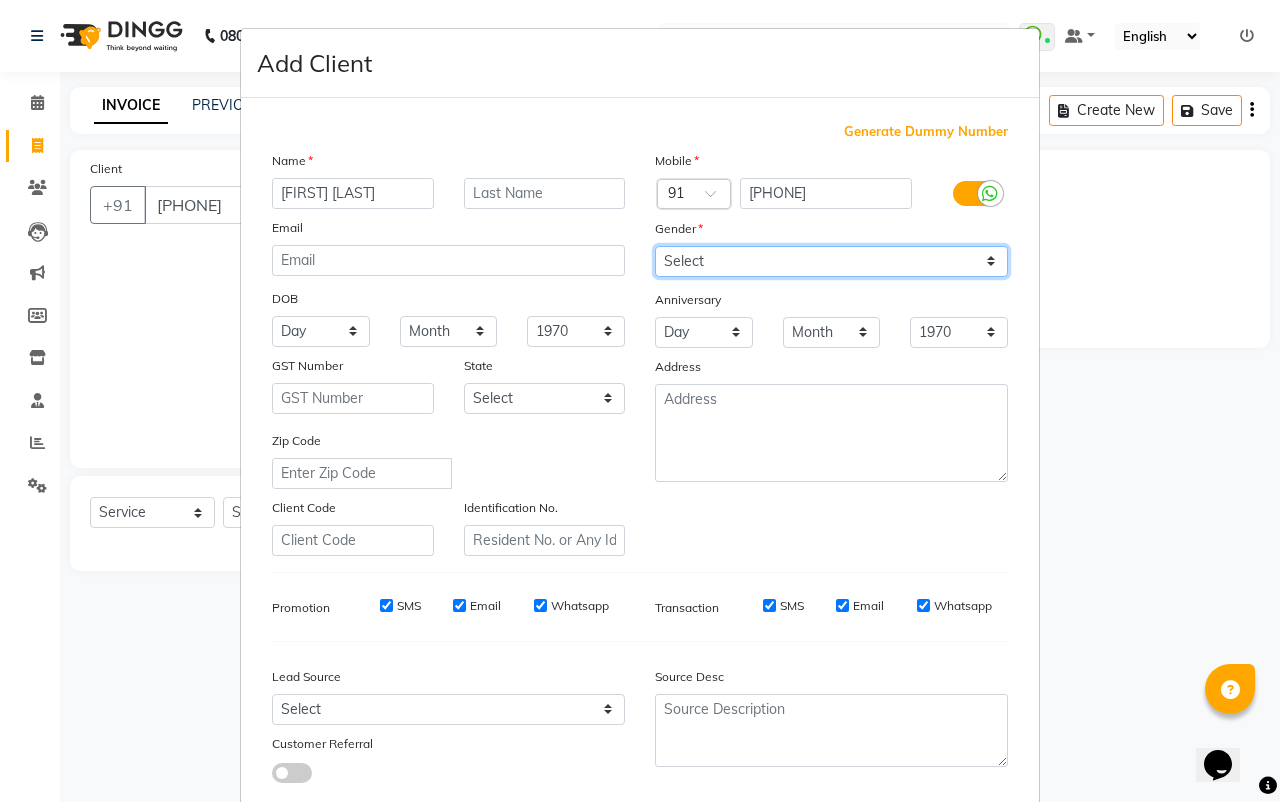 click on "Select Male Female Other Prefer Not To Say" at bounding box center (831, 261) 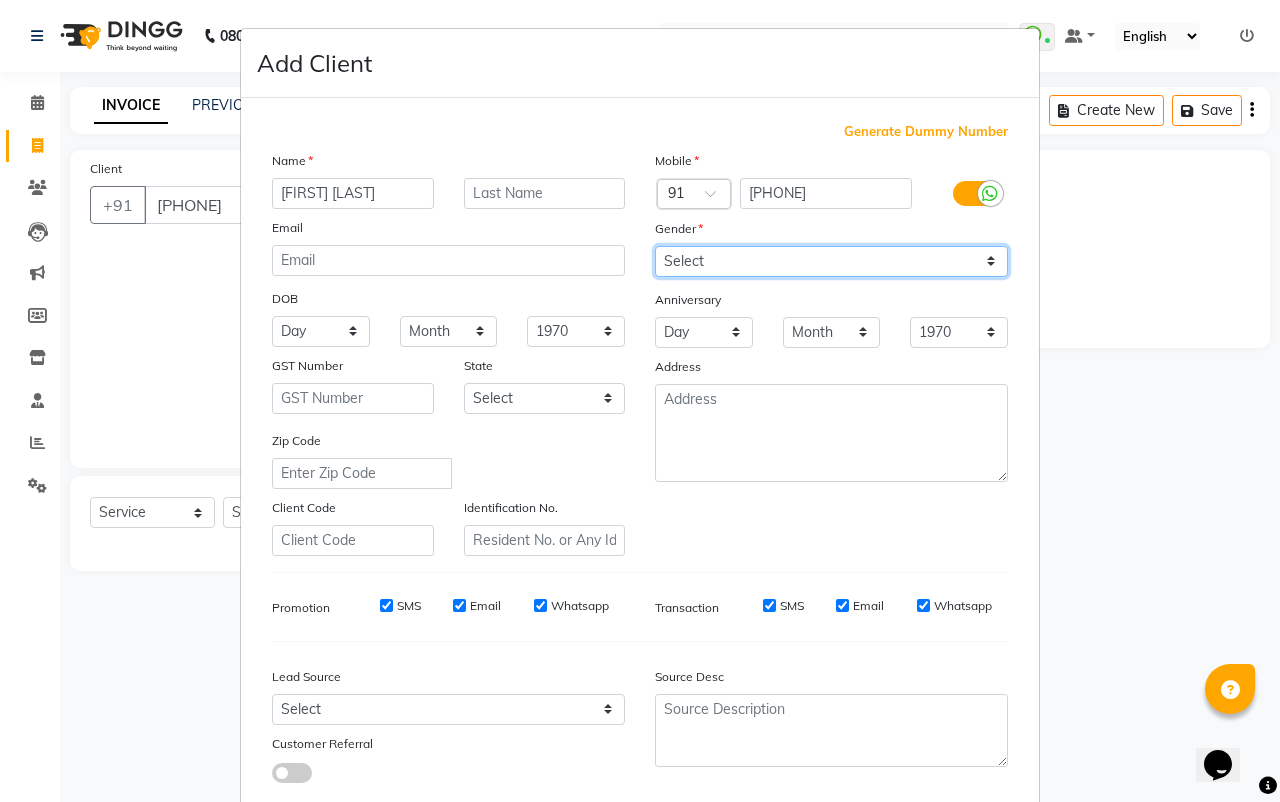select on "female" 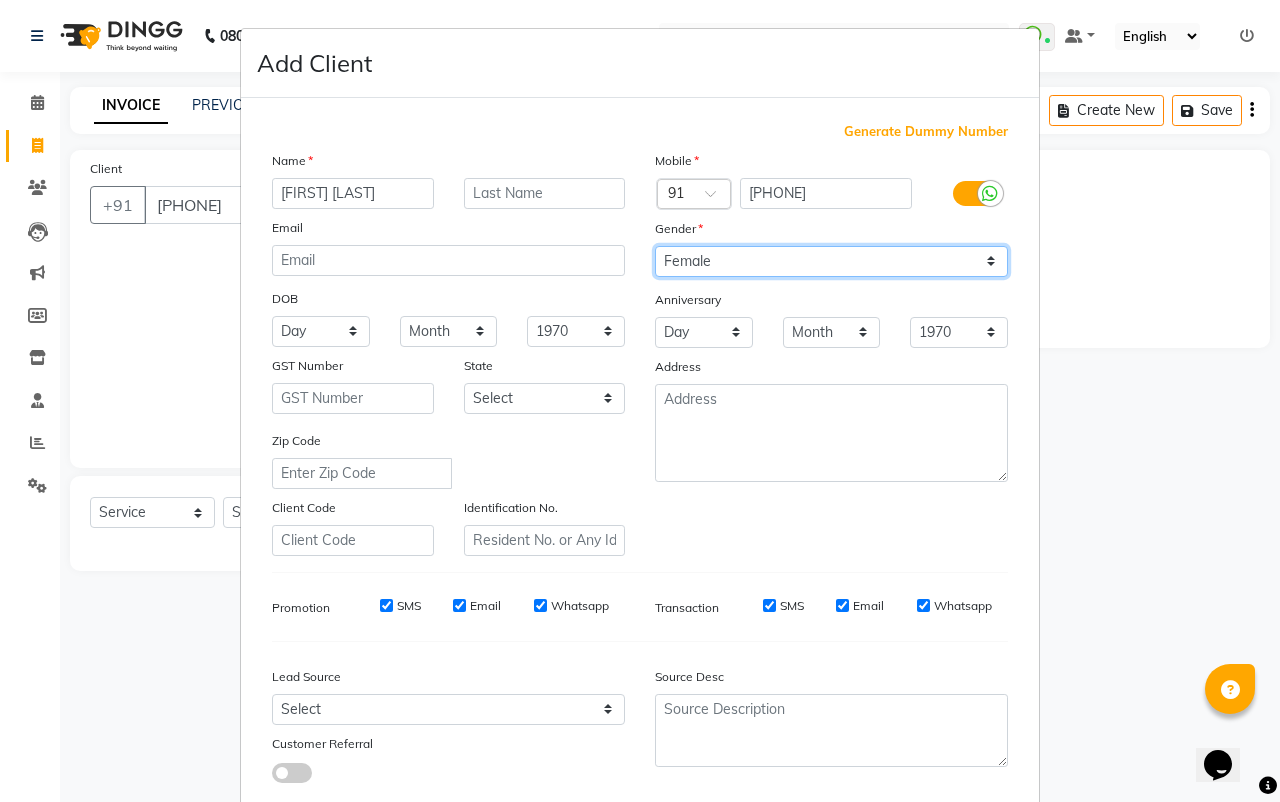 click on "Select Male Female Other Prefer Not To Say" at bounding box center (831, 261) 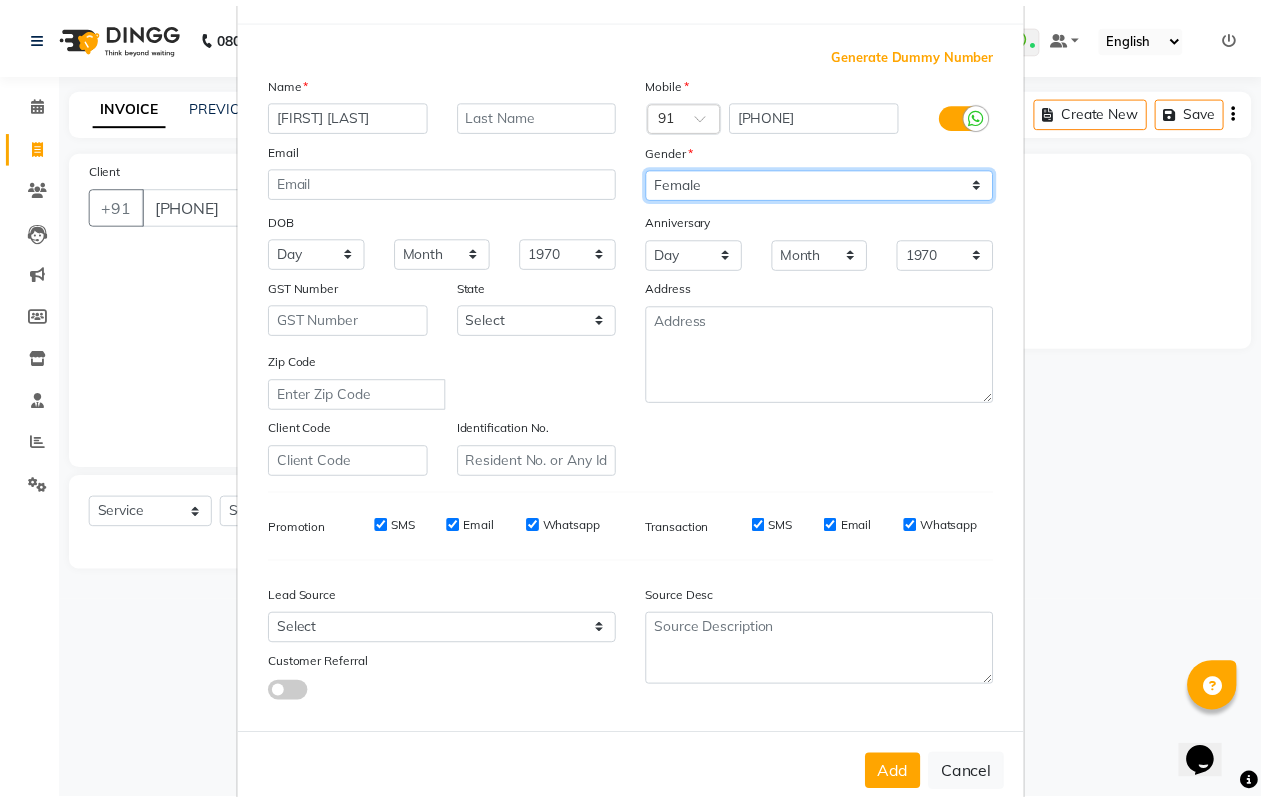 scroll, scrollTop: 121, scrollLeft: 0, axis: vertical 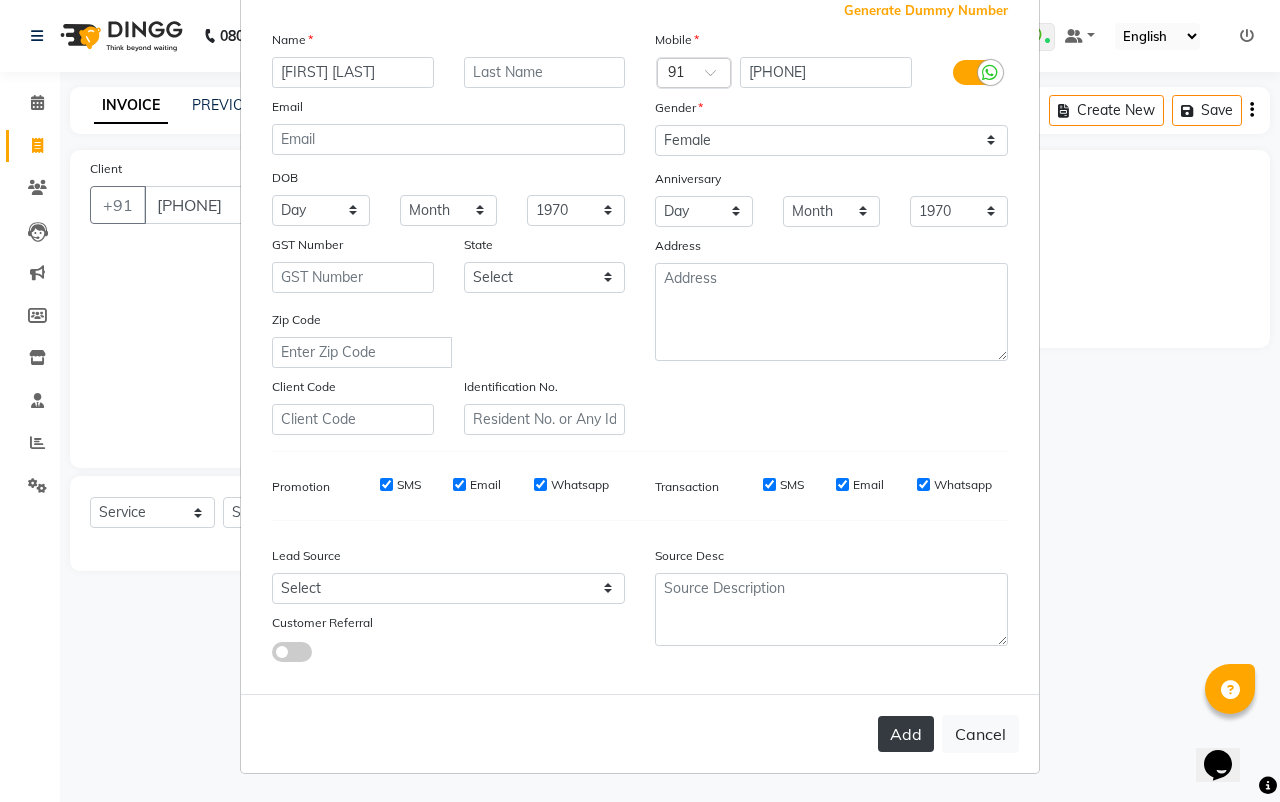 click on "Add" at bounding box center (906, 734) 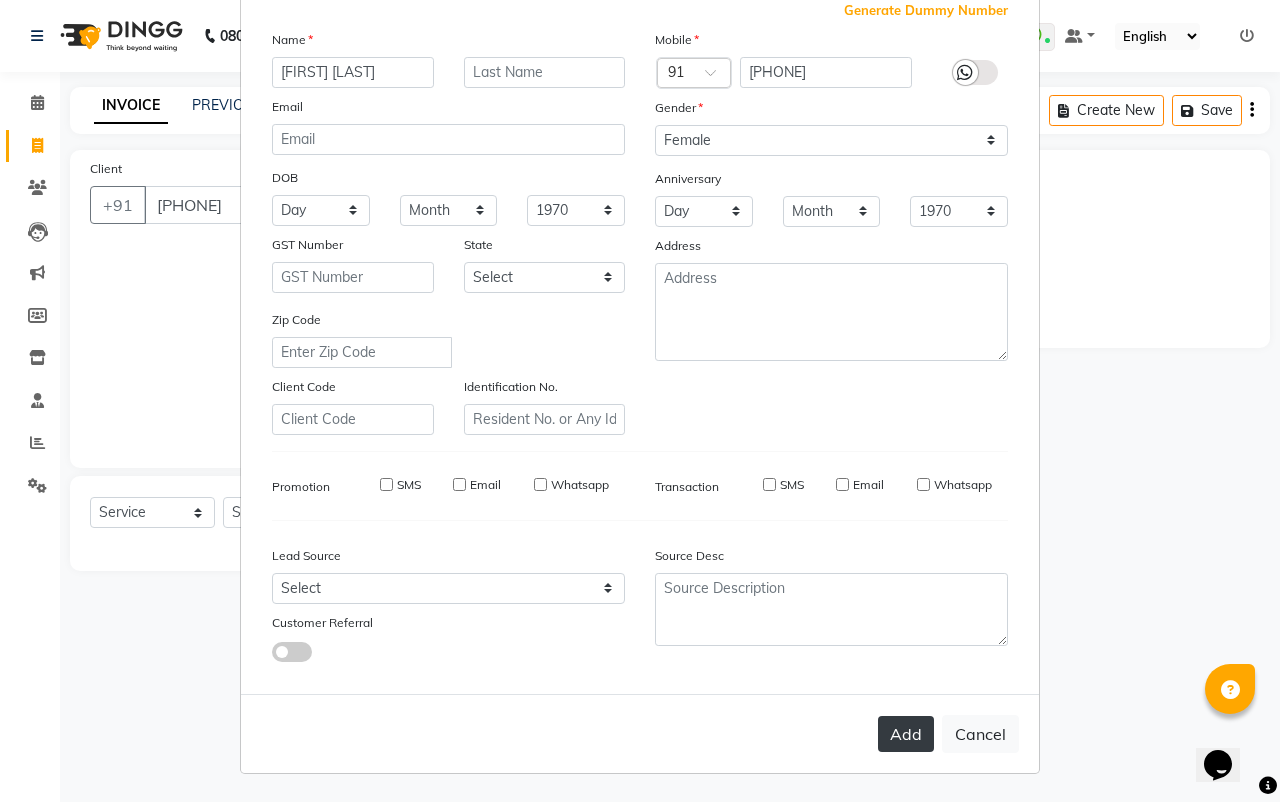 type 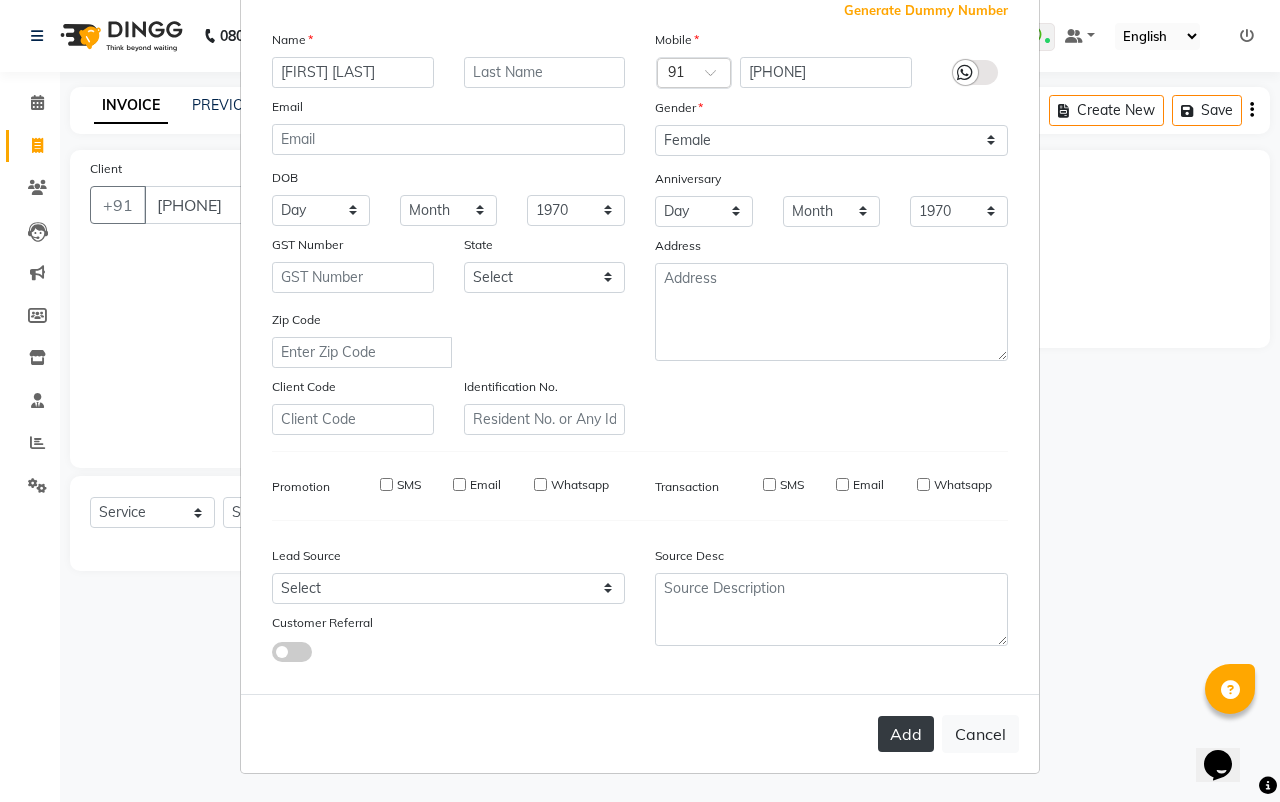 select 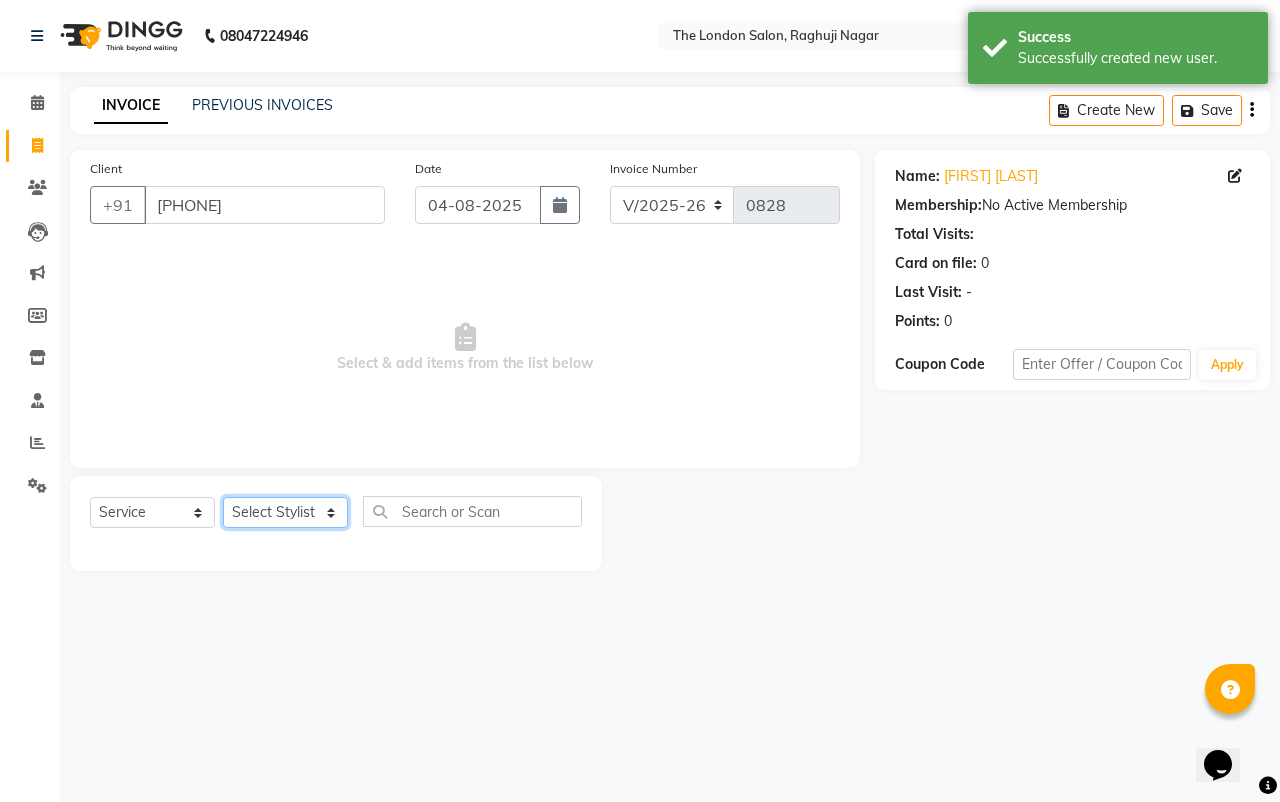 click on "Select Stylist [FIRST] [LAST] [FIRST] [LAST] [FIRST] [LAST] [FIRST] [LAST] [FIRST] [LAST] [FIRST] [LAST] [FIRST] [LAST] [FIRST] [LAST] [FIRST] [LAST]" 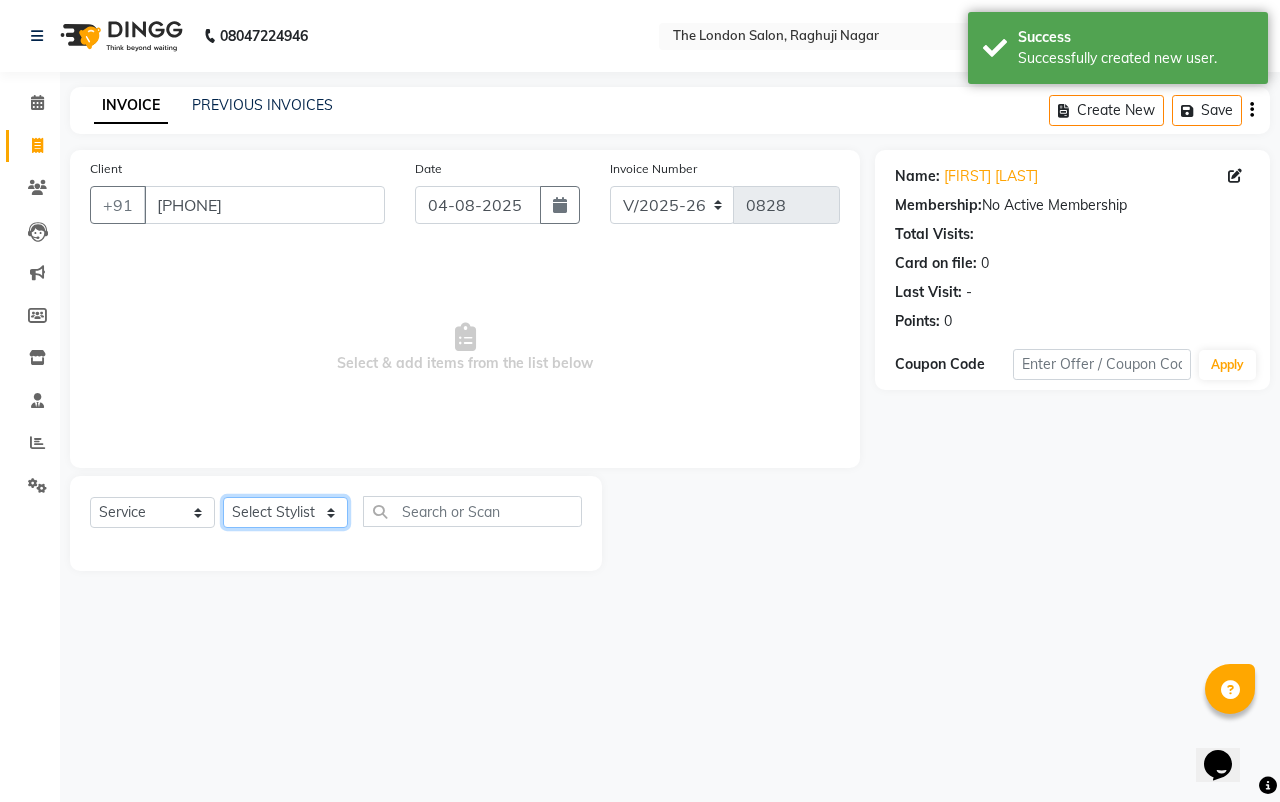 select on "44005" 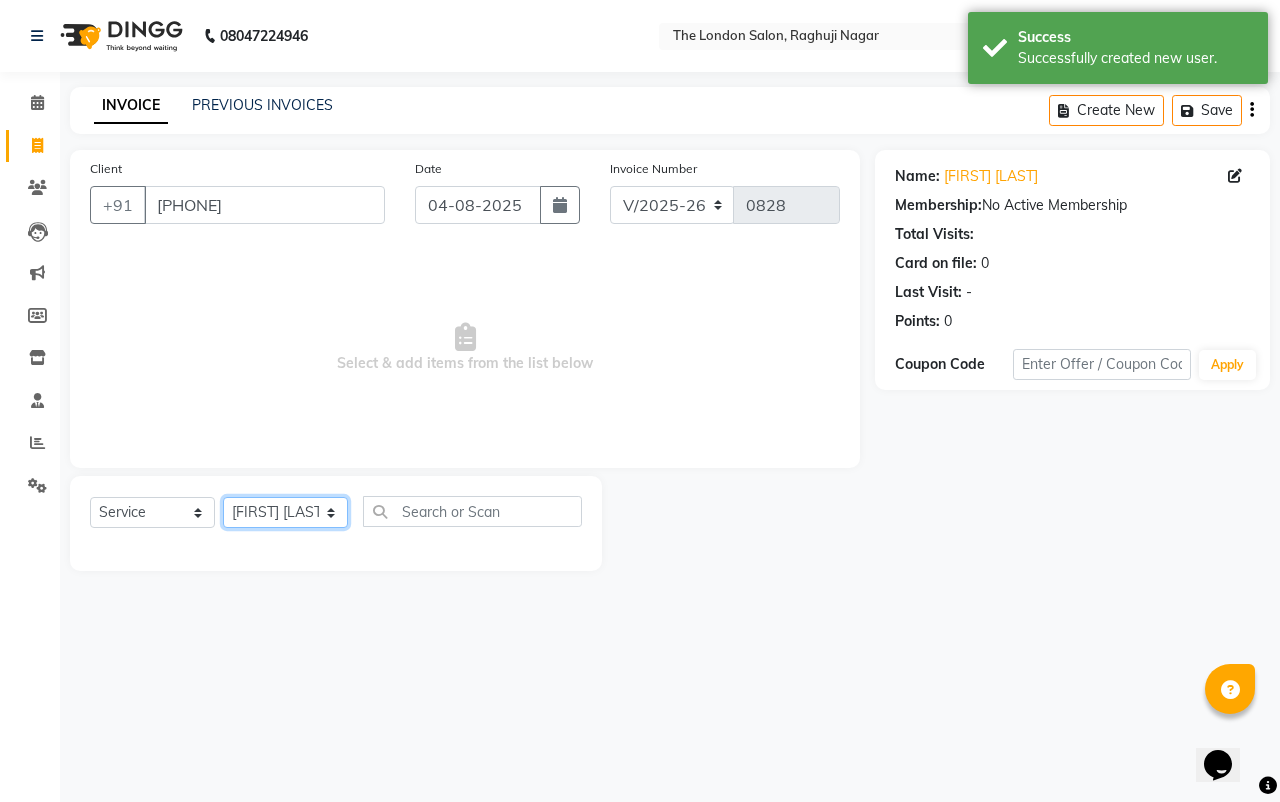 click on "Select Stylist [FIRST] [LAST] [FIRST] [LAST] [FIRST] [LAST] [FIRST] [LAST] [FIRST] [LAST] [FIRST] [LAST] [FIRST] [LAST] [FIRST] [LAST] [FIRST] [LAST]" 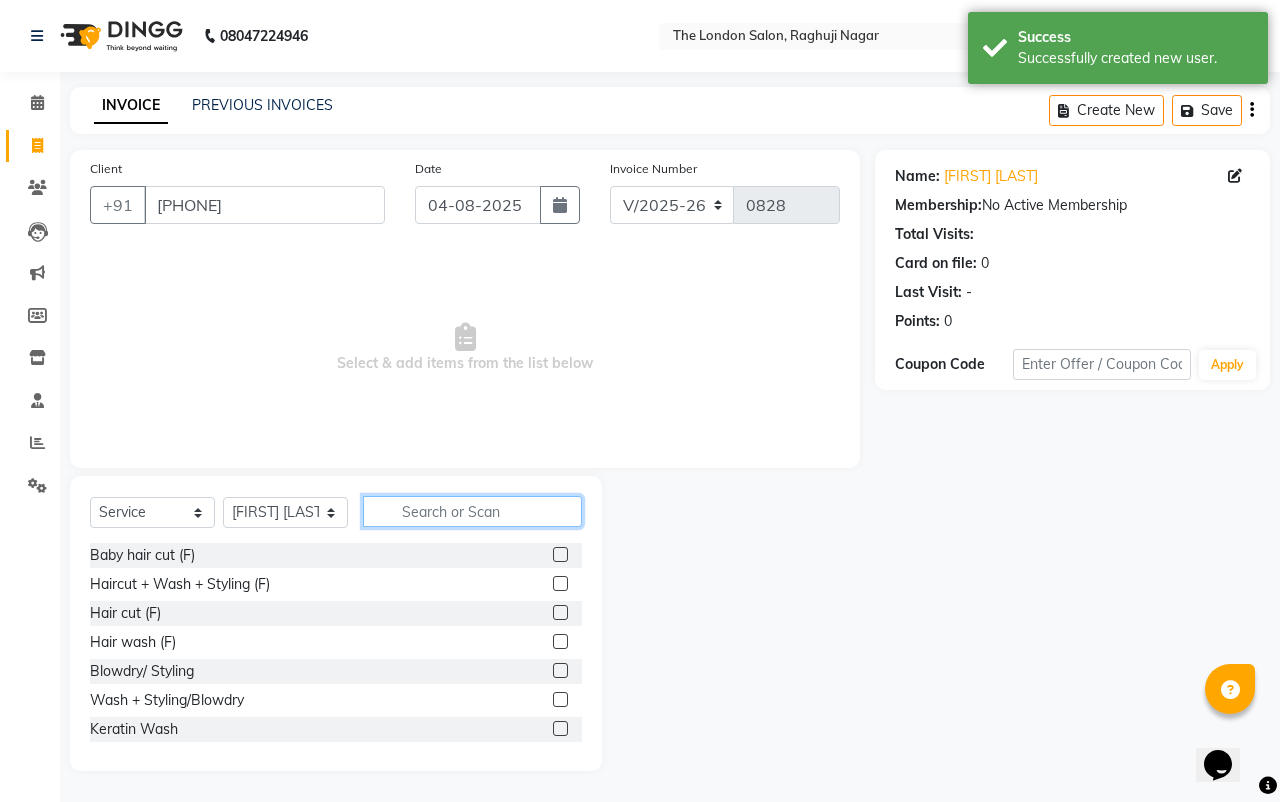 click 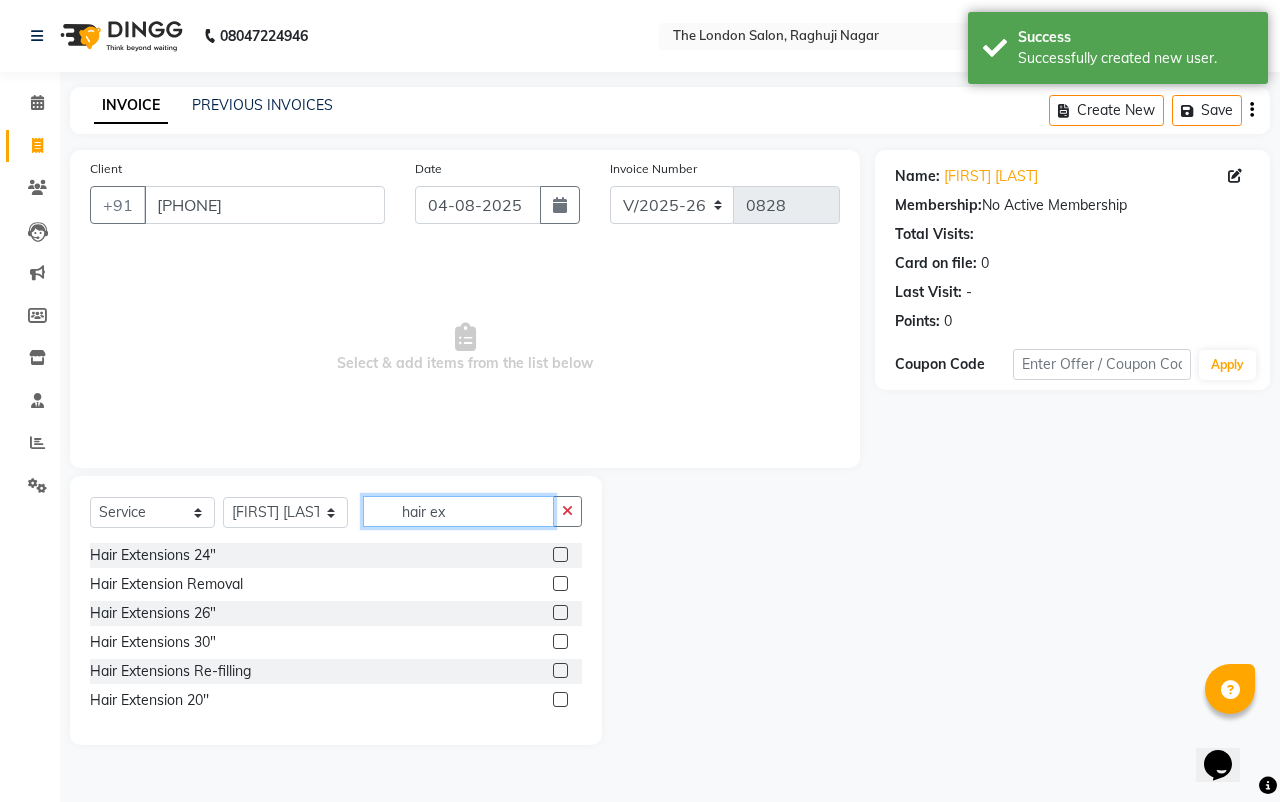 type on "hair ex" 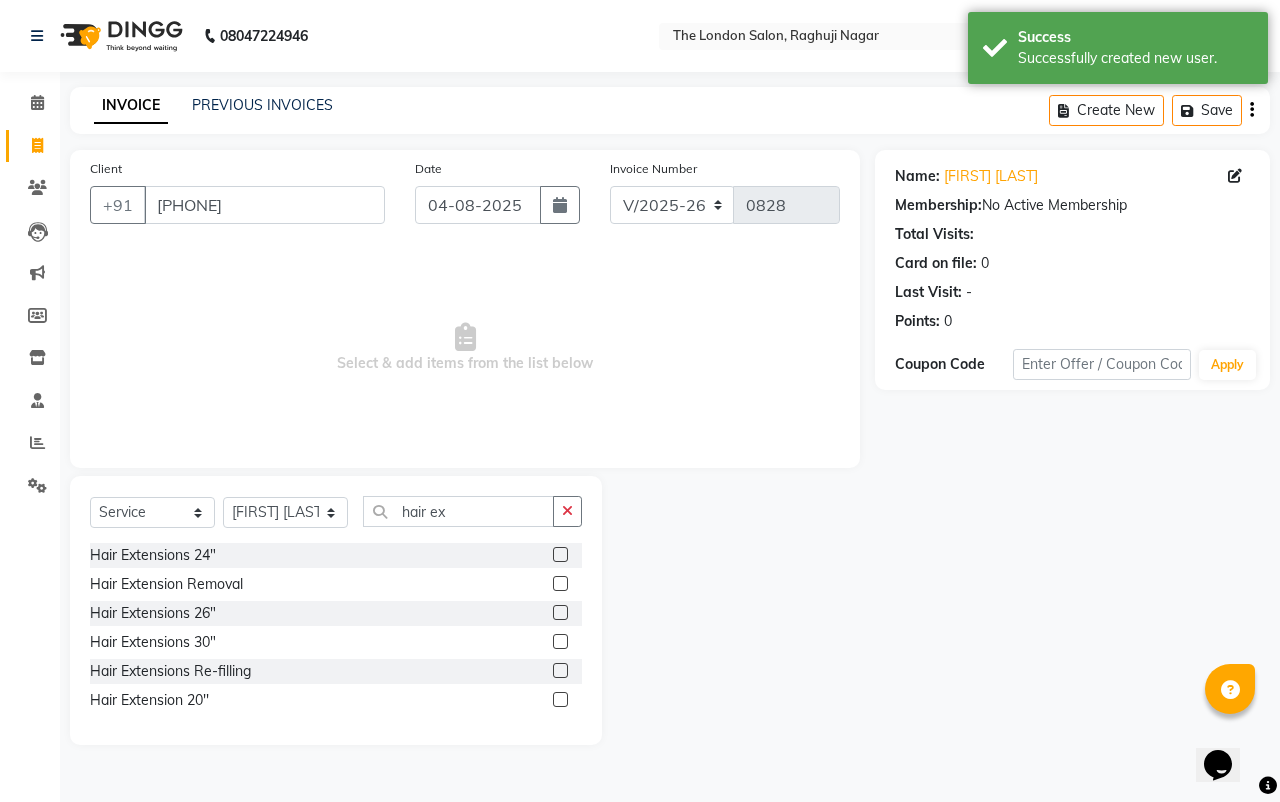 click 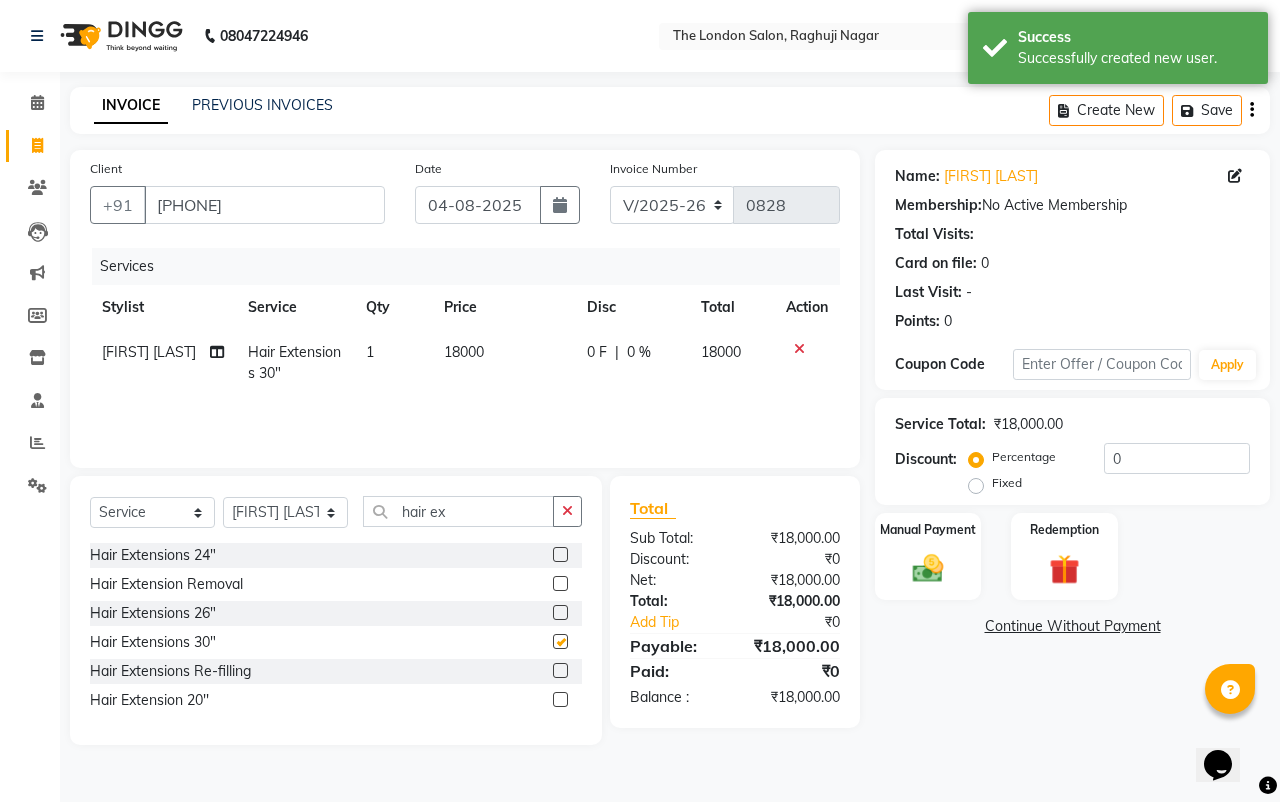 checkbox on "false" 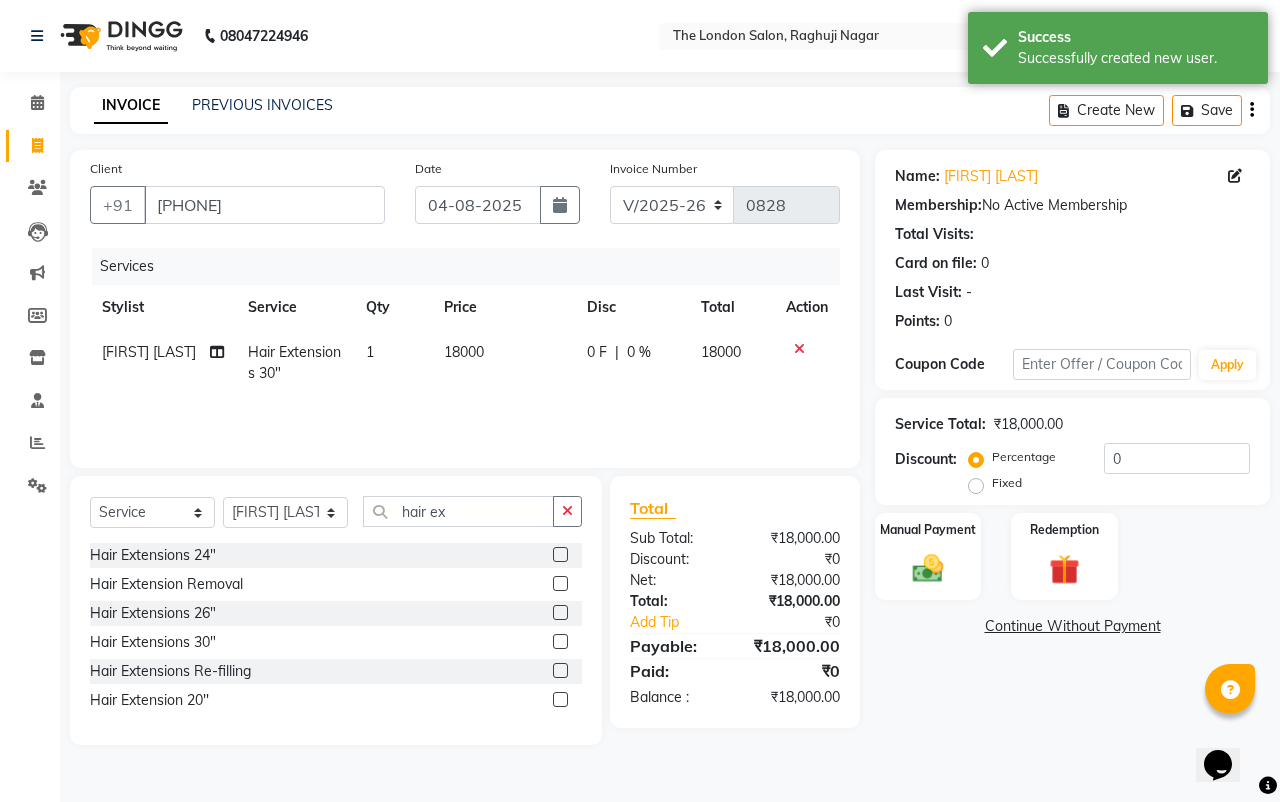 click on "18000" 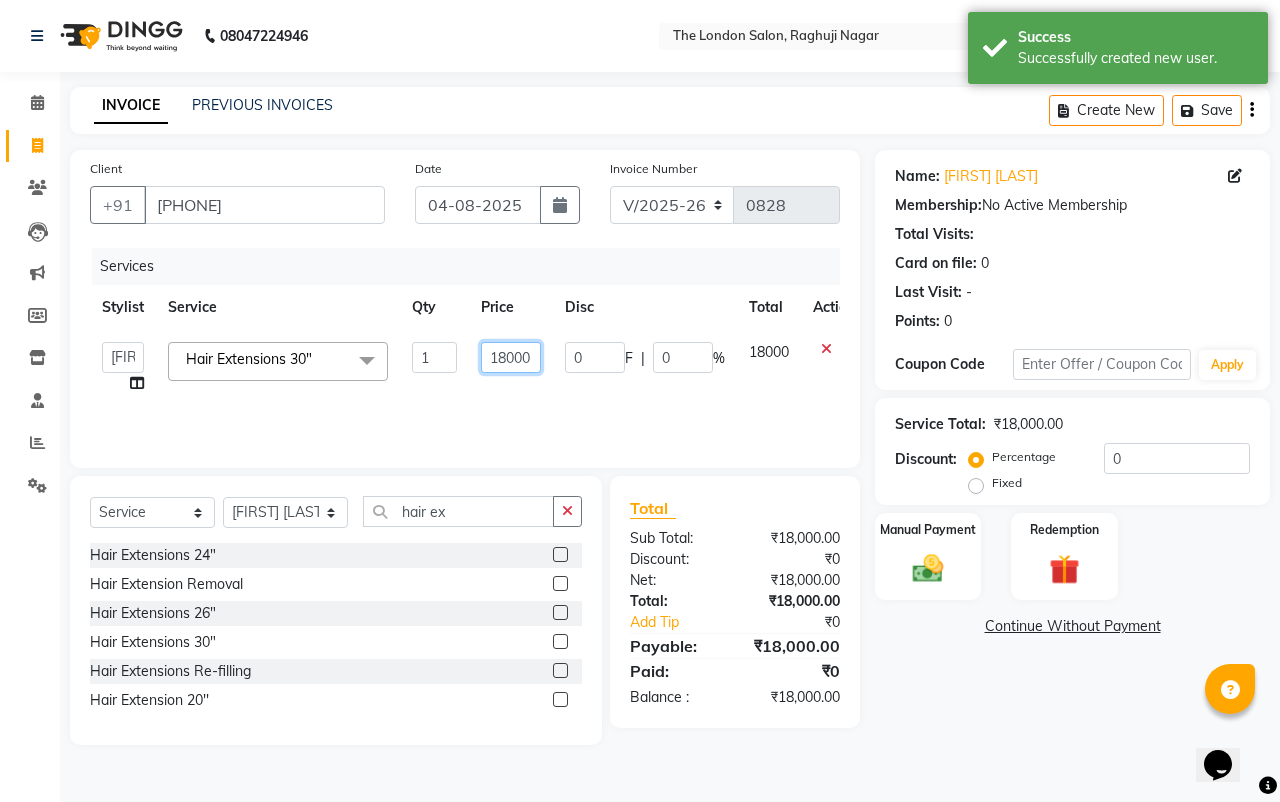 click on "18000" 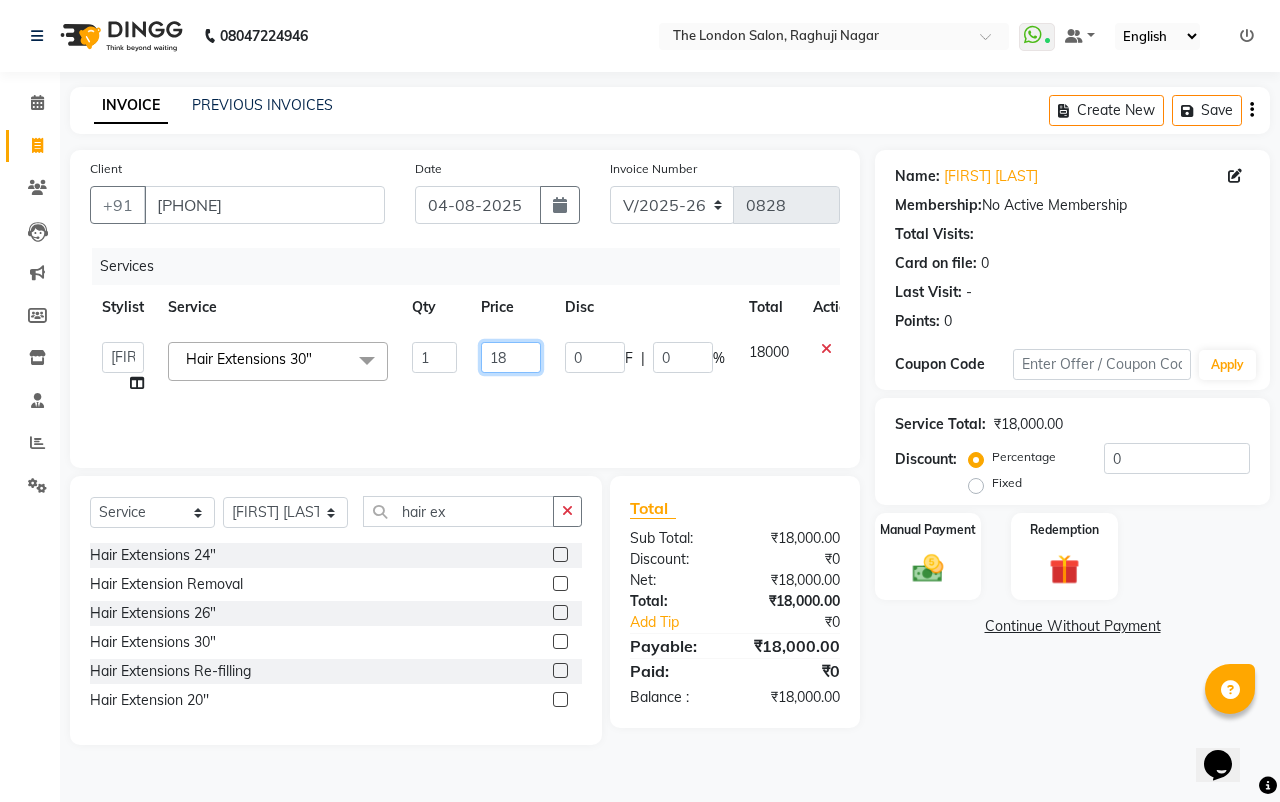 type on "1" 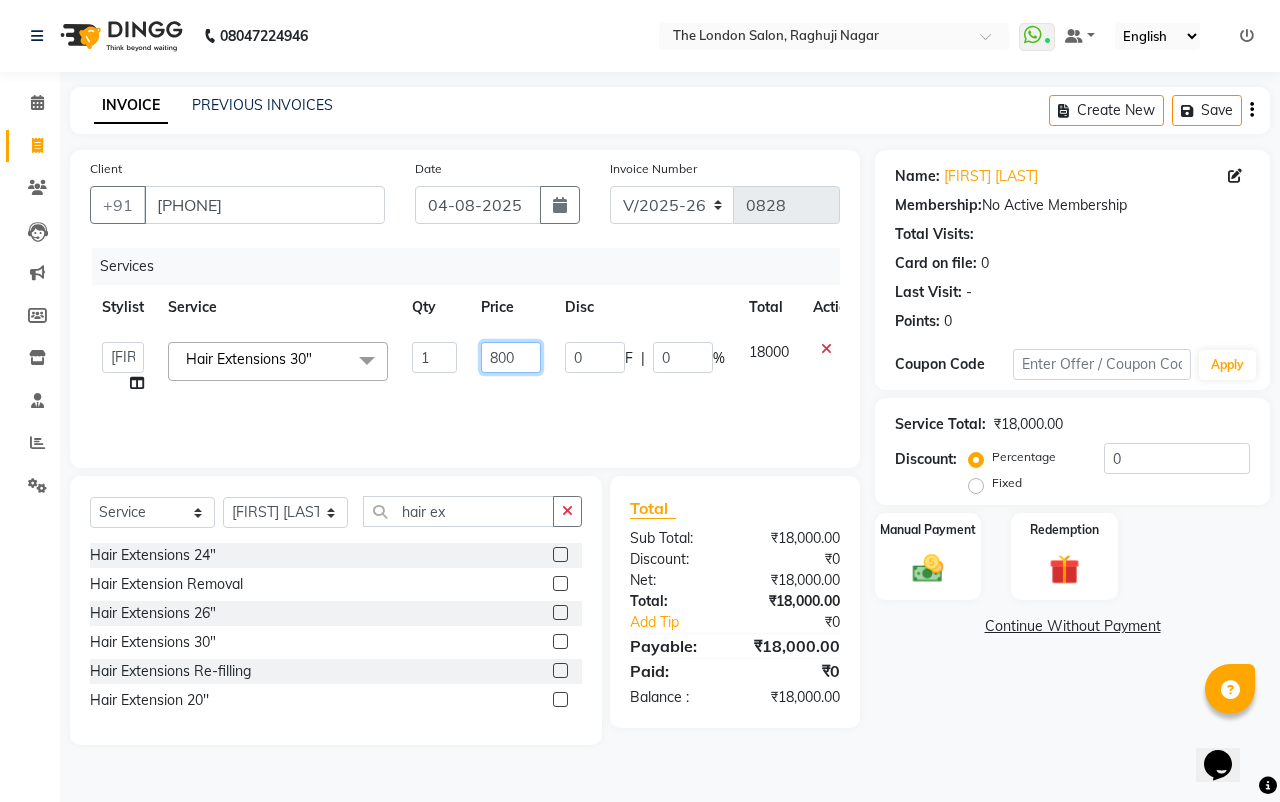 type on "8000" 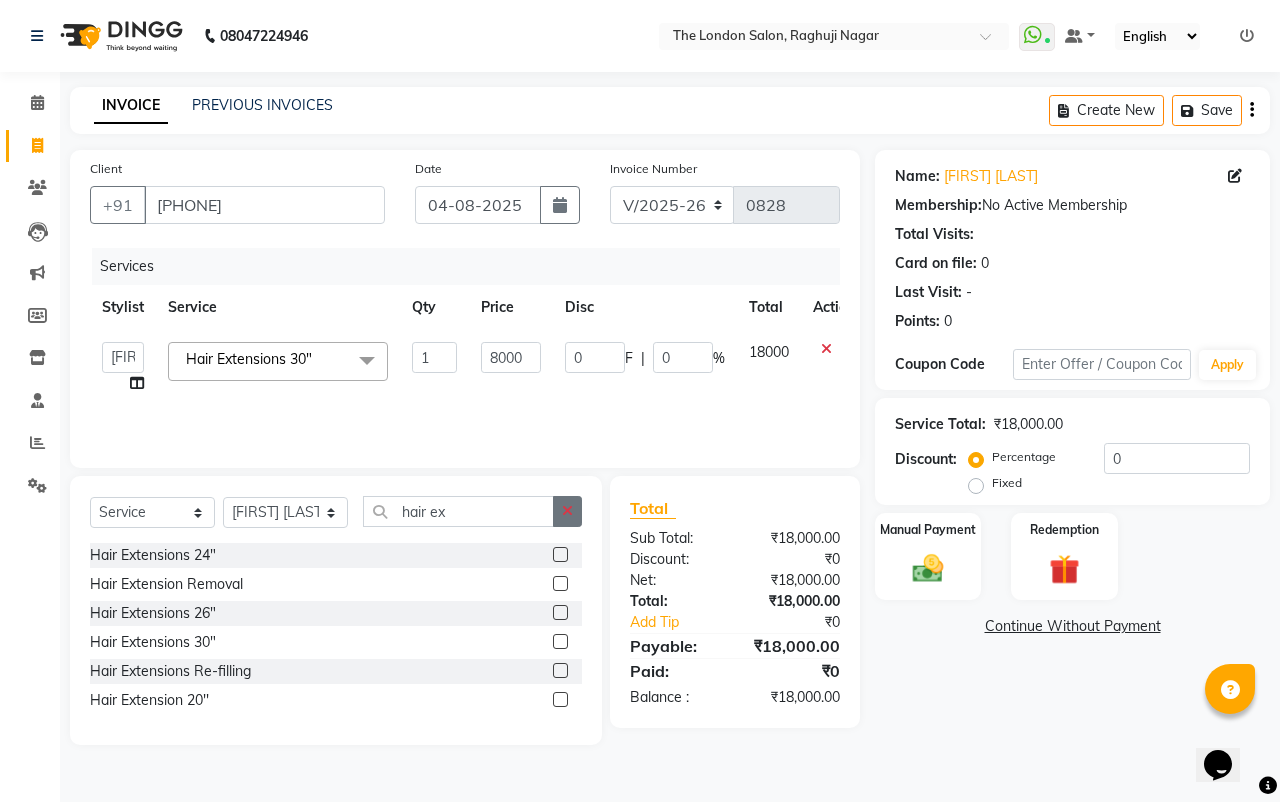 click 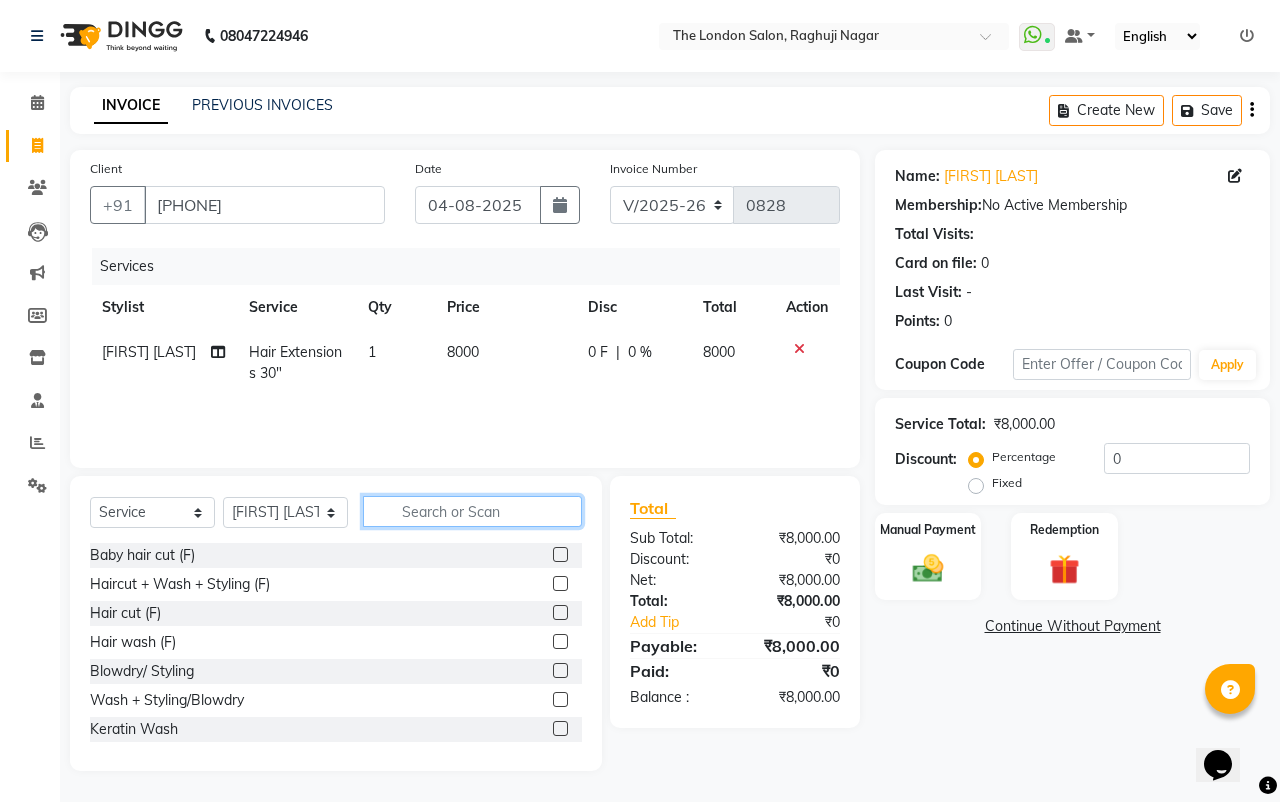 click 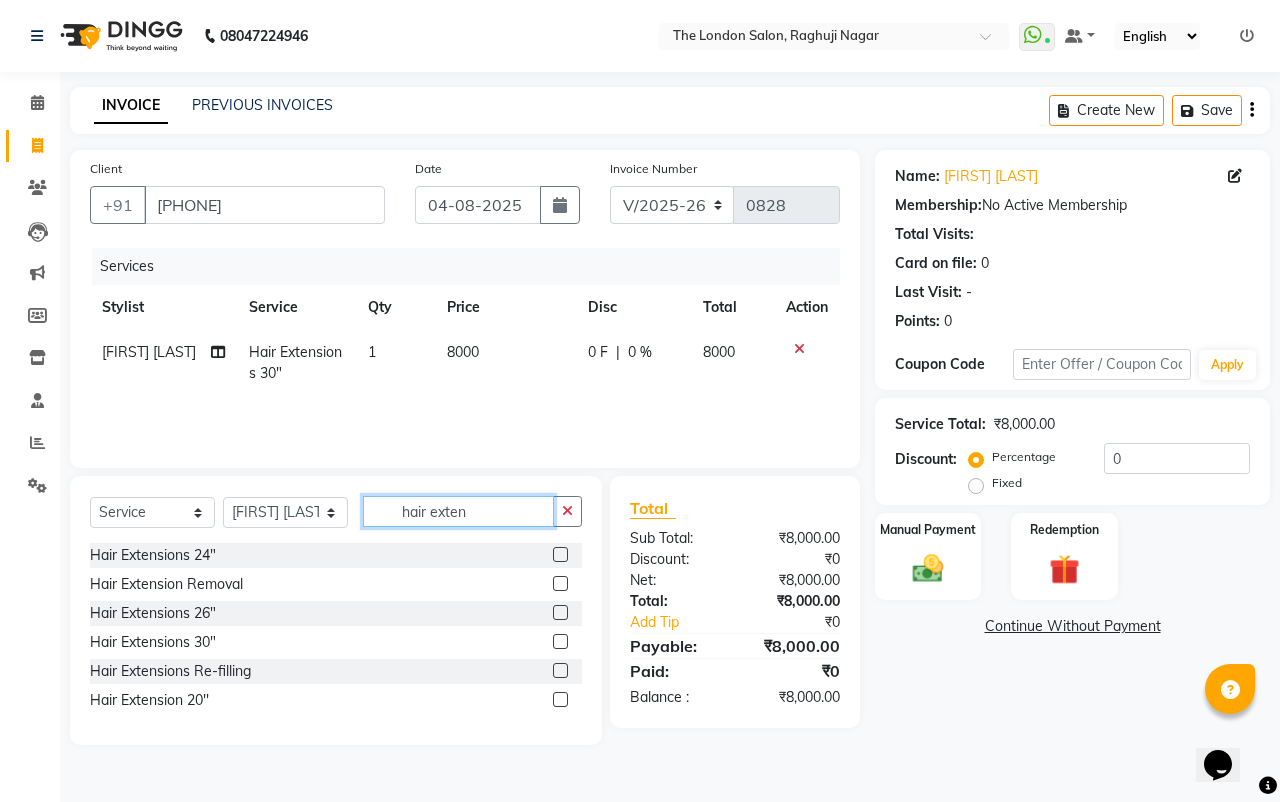 type on "hair exten" 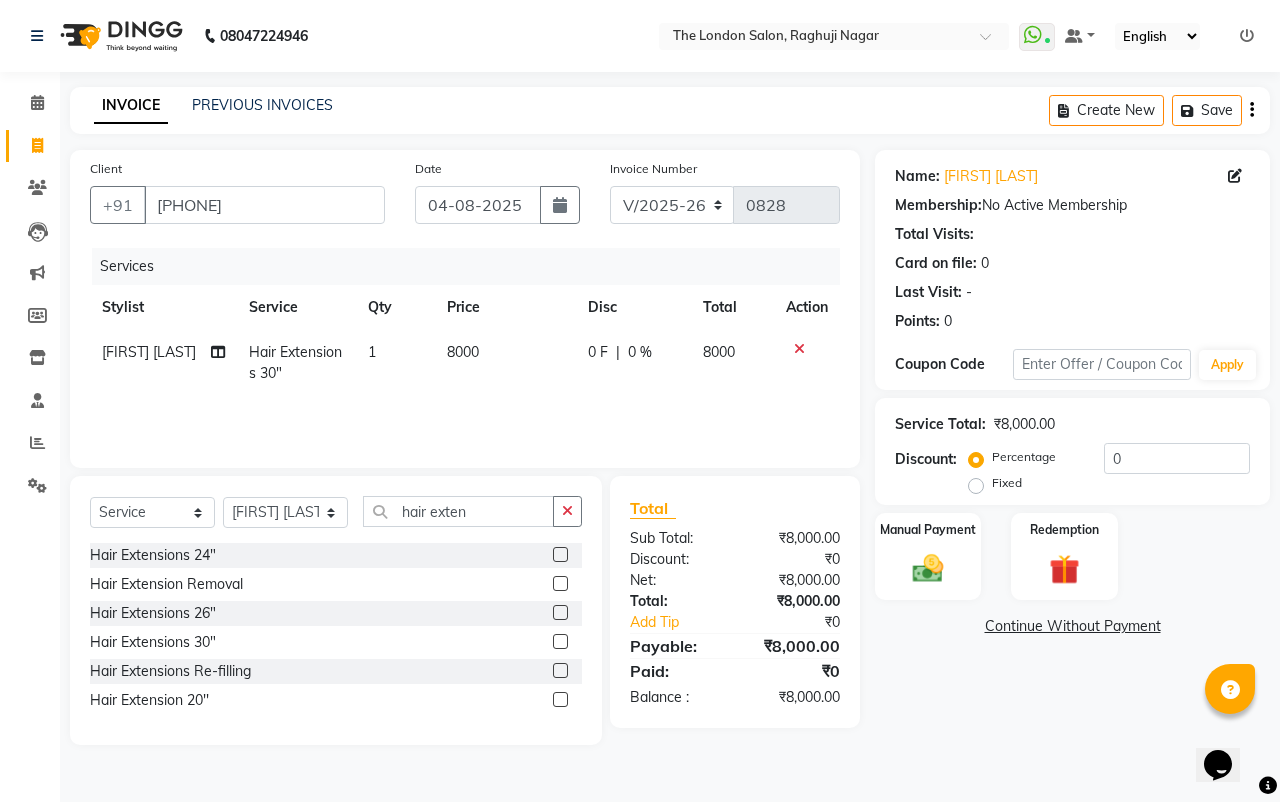 click 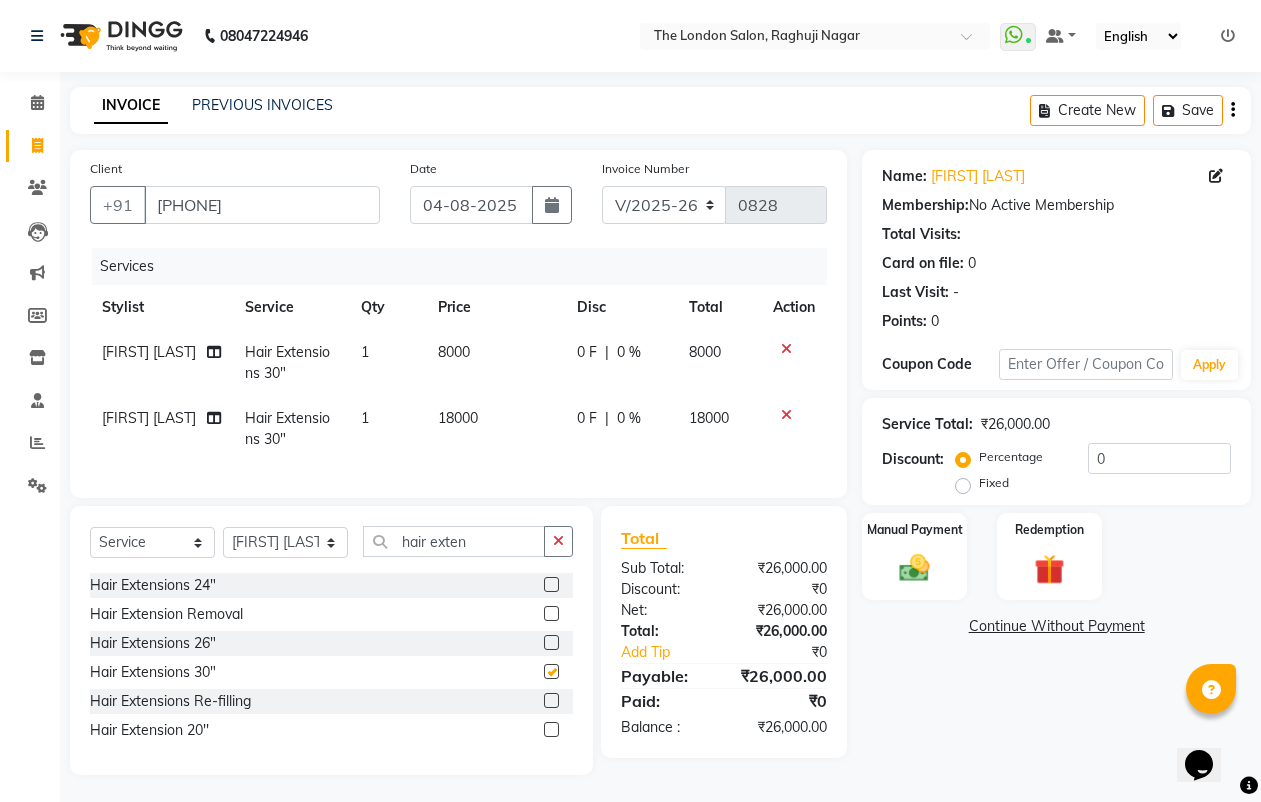 checkbox on "false" 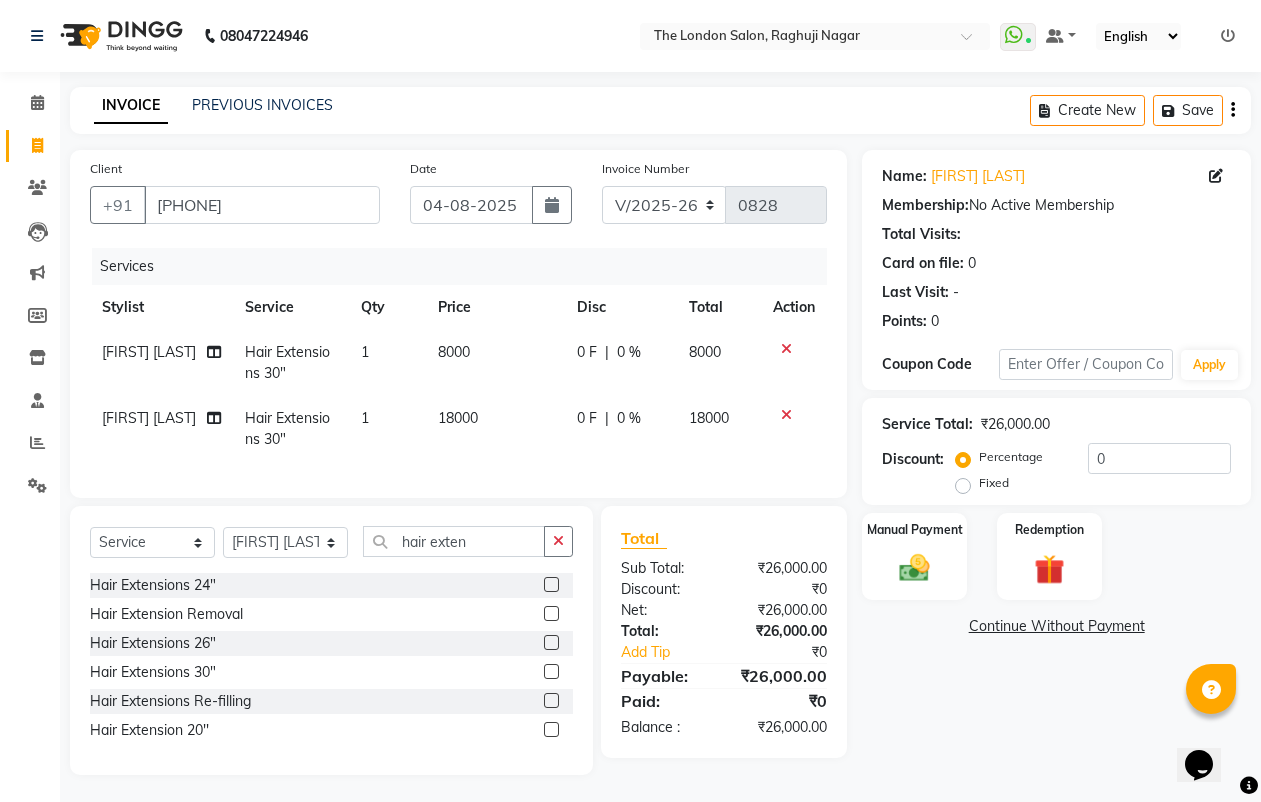 click on "18000" 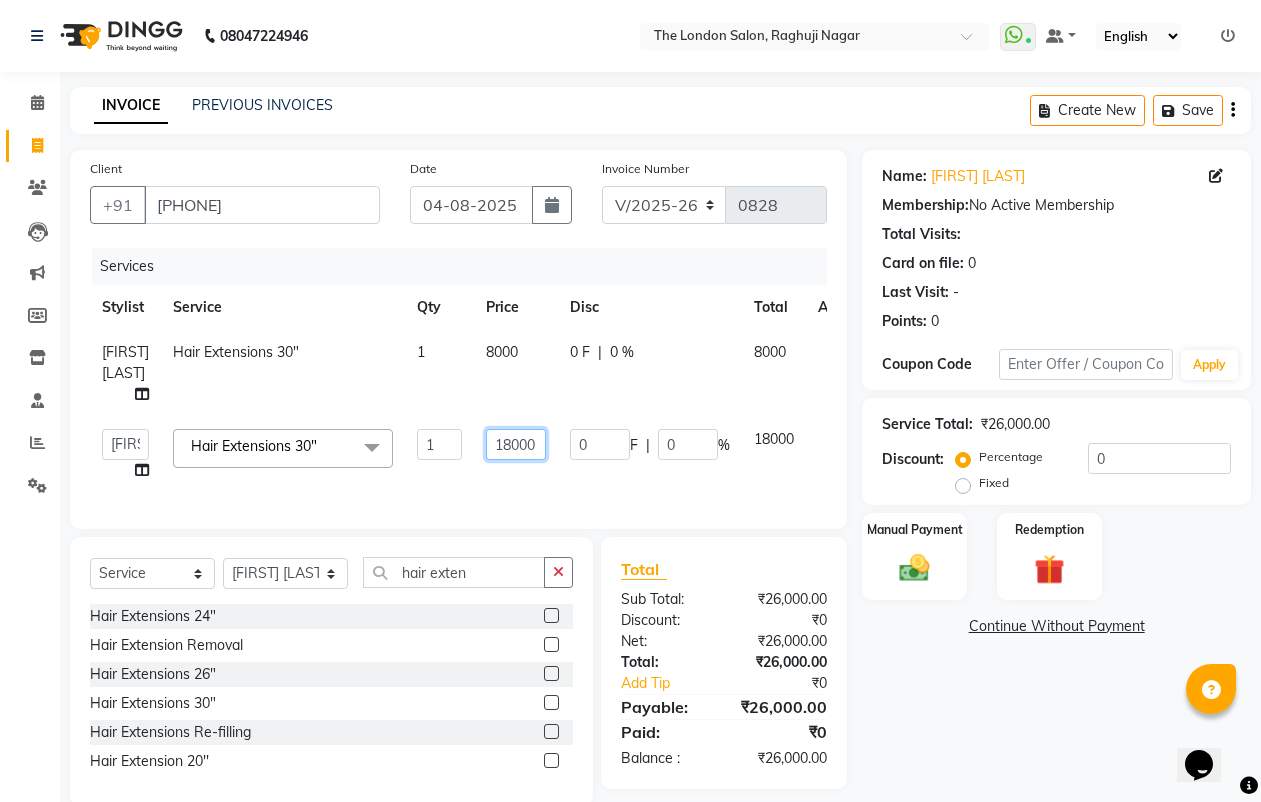 click on "18000" 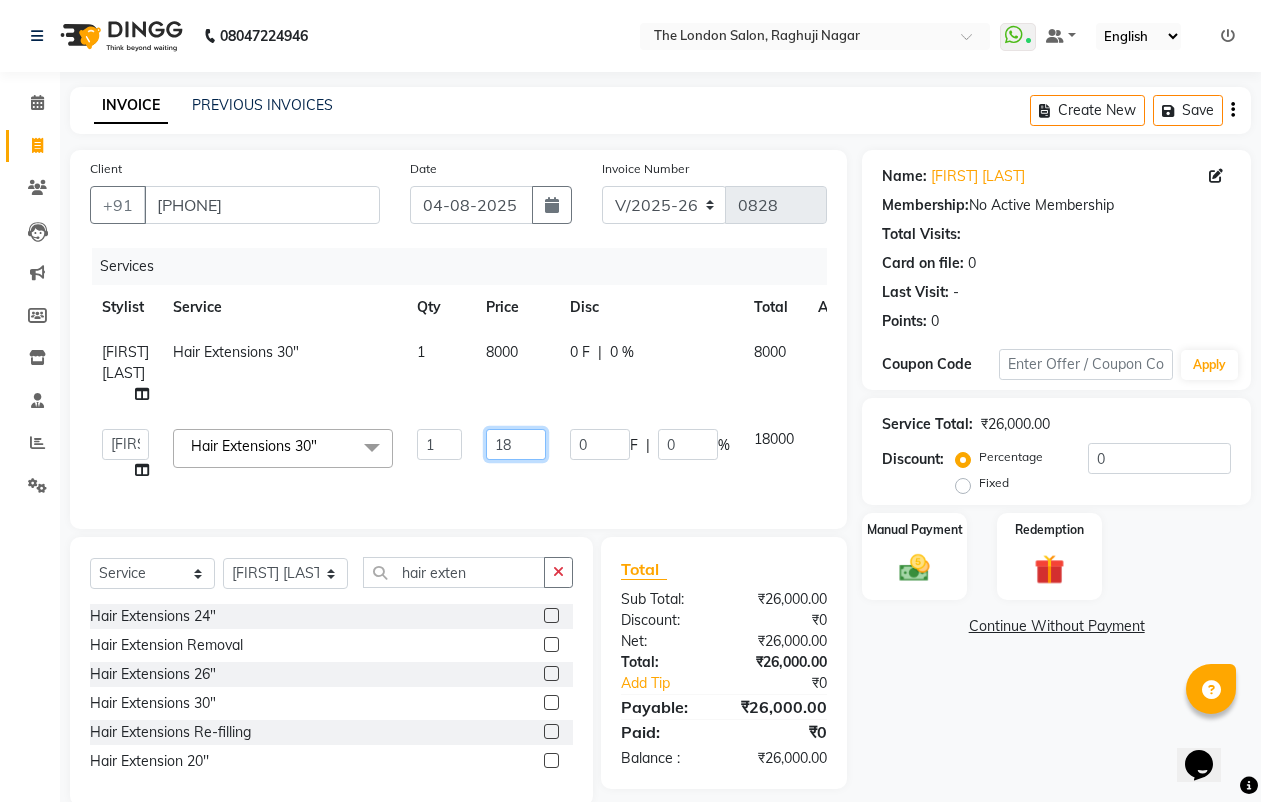 type on "1" 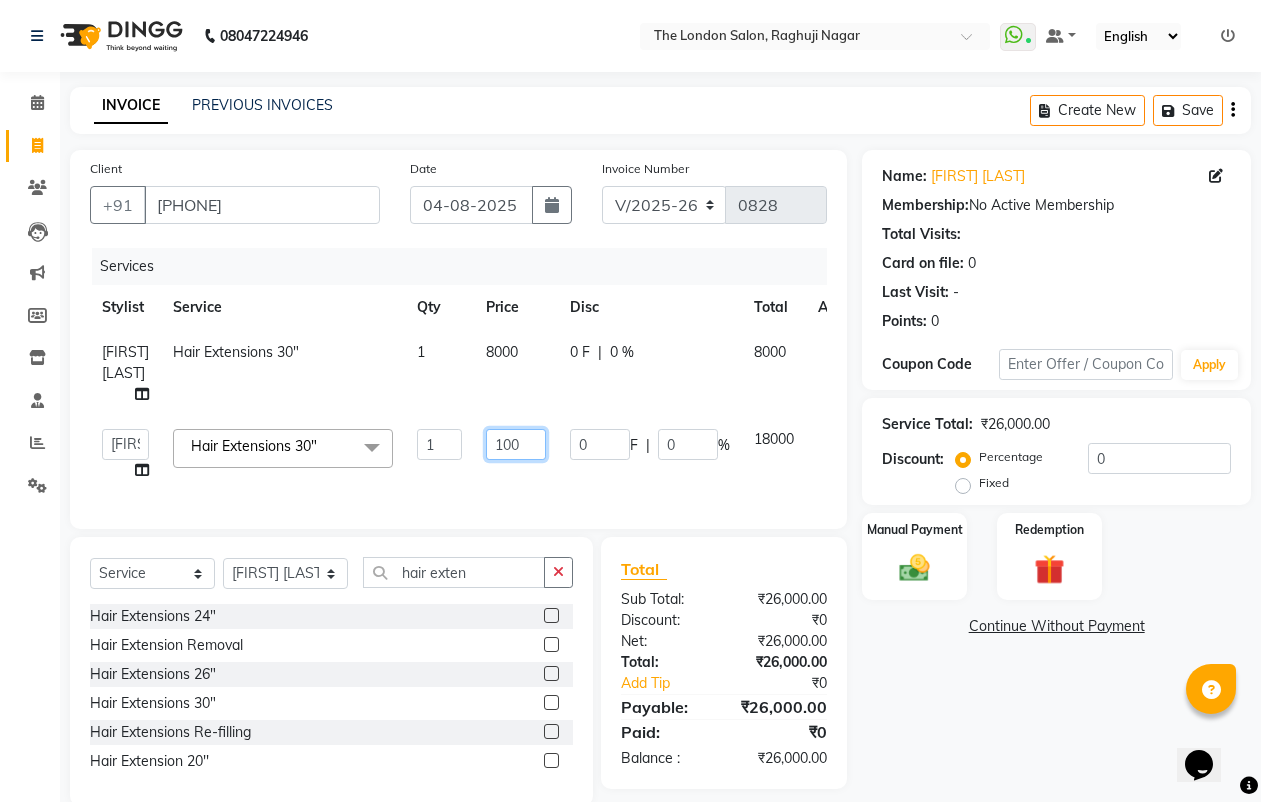 type on "1000" 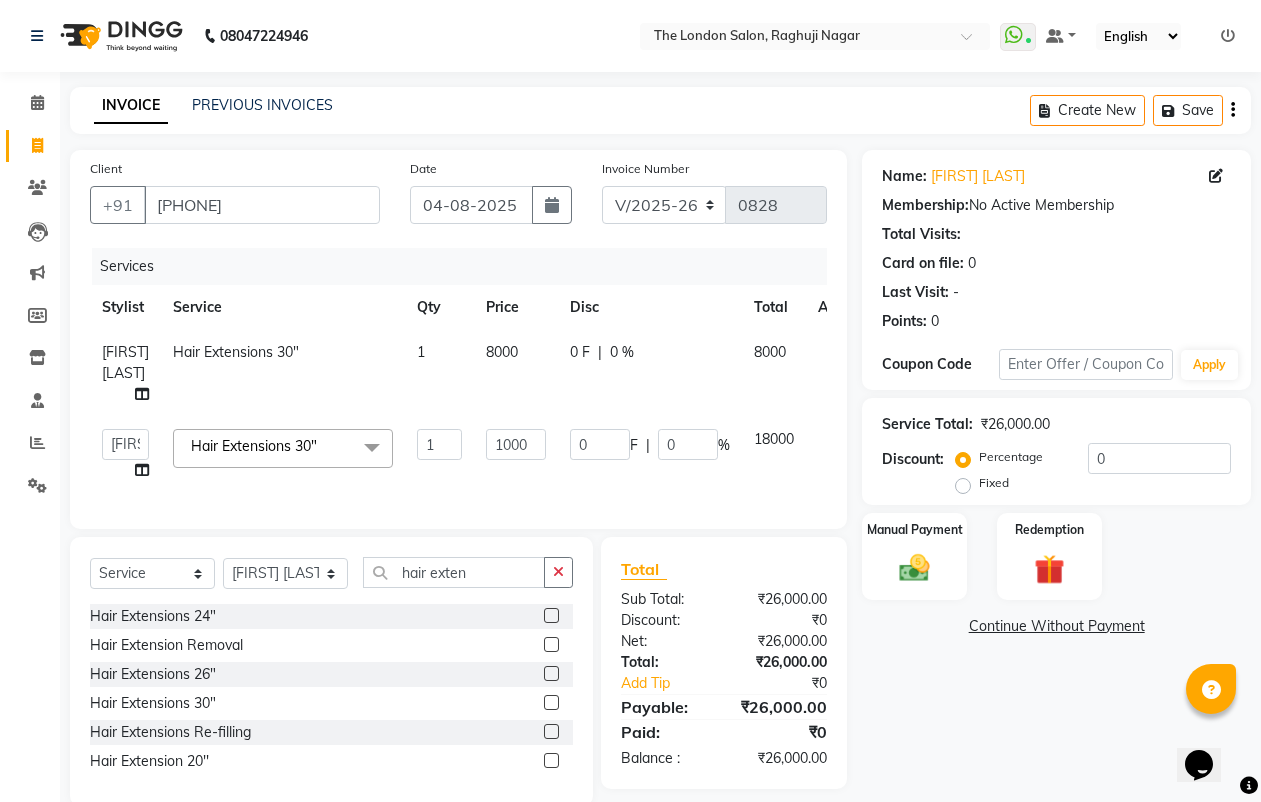 click on "8000" 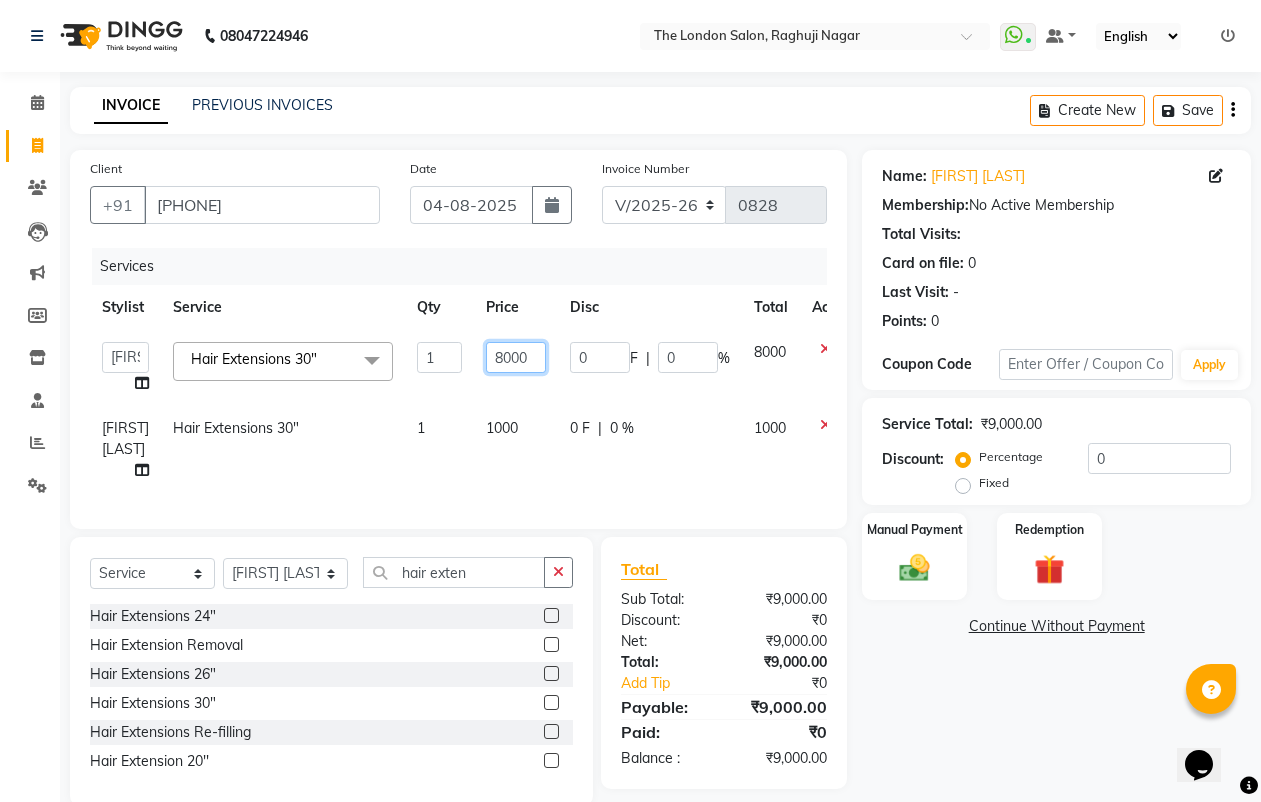 click on "8000" 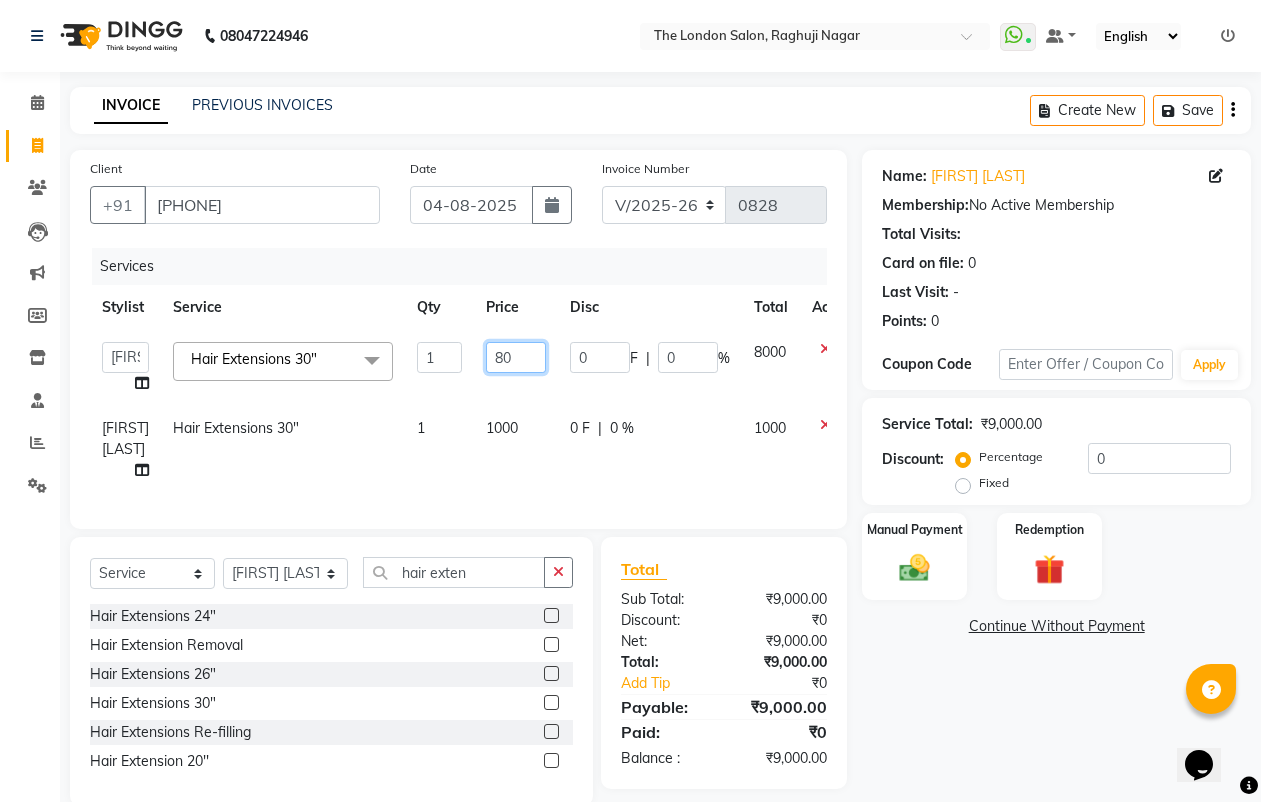 type on "8" 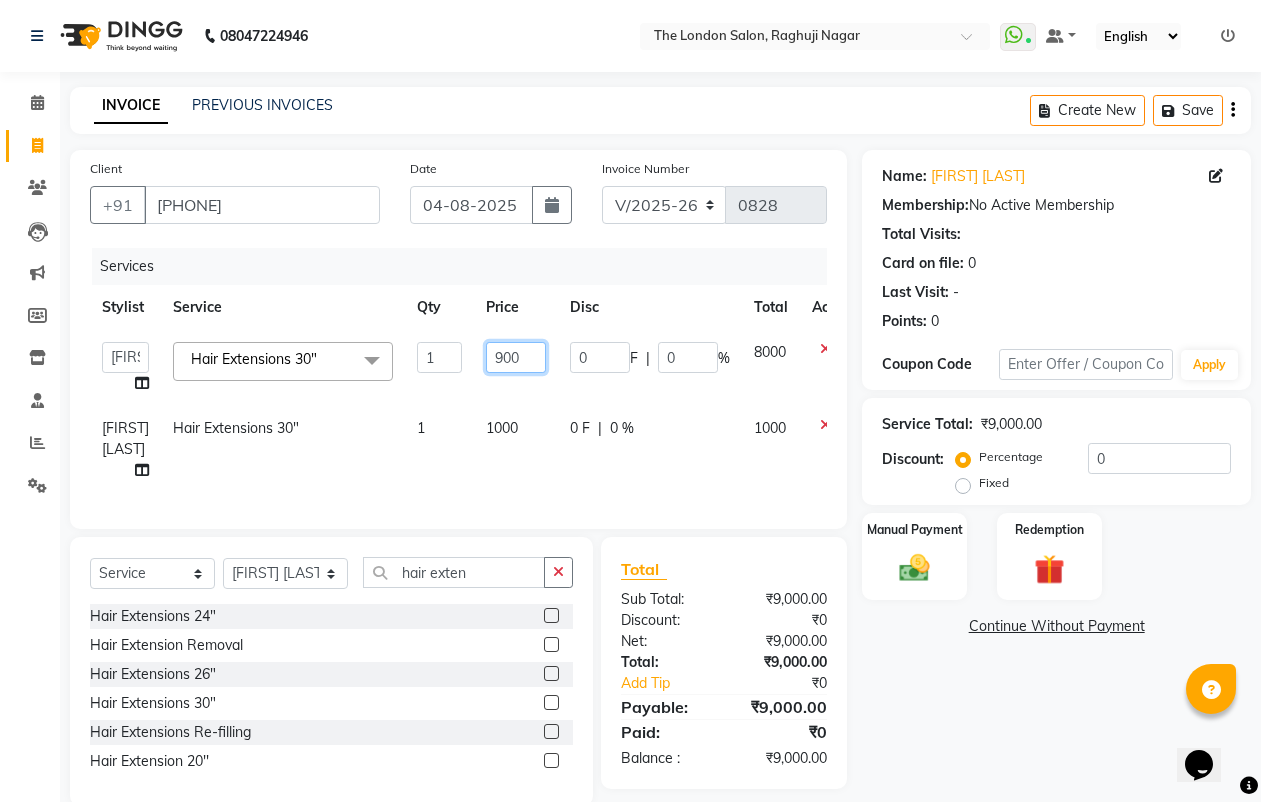 type on "9000" 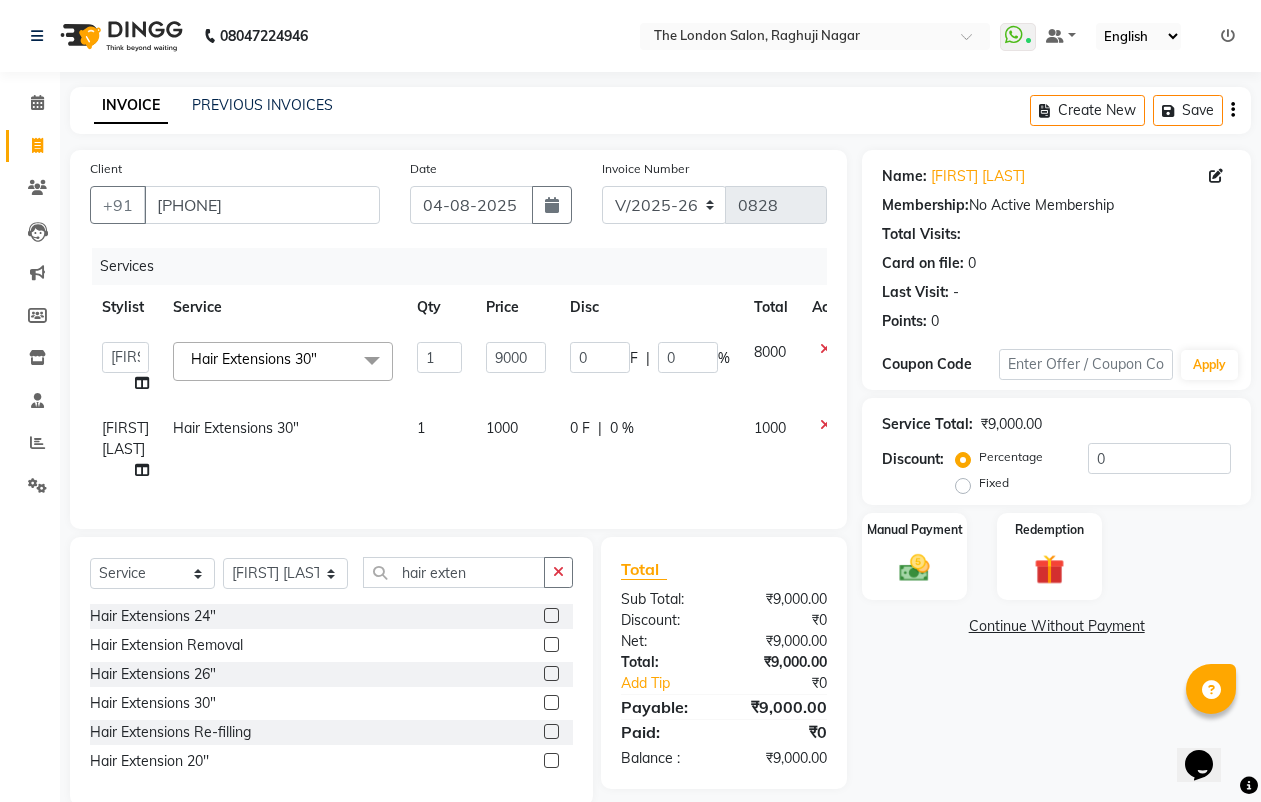 click on "Name: [FIRST] [LAST]  Membership:  No Active Membership  Total Visits:   Card on file:  0 Last Visit:   - Points:   0  Coupon Code Apply Service Total:  ₹9,000.00  Discount:  Percentage   Fixed  0 Manual Payment Redemption  Continue Without Payment" 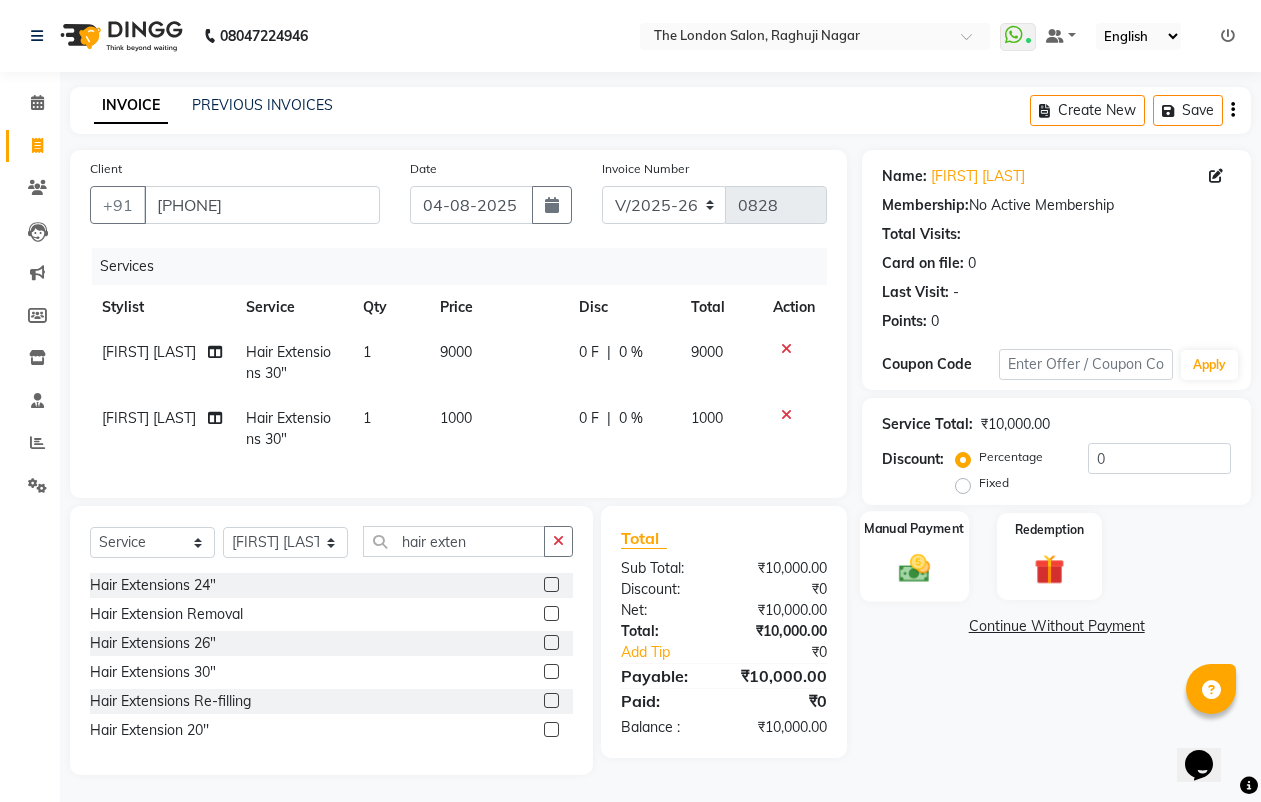 click on "Manual Payment" 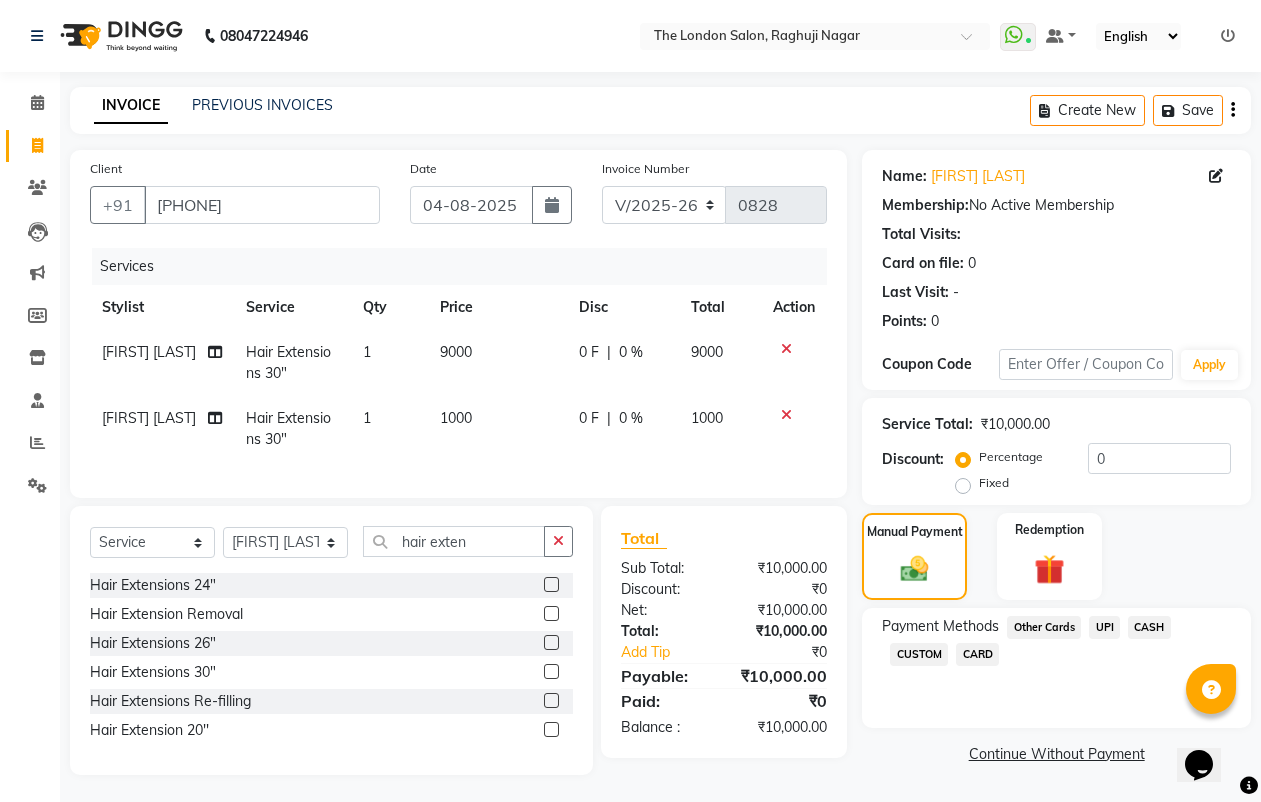 click on "CASH" 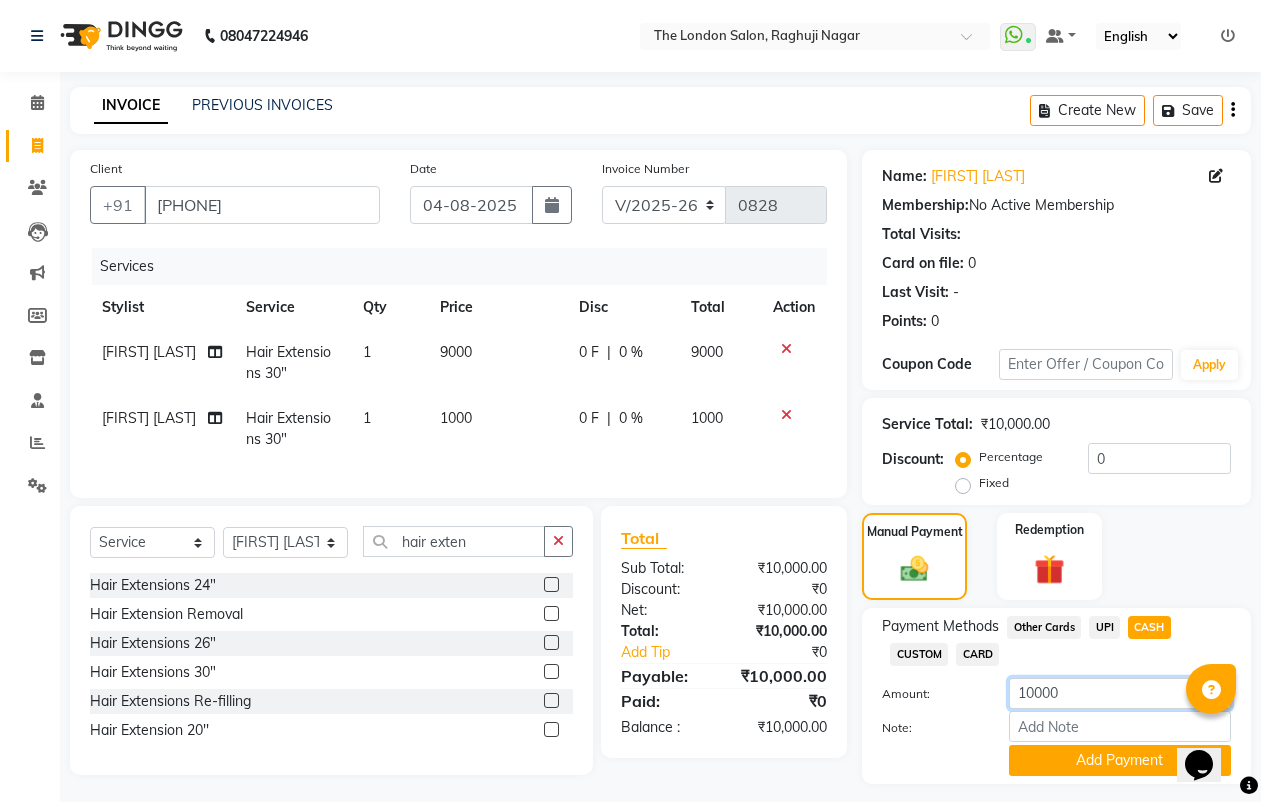 click on "10000" 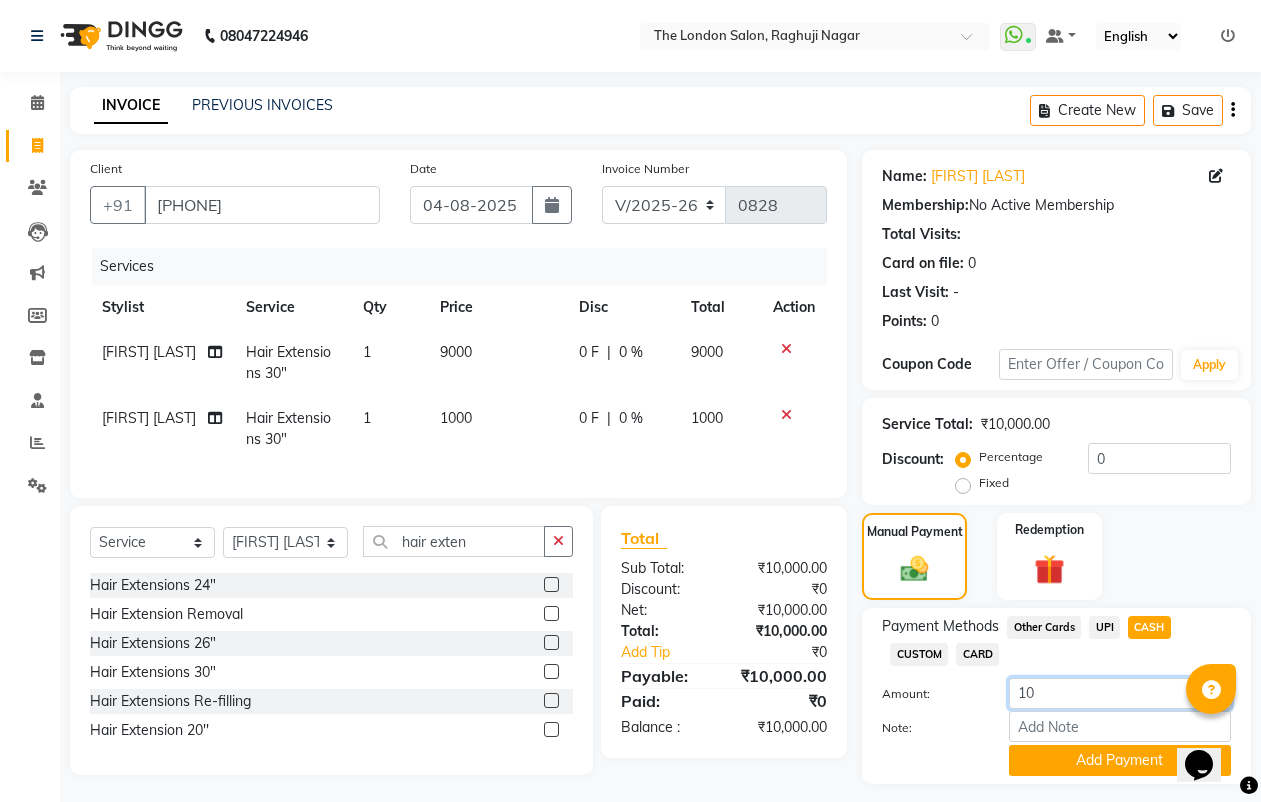 type on "1" 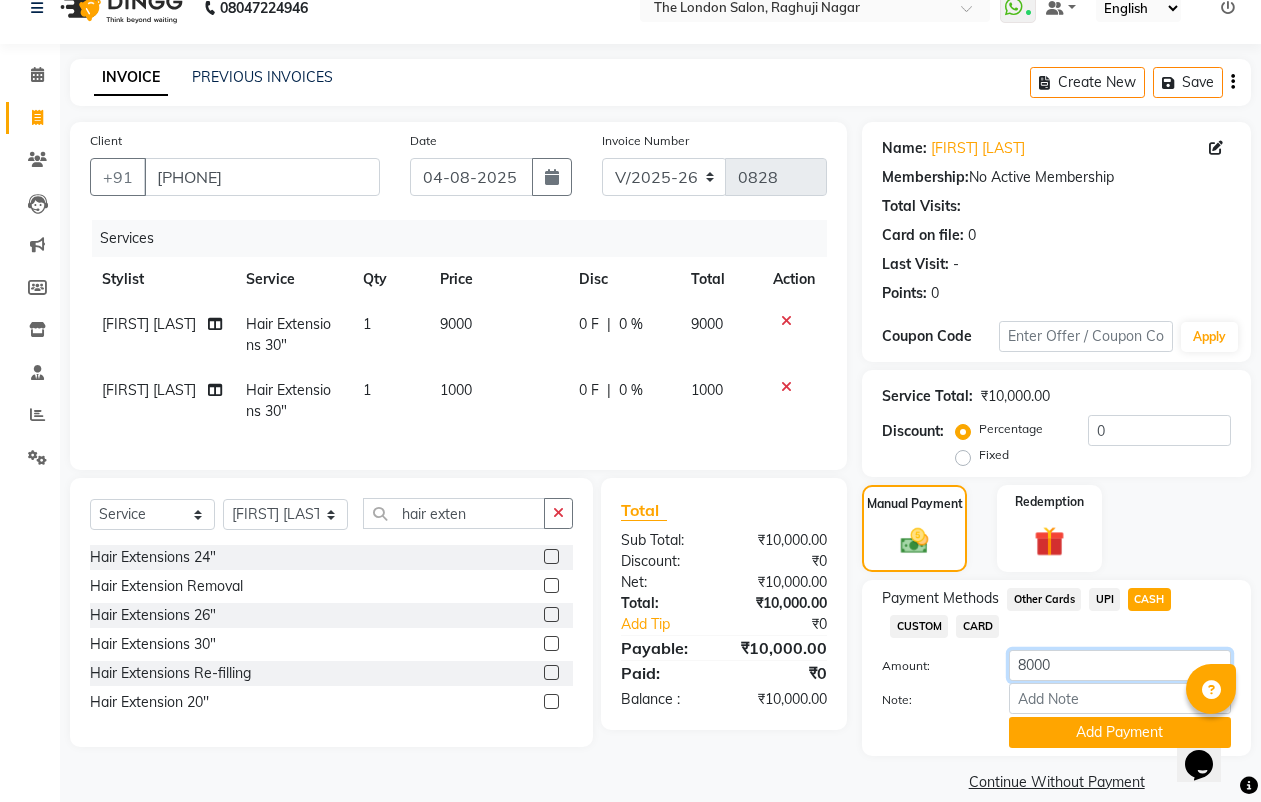 scroll, scrollTop: 53, scrollLeft: 0, axis: vertical 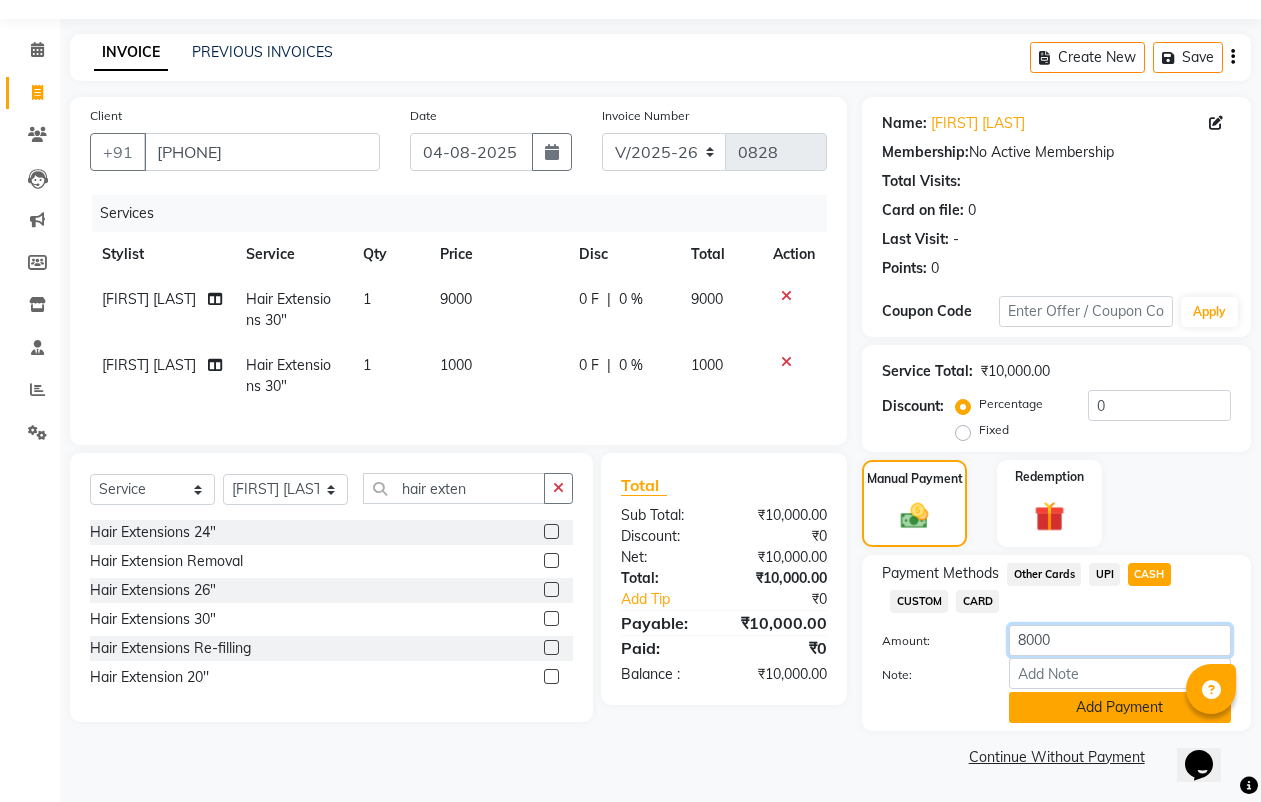 type on "8000" 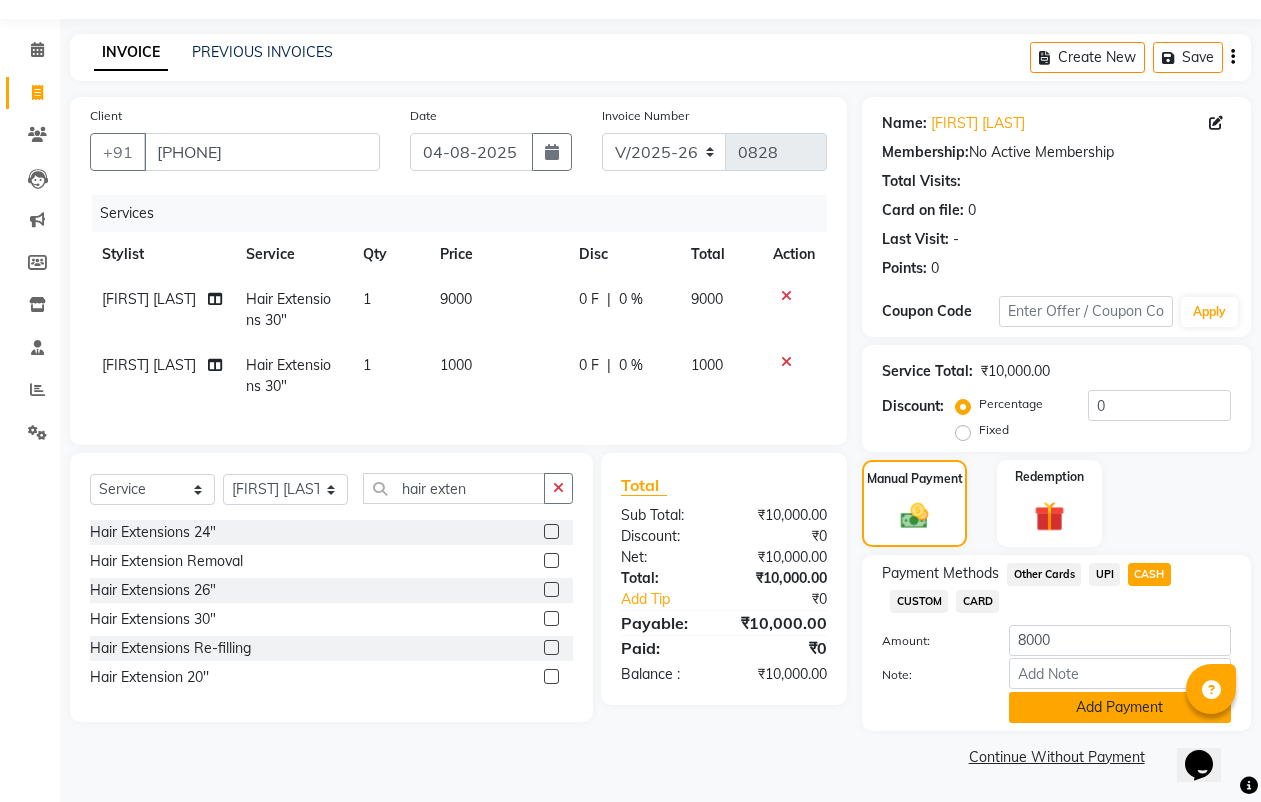 click on "Add Payment" 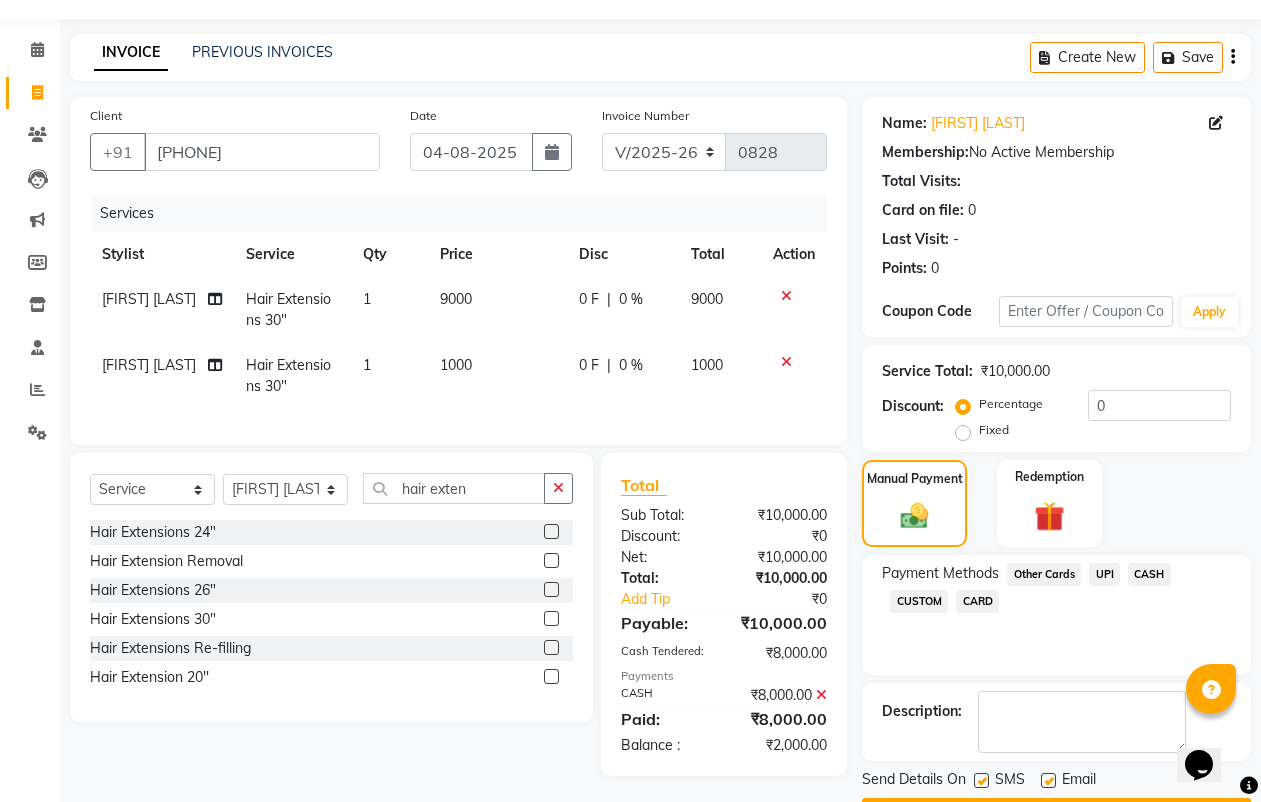 click on "UPI" 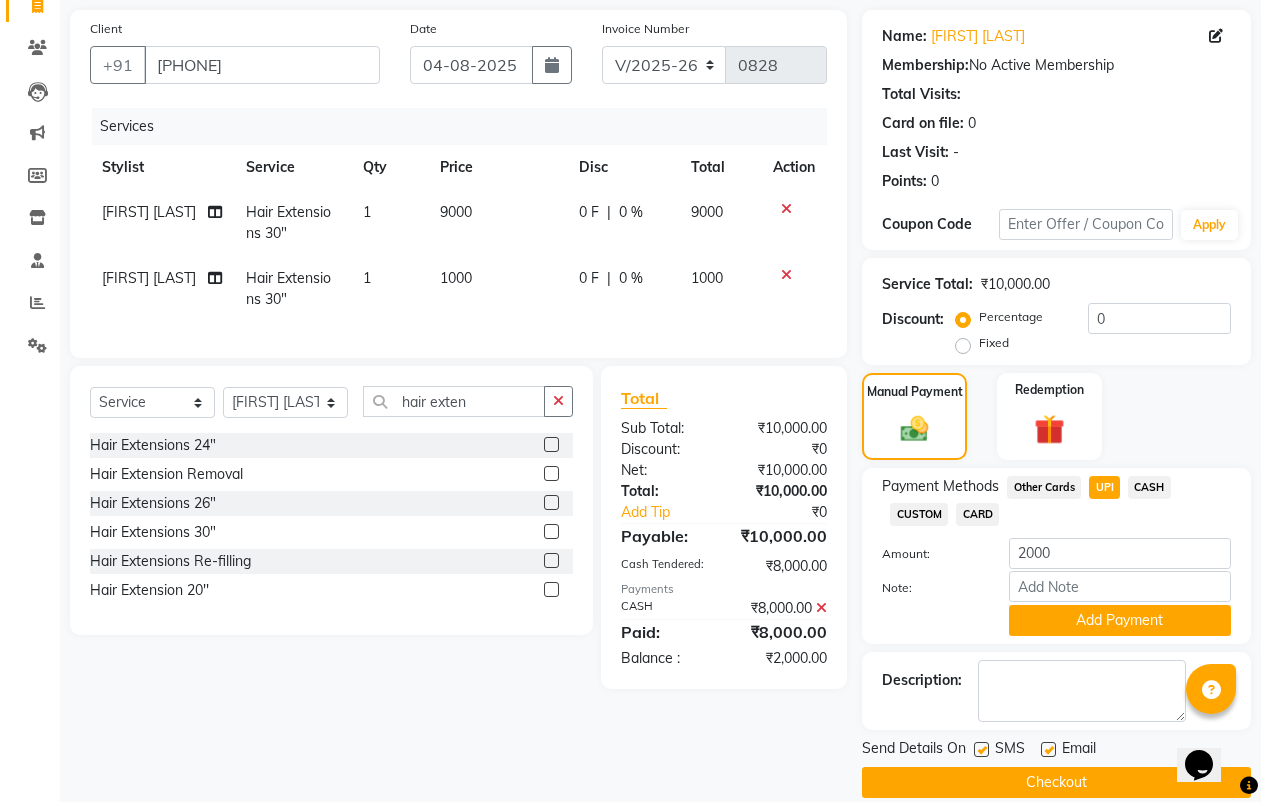 scroll, scrollTop: 166, scrollLeft: 0, axis: vertical 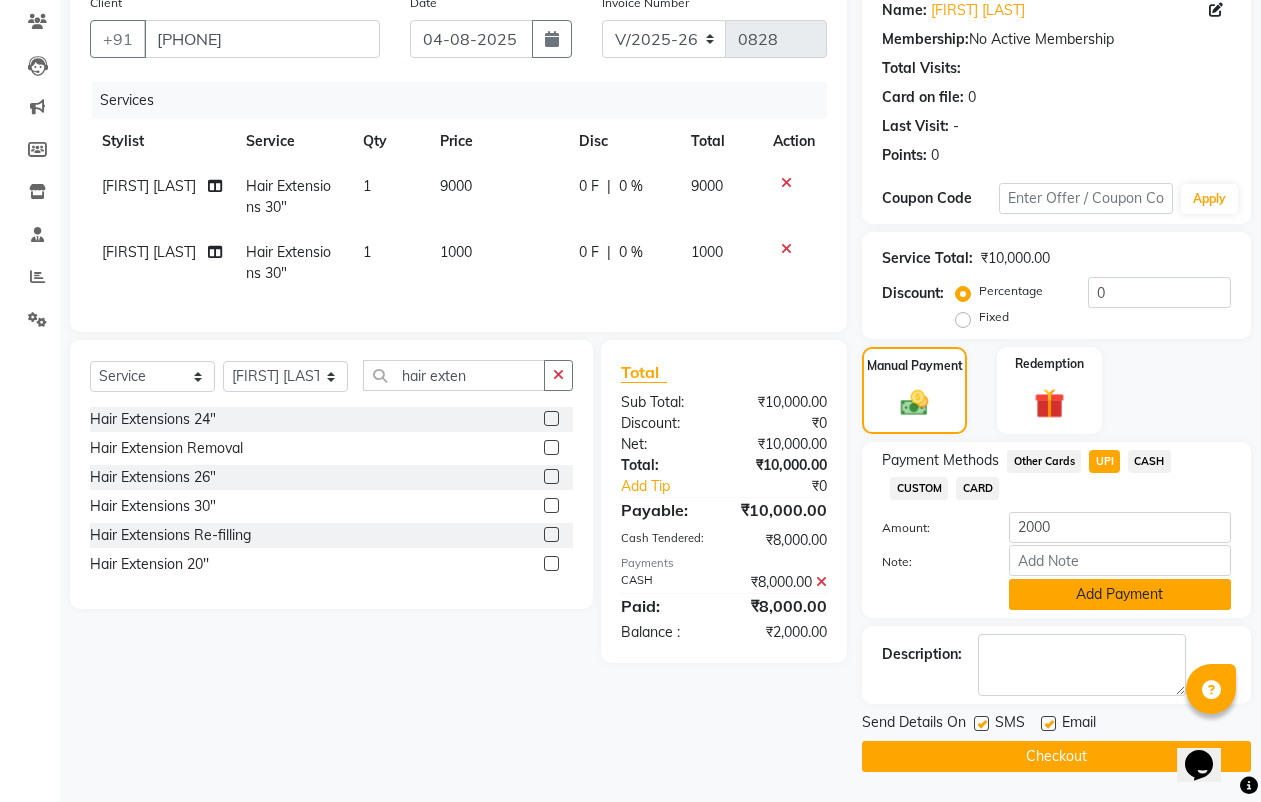 click on "Add Payment" 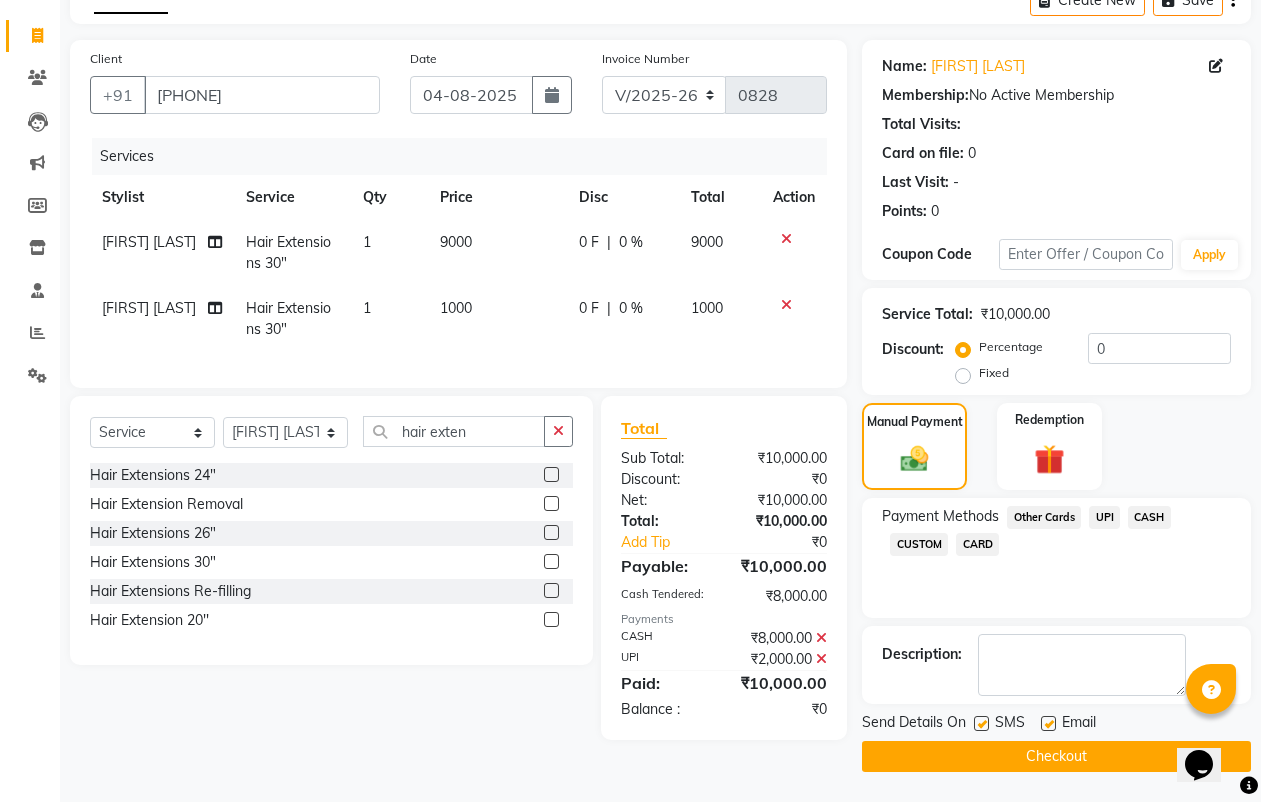 scroll, scrollTop: 110, scrollLeft: 0, axis: vertical 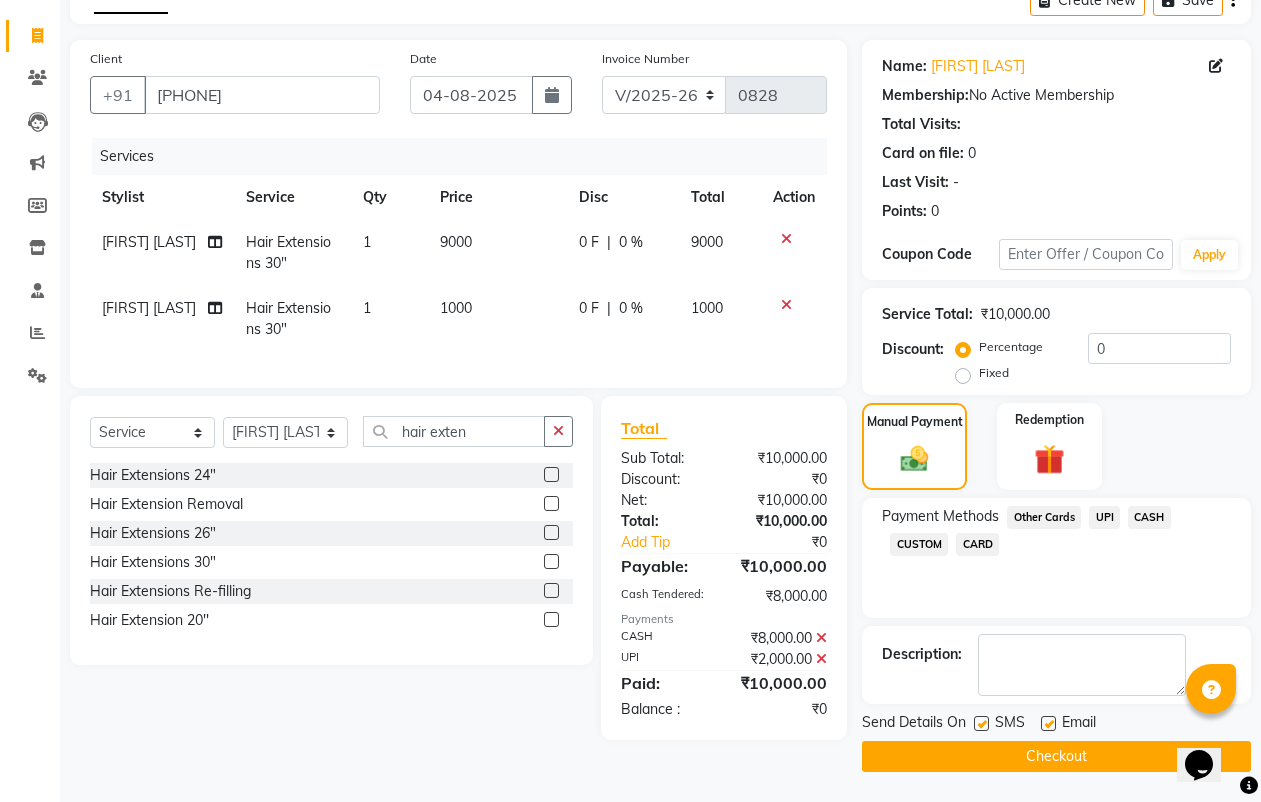 click on "Checkout" 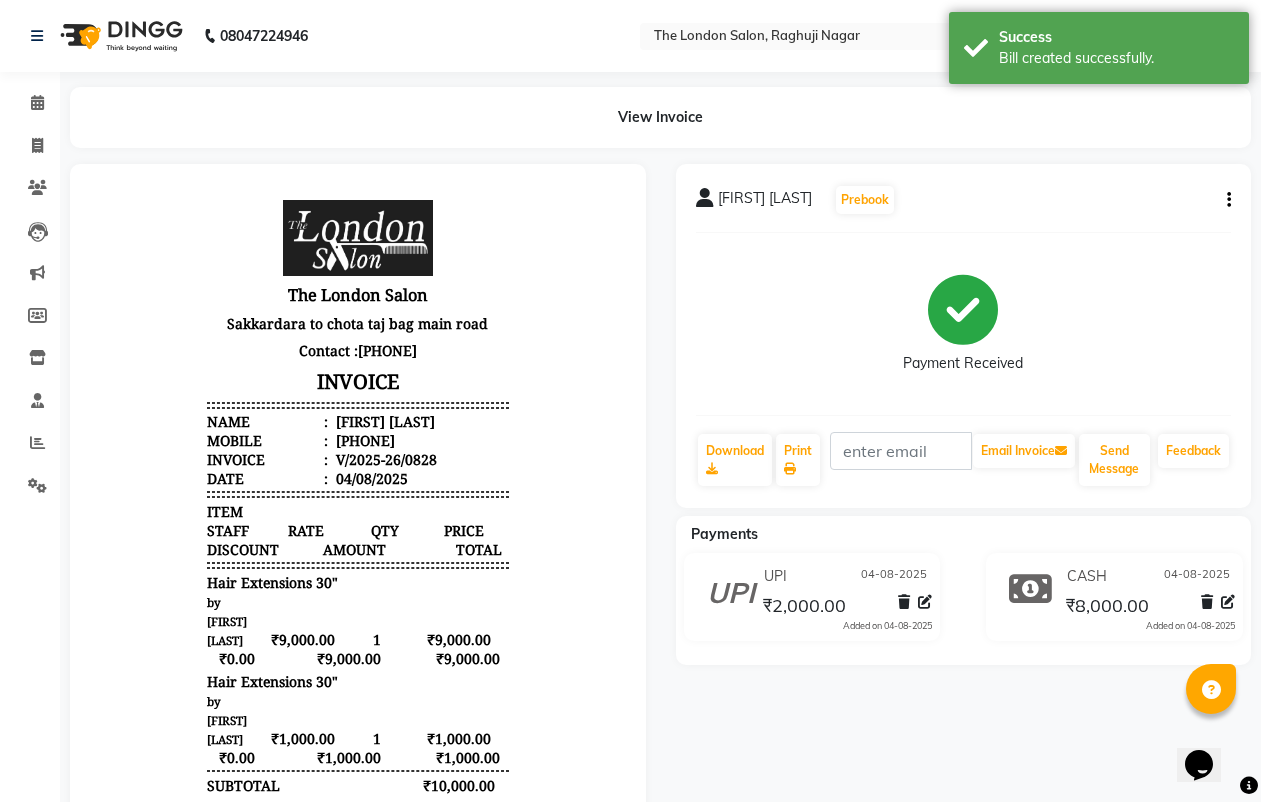 scroll, scrollTop: 0, scrollLeft: 0, axis: both 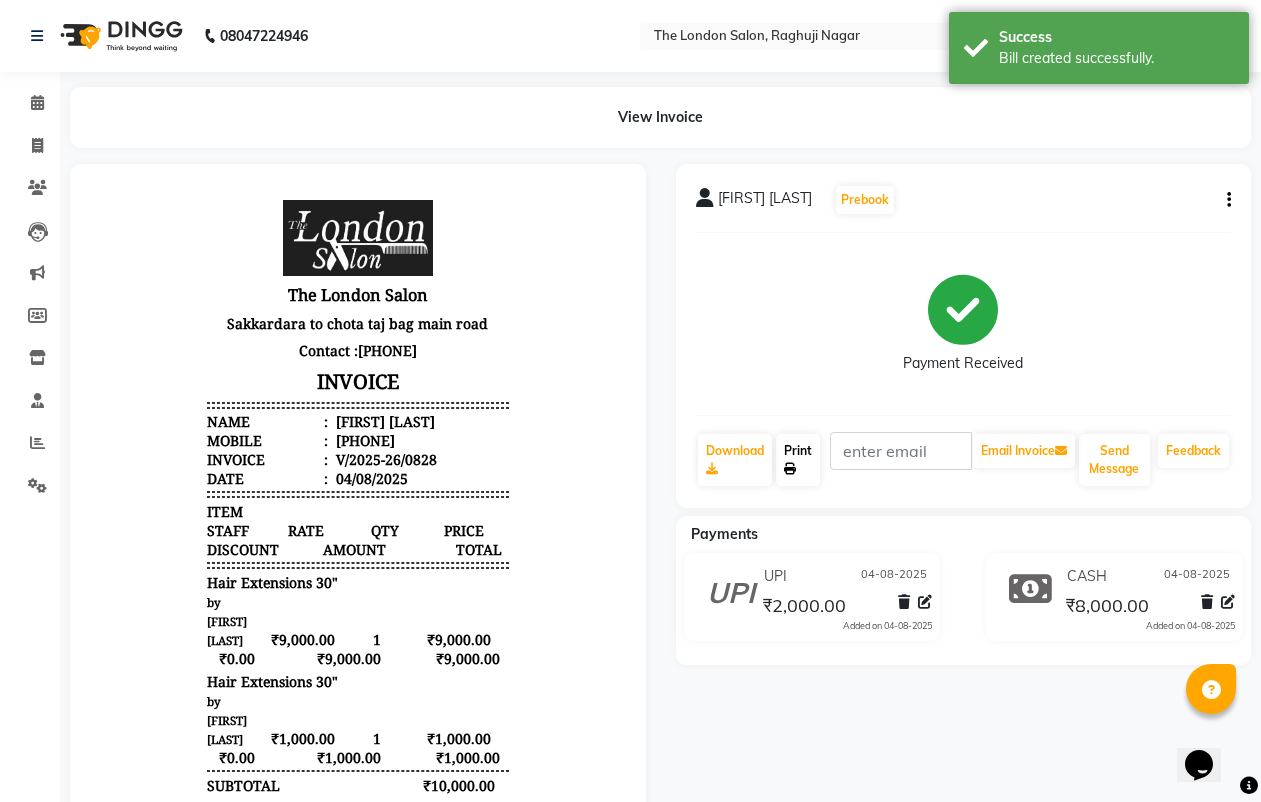 click 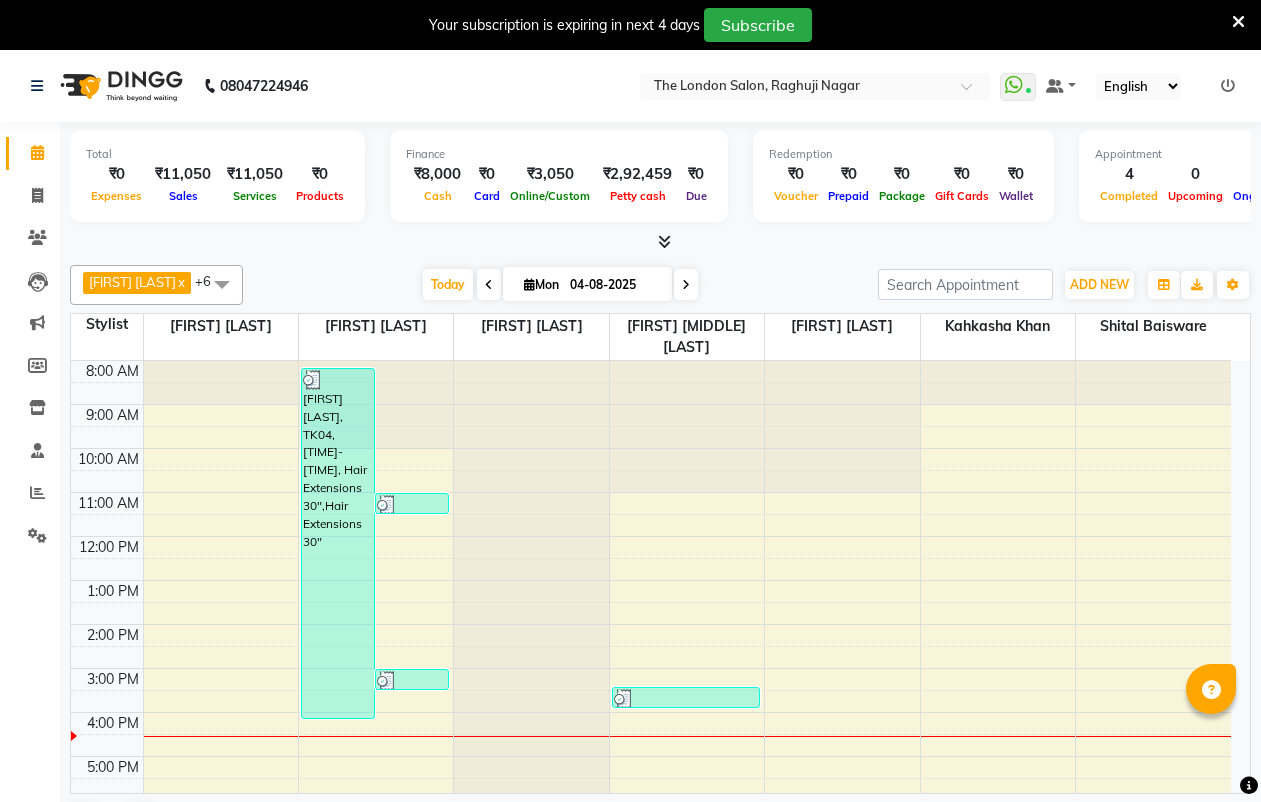 scroll, scrollTop: 0, scrollLeft: 0, axis: both 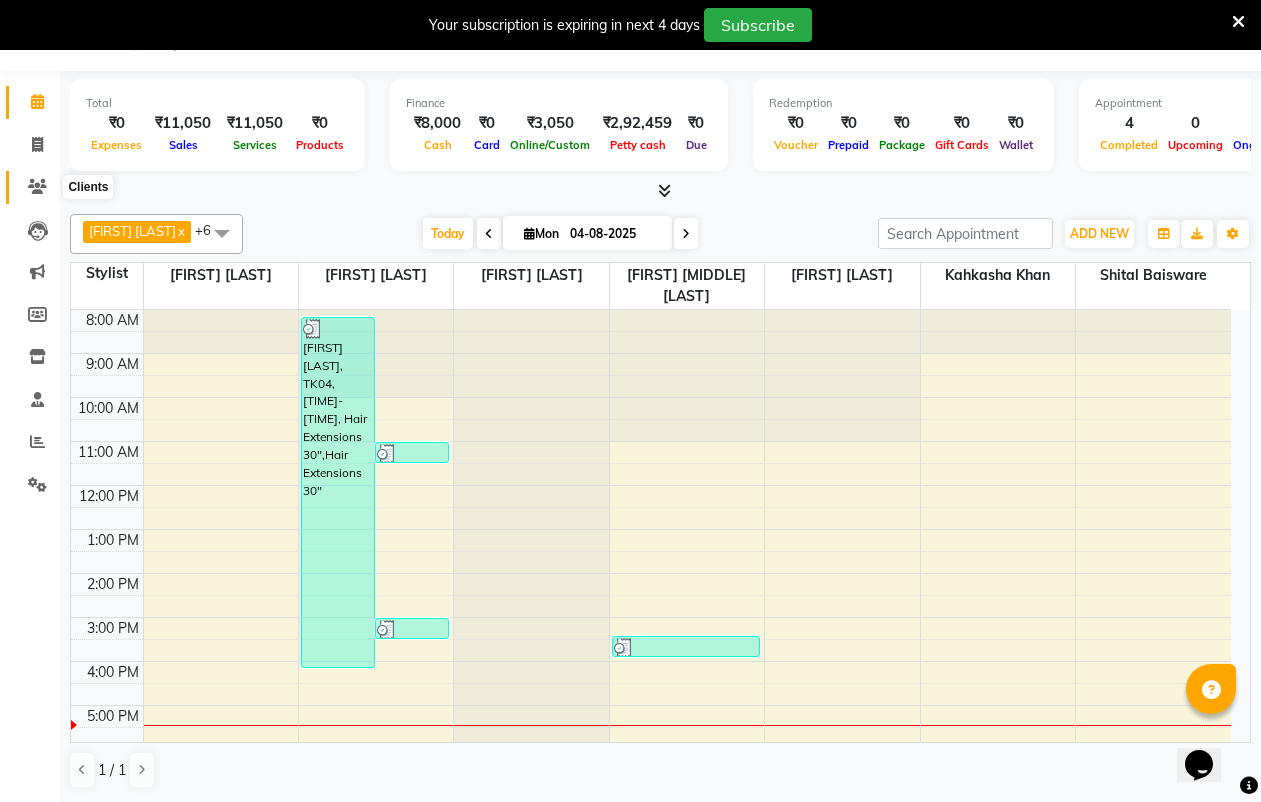 click 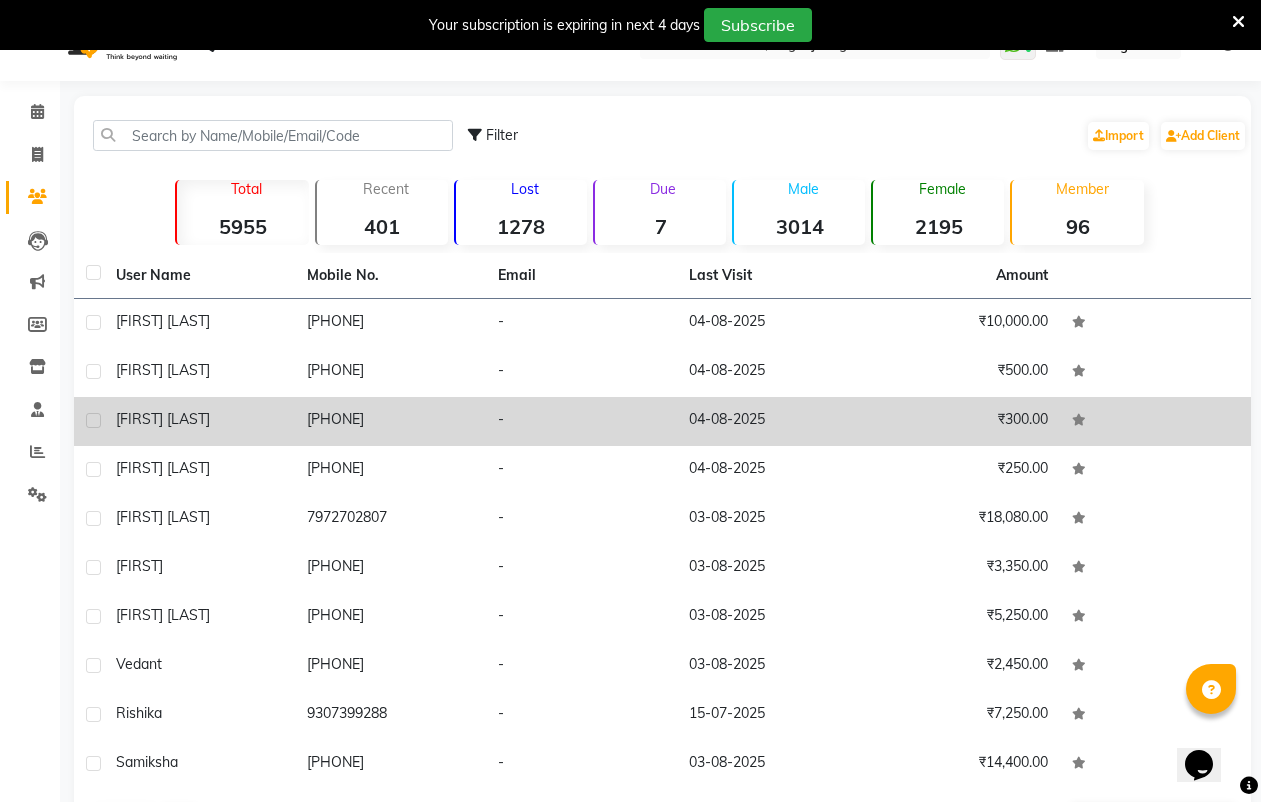 scroll, scrollTop: 0, scrollLeft: 0, axis: both 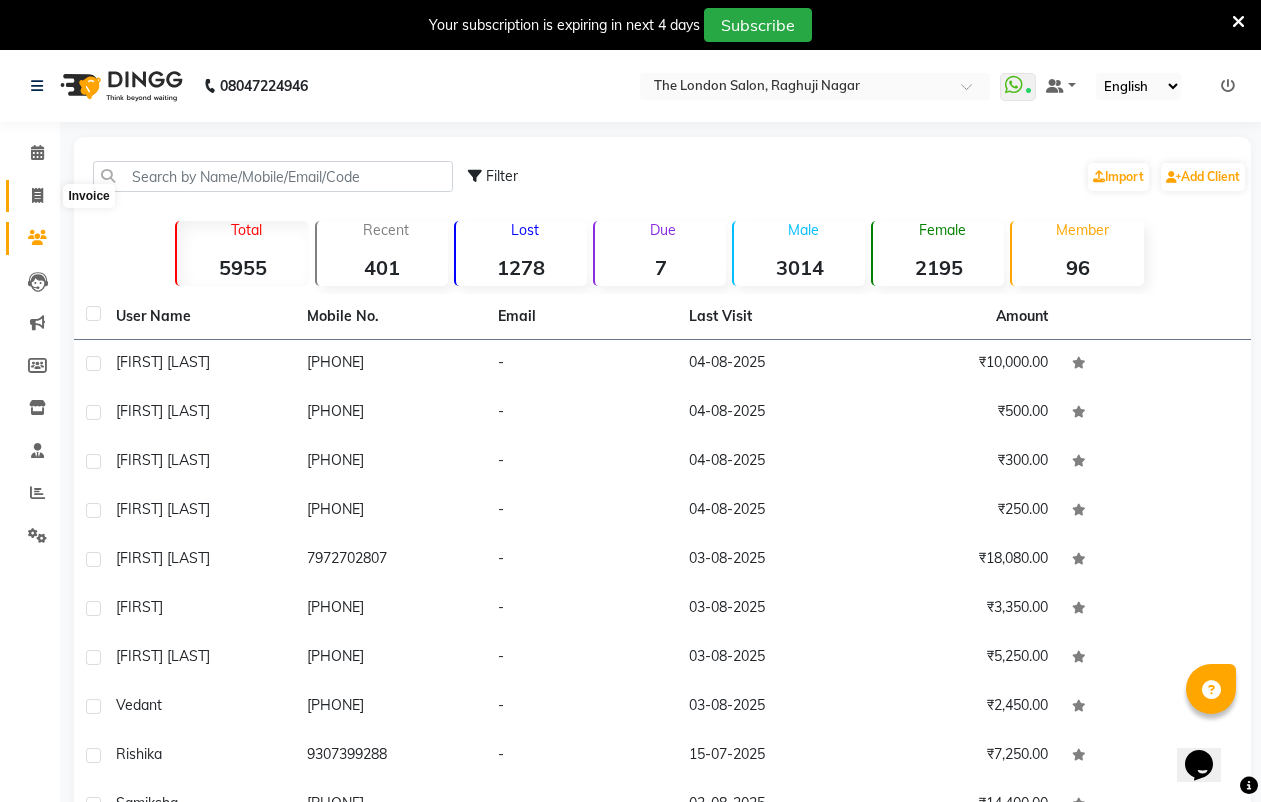 click 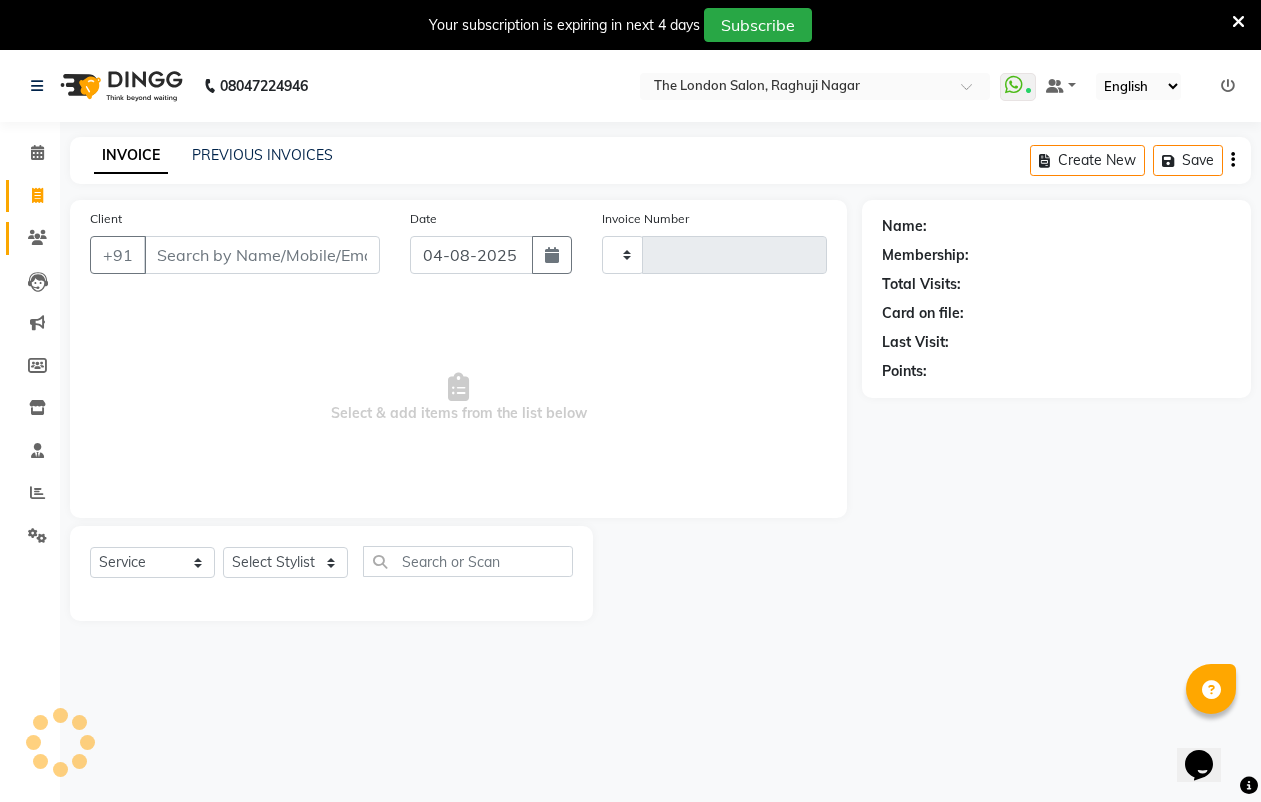 scroll, scrollTop: 50, scrollLeft: 0, axis: vertical 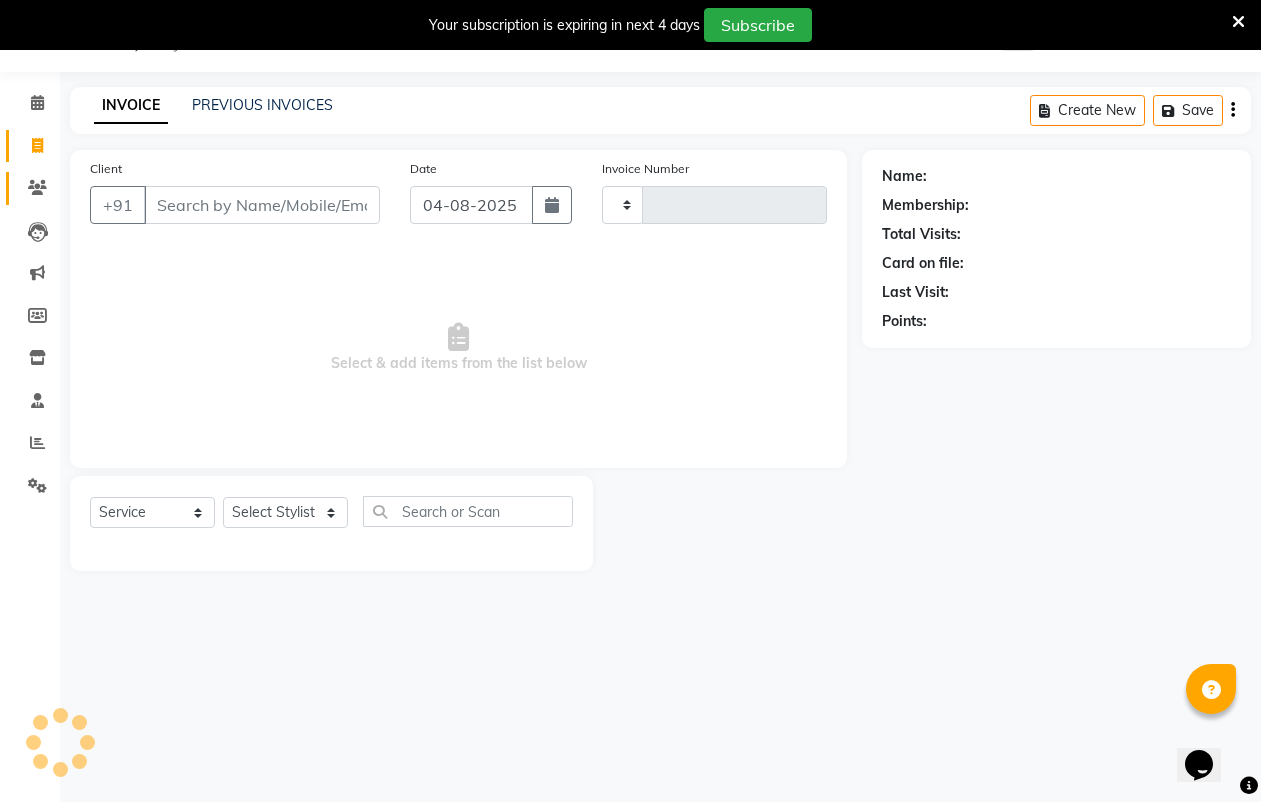 type on "0829" 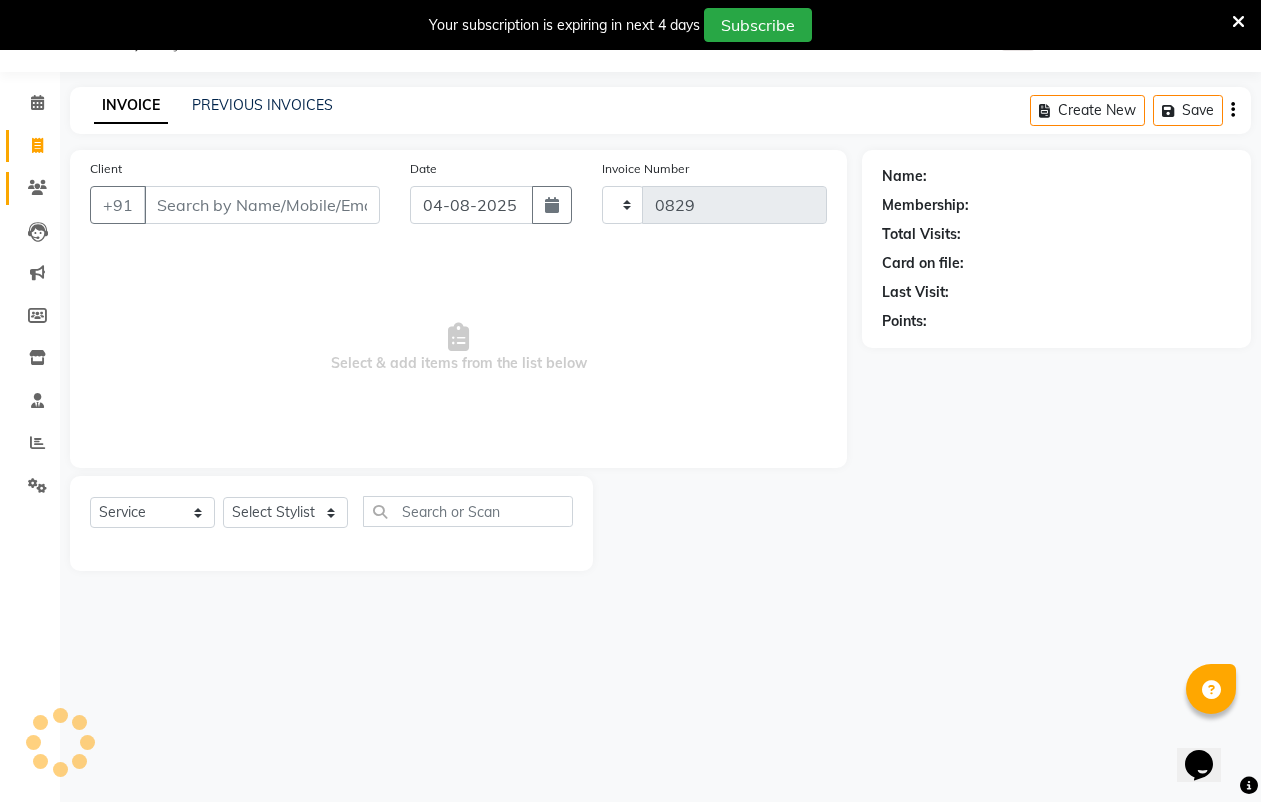 select on "4682" 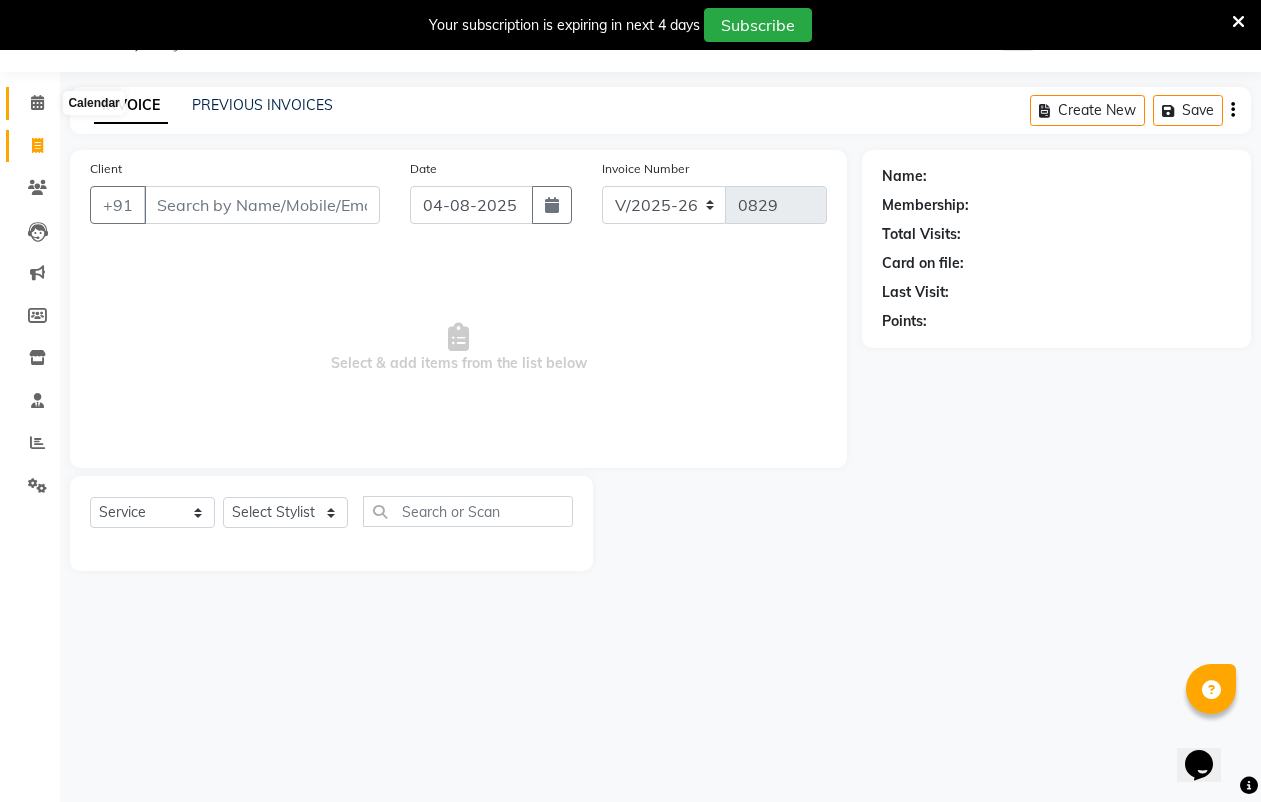 drag, startPoint x: 36, startPoint y: 103, endPoint x: 26, endPoint y: 97, distance: 11.661903 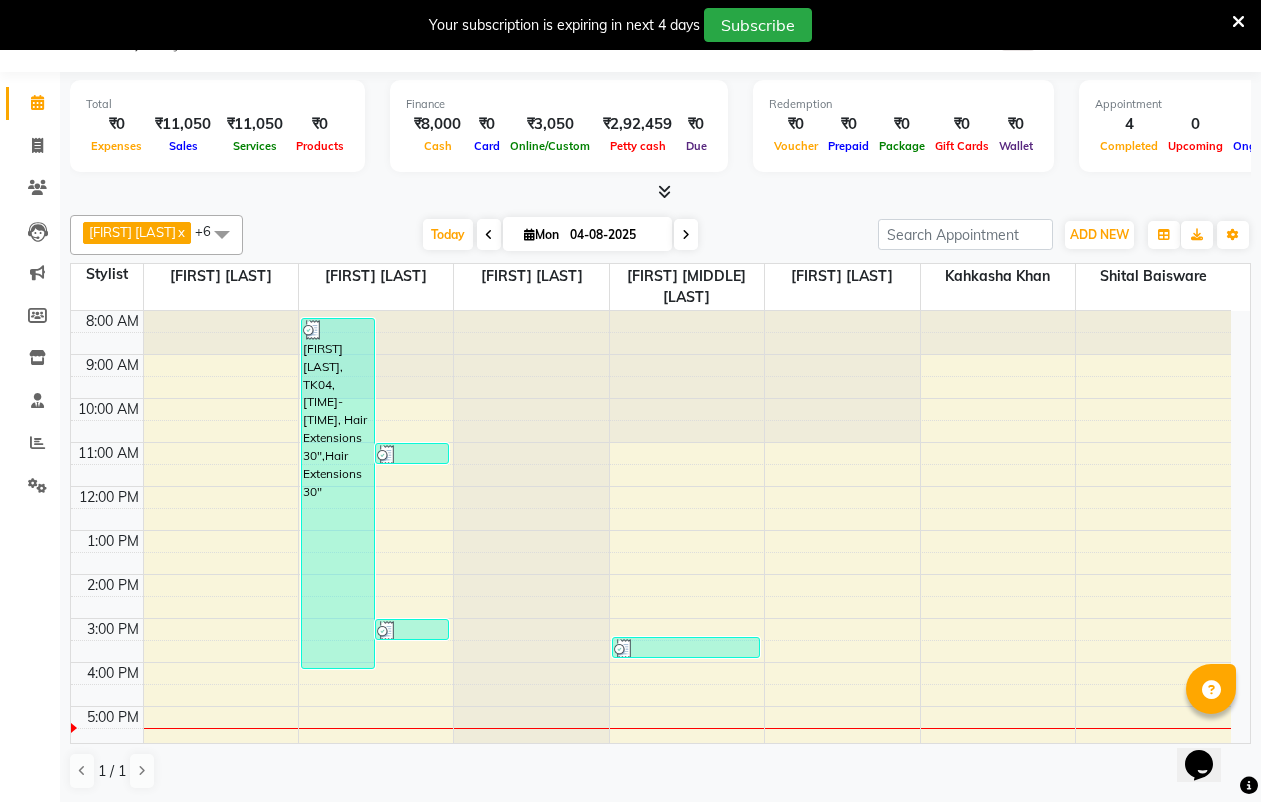 scroll, scrollTop: 0, scrollLeft: 0, axis: both 